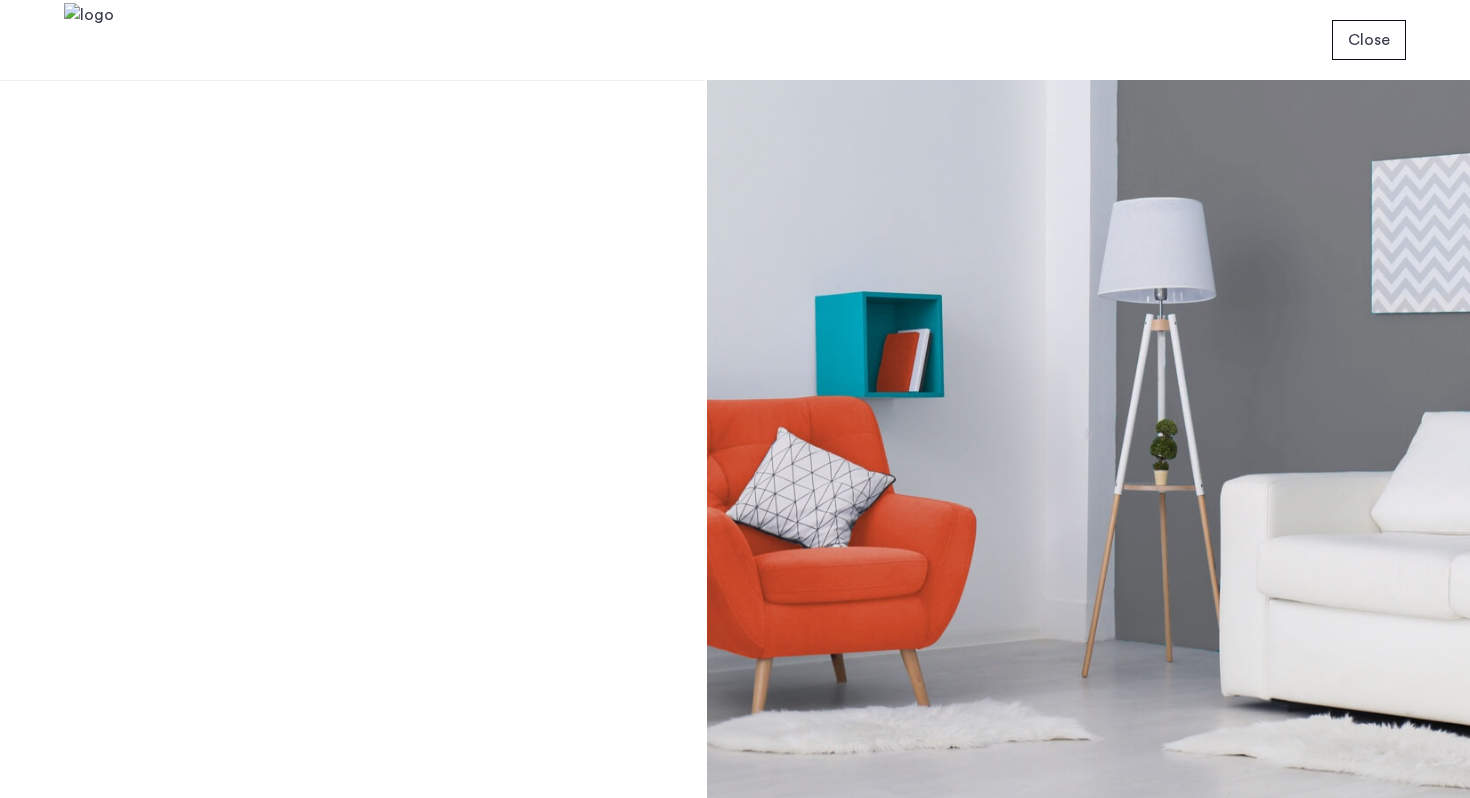 scroll, scrollTop: 0, scrollLeft: 0, axis: both 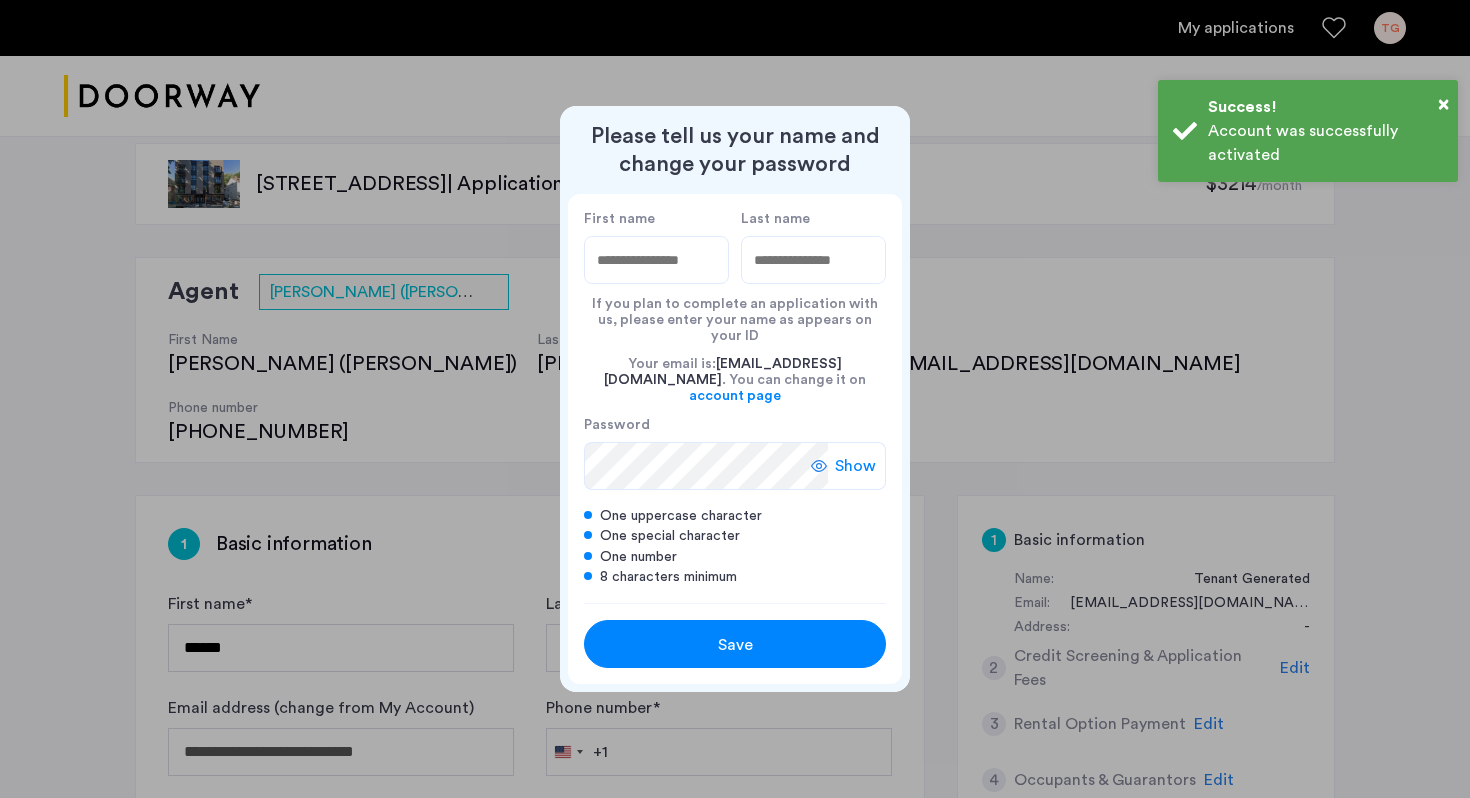 click on "First name" at bounding box center [656, 260] 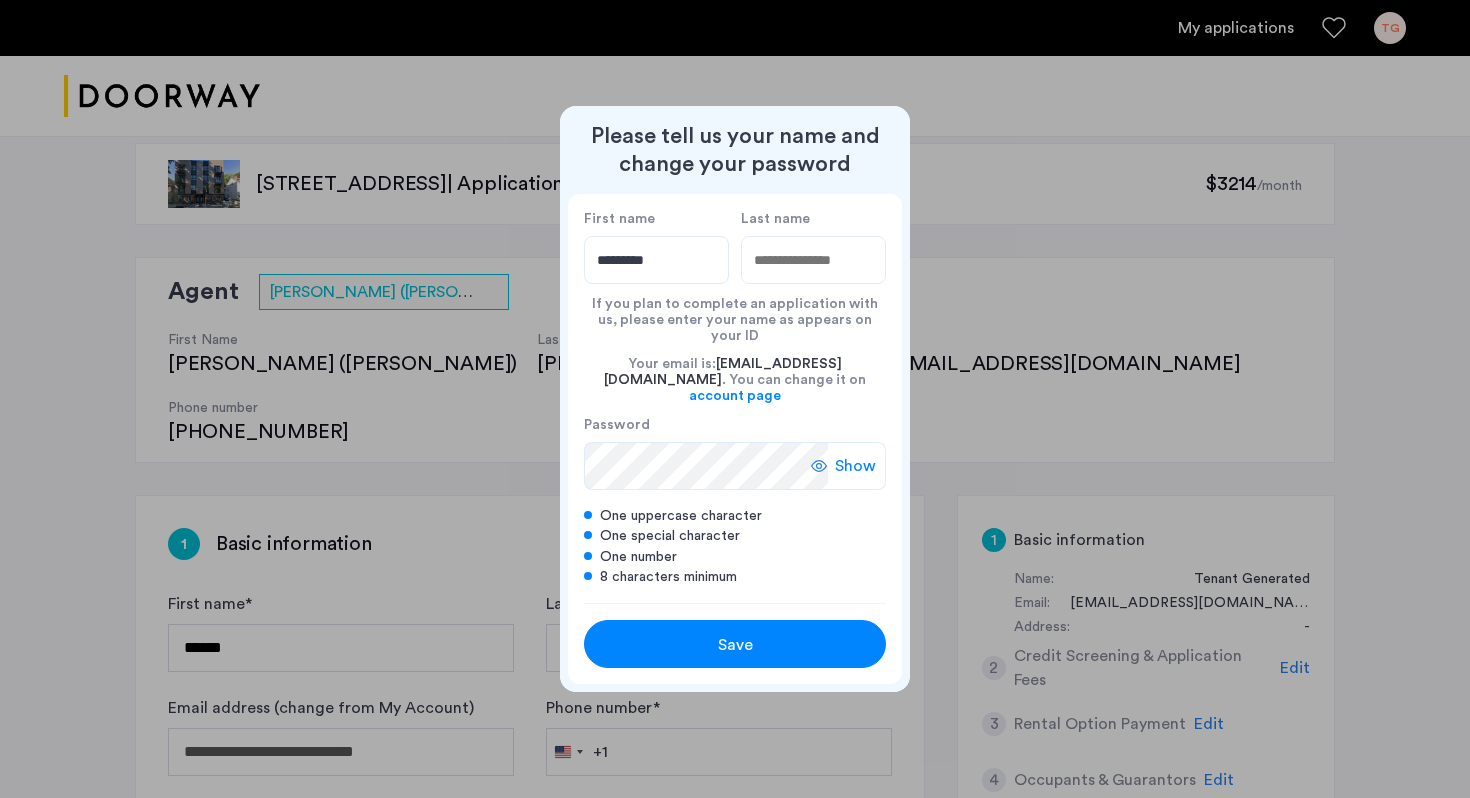 type on "*********" 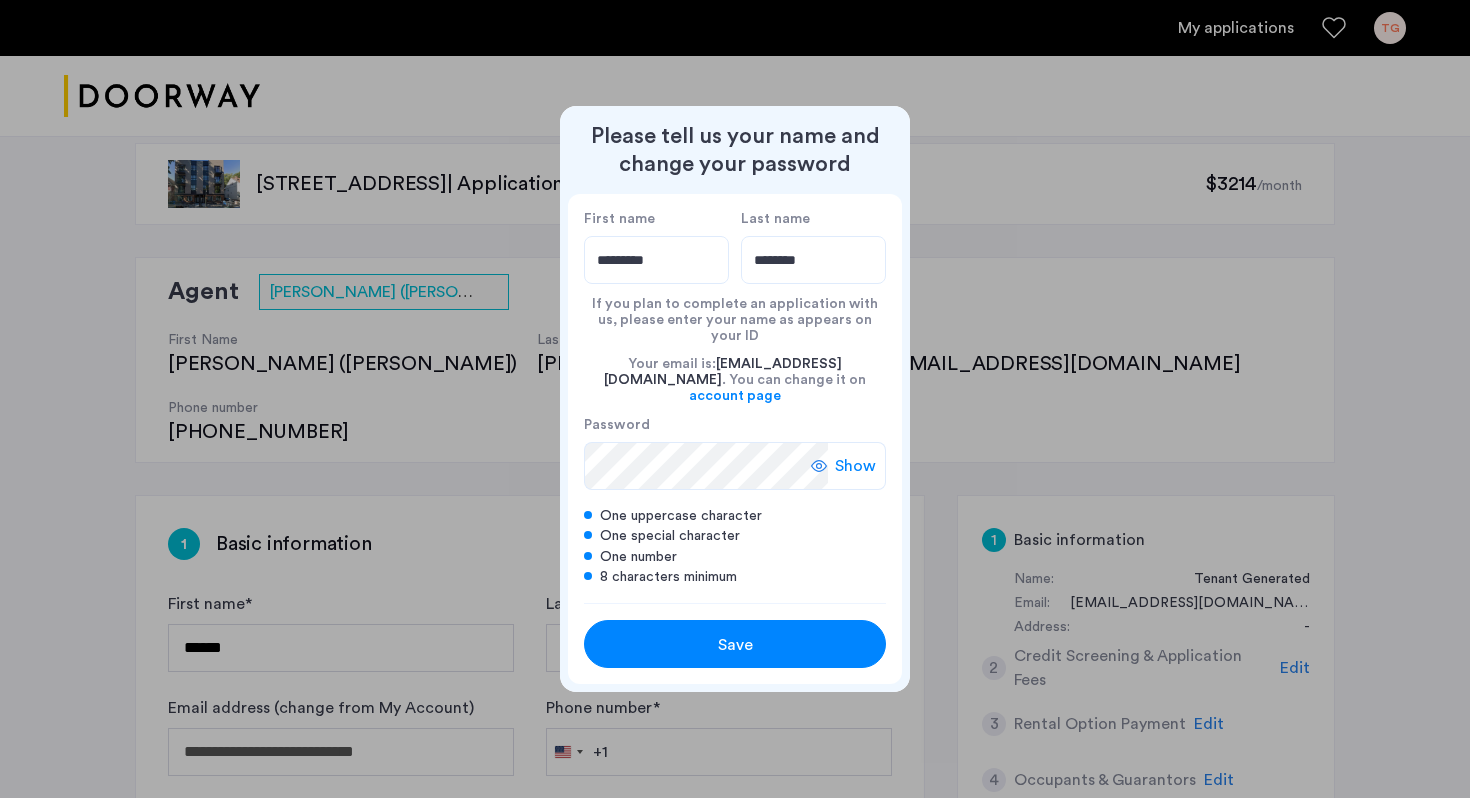 type on "********" 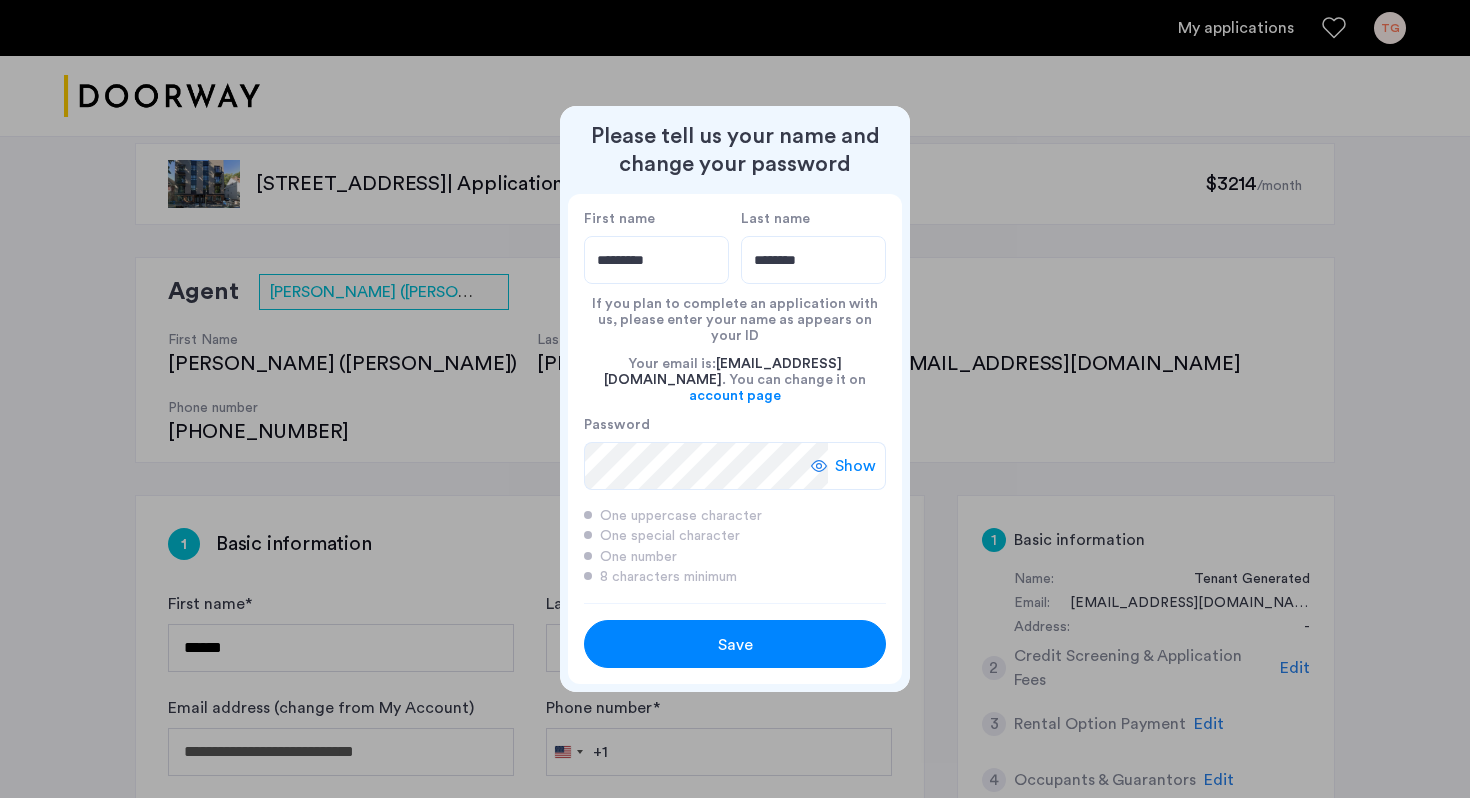 click on "Show" at bounding box center [848, 466] 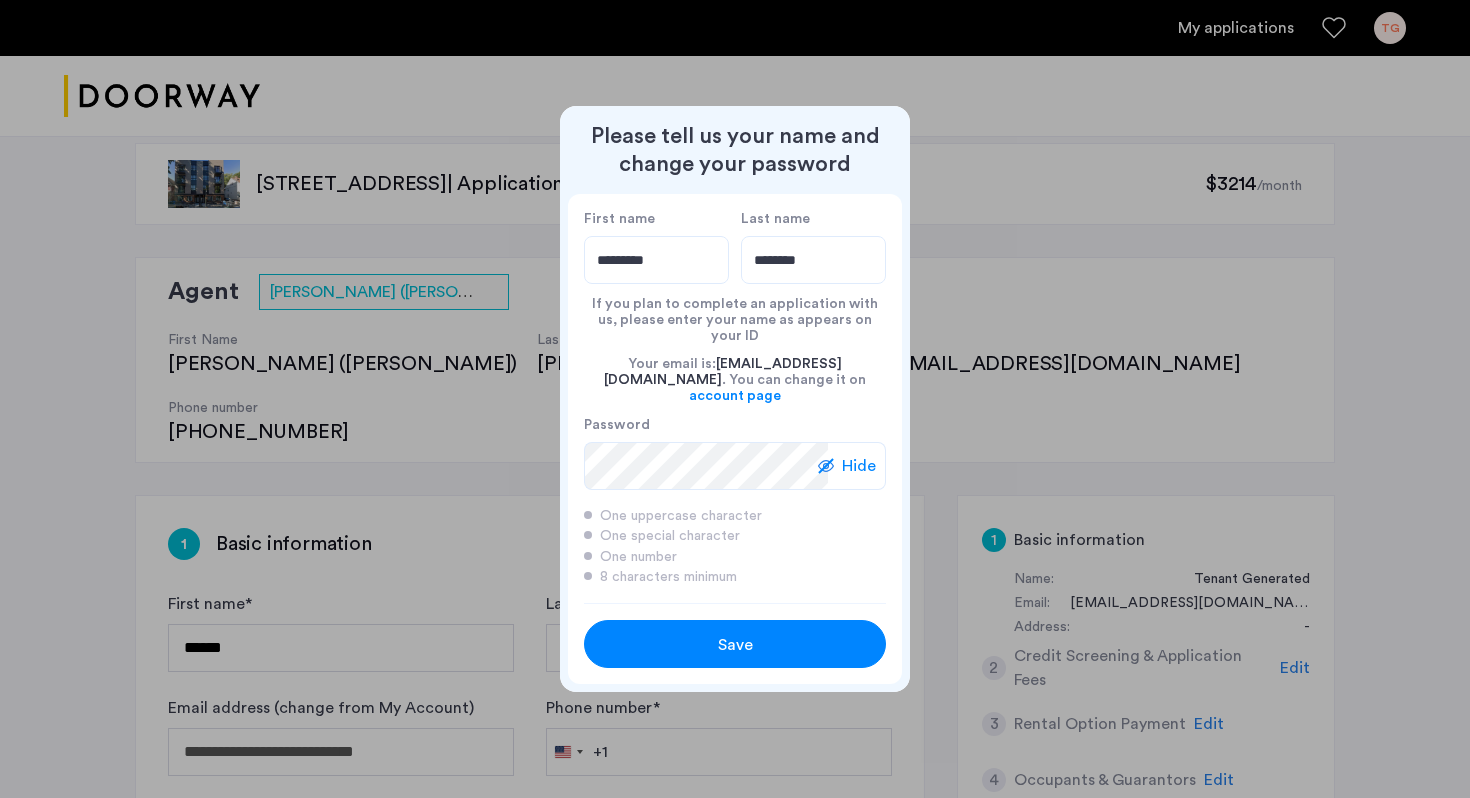 click on "Save" at bounding box center (735, 645) 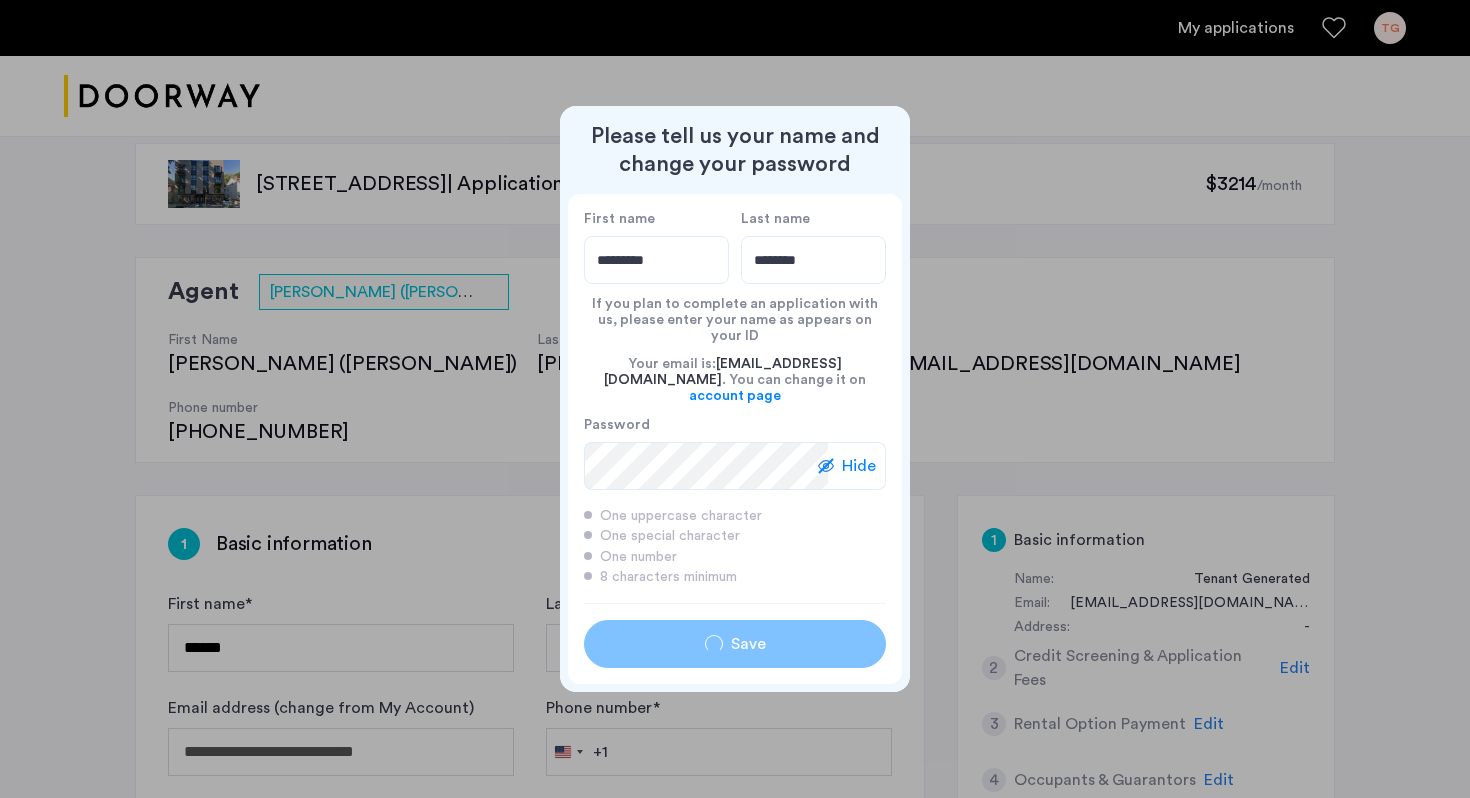 type on "*********" 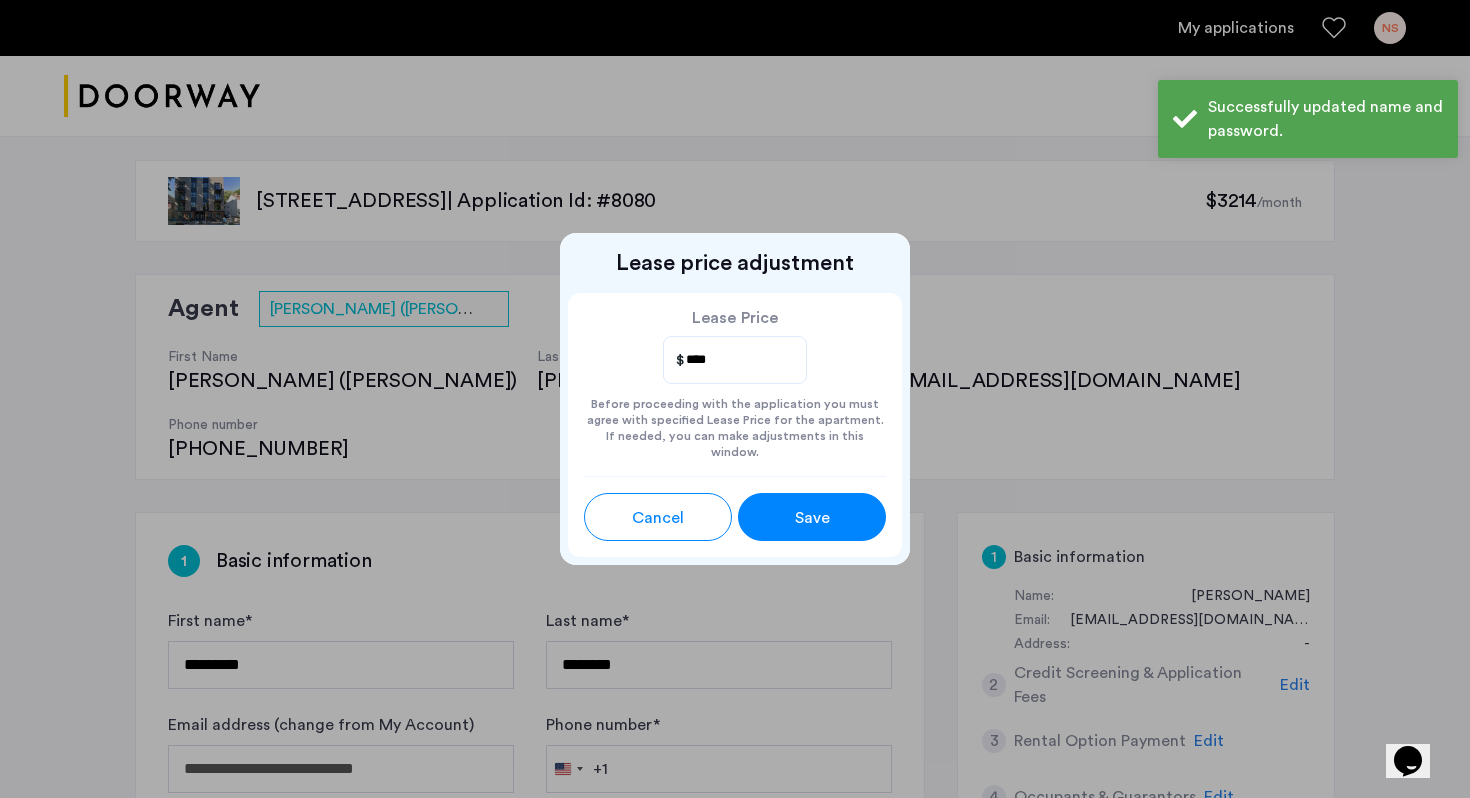scroll, scrollTop: 17, scrollLeft: 0, axis: vertical 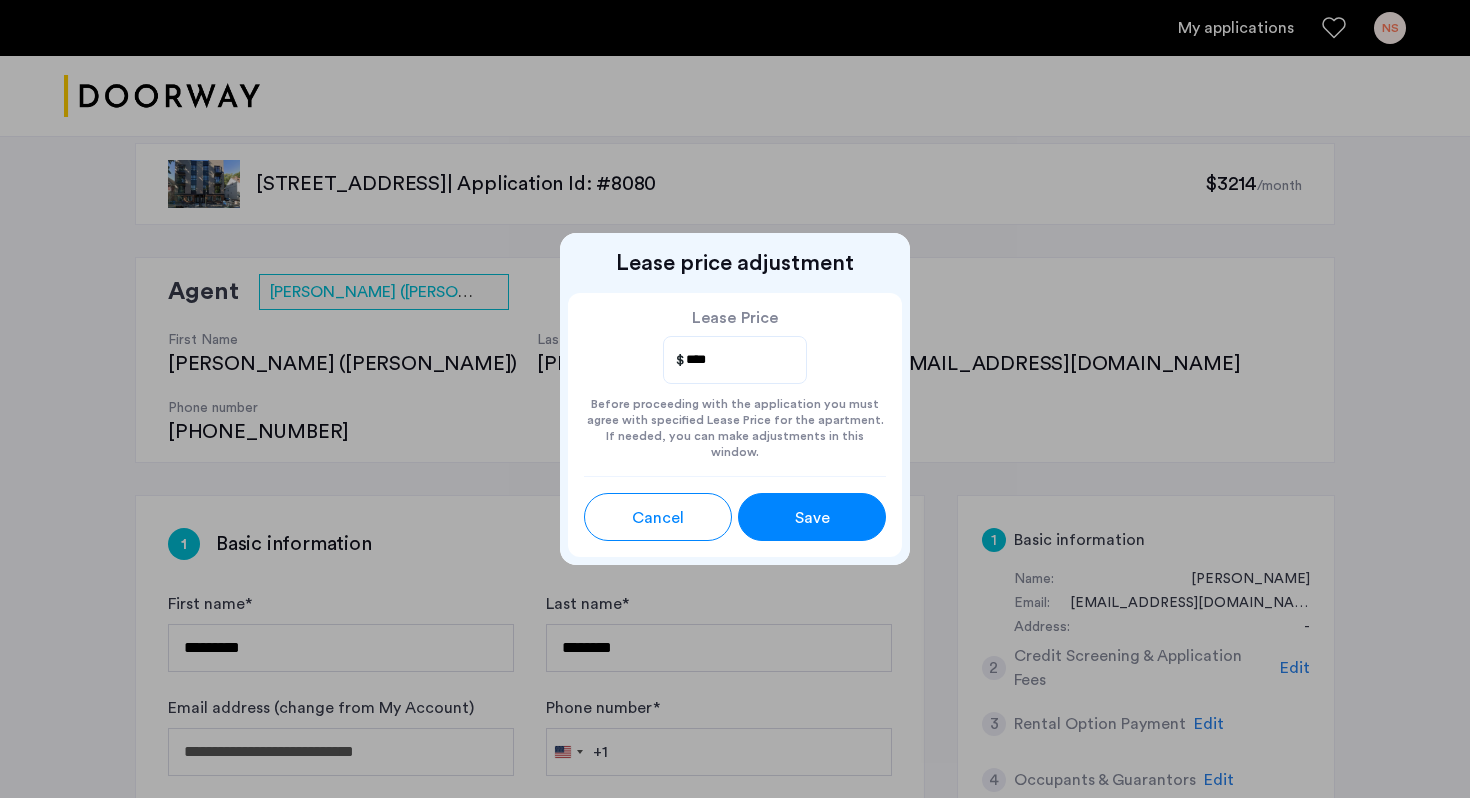 click on "Save" at bounding box center [812, 518] 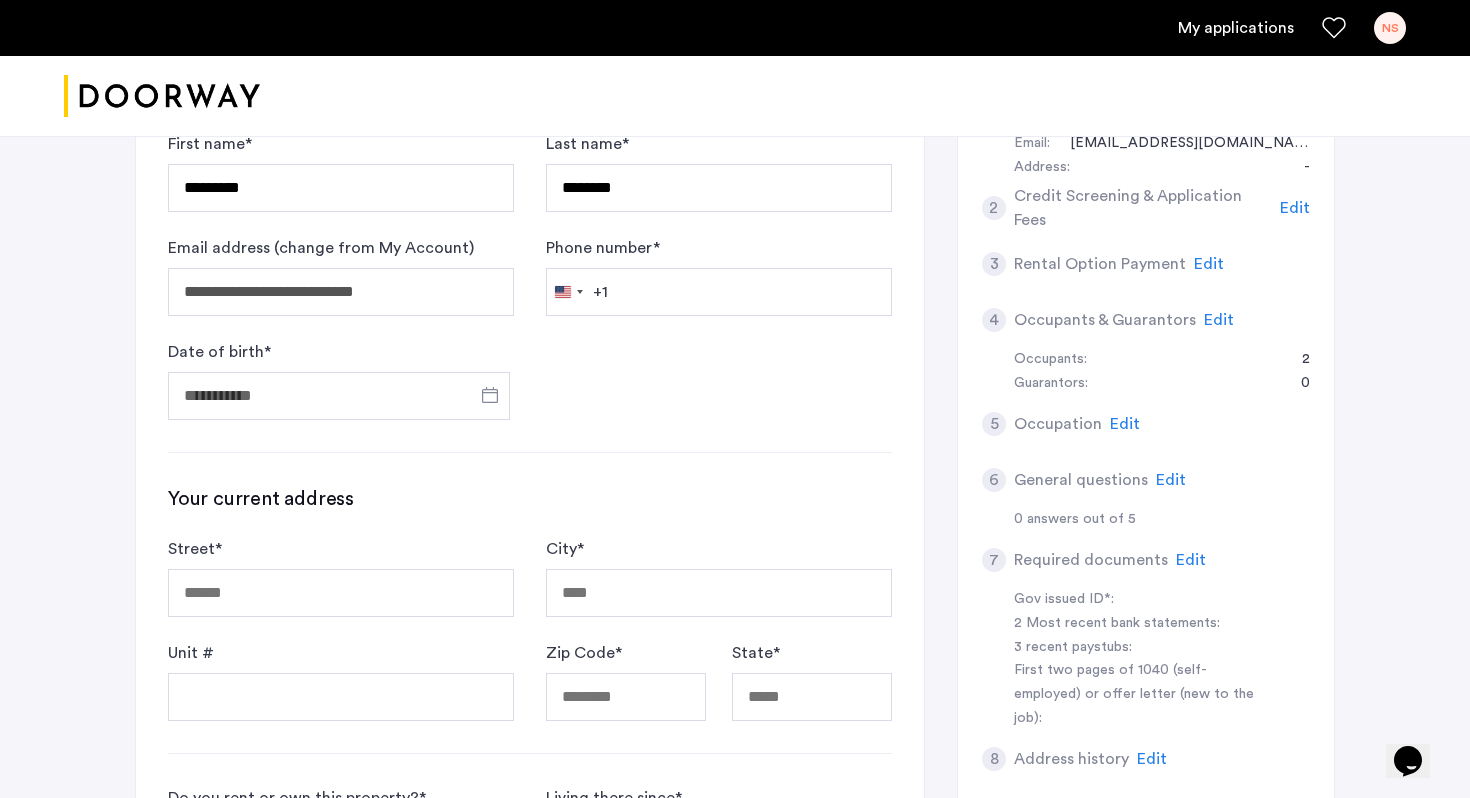 scroll, scrollTop: 482, scrollLeft: 0, axis: vertical 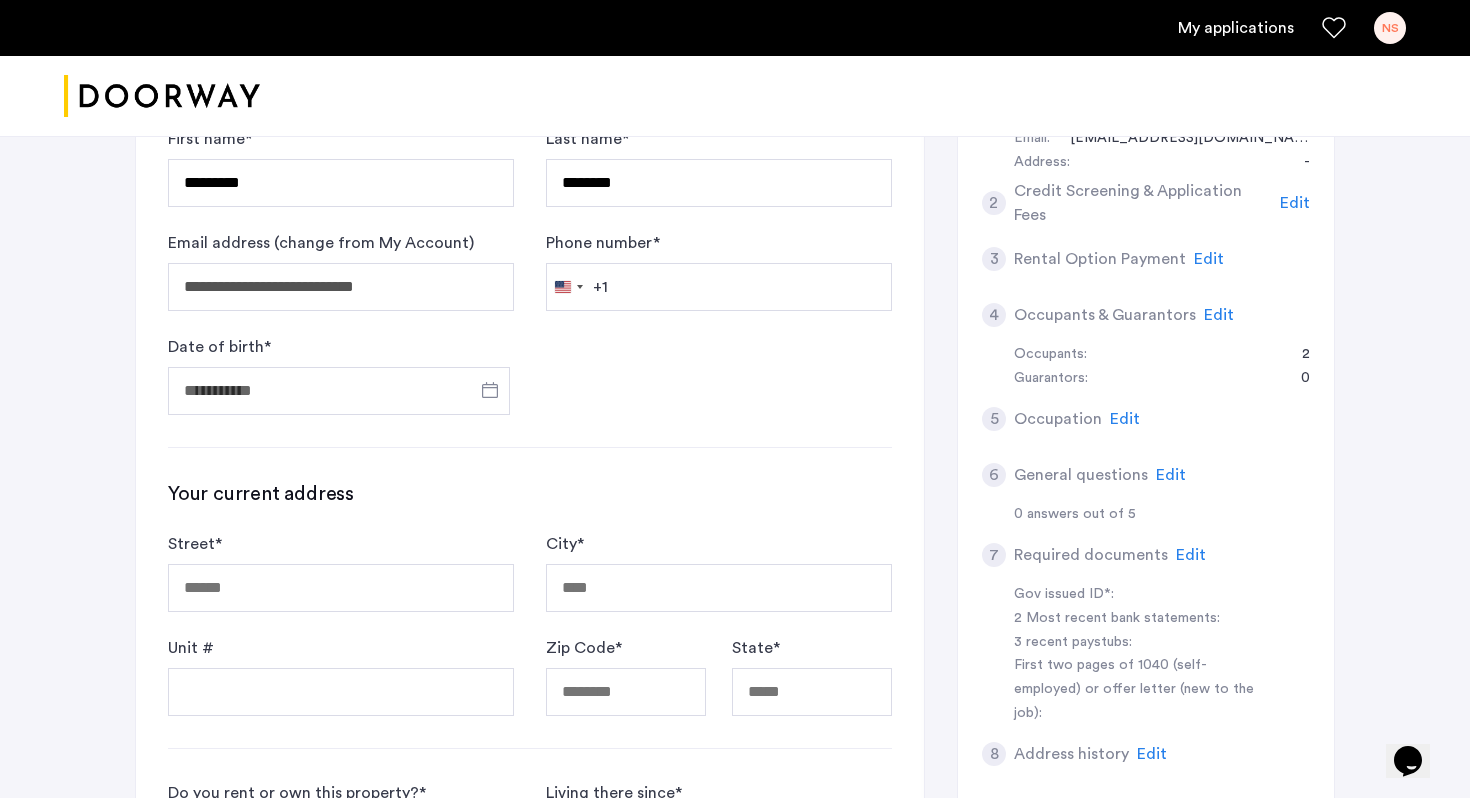 click on "Phone number  * [GEOGRAPHIC_DATA] +1 +1 244 results found [GEOGRAPHIC_DATA] +93 [GEOGRAPHIC_DATA] +358 [GEOGRAPHIC_DATA] +355 [GEOGRAPHIC_DATA] +213 [US_STATE] +1 [GEOGRAPHIC_DATA] +376 [GEOGRAPHIC_DATA] +244 [GEOGRAPHIC_DATA] +1 [GEOGRAPHIC_DATA] +1 [GEOGRAPHIC_DATA] +54 [GEOGRAPHIC_DATA] +374 [GEOGRAPHIC_DATA] +297 [DATE][GEOGRAPHIC_DATA] +247 [GEOGRAPHIC_DATA] +61 [GEOGRAPHIC_DATA] +43 [GEOGRAPHIC_DATA] +994 [GEOGRAPHIC_DATA] +1 [GEOGRAPHIC_DATA] +973 [GEOGRAPHIC_DATA] +880 [GEOGRAPHIC_DATA] +1 [GEOGRAPHIC_DATA] +375 [GEOGRAPHIC_DATA] +32 [GEOGRAPHIC_DATA] +501 [GEOGRAPHIC_DATA] +229 [GEOGRAPHIC_DATA] +1 [GEOGRAPHIC_DATA] +975 [GEOGRAPHIC_DATA] +591 [GEOGRAPHIC_DATA] +387 [GEOGRAPHIC_DATA] +267 [GEOGRAPHIC_DATA] +55 [GEOGRAPHIC_DATA] +246 [GEOGRAPHIC_DATA] +1 [GEOGRAPHIC_DATA] +673 [GEOGRAPHIC_DATA] +359 [GEOGRAPHIC_DATA] +226 [GEOGRAPHIC_DATA] +257 [GEOGRAPHIC_DATA] +855 [GEOGRAPHIC_DATA] +237 [GEOGRAPHIC_DATA] +1 [GEOGRAPHIC_DATA] +238 [GEOGRAPHIC_DATA] [GEOGRAPHIC_DATA] +599 [GEOGRAPHIC_DATA] +1 [GEOGRAPHIC_DATA] +236 [GEOGRAPHIC_DATA] +235 [GEOGRAPHIC_DATA] +56 [GEOGRAPHIC_DATA] +86 [GEOGRAPHIC_DATA] +61 [GEOGRAPHIC_DATA] +61 [GEOGRAPHIC_DATA] +57 [GEOGRAPHIC_DATA] +269 [GEOGRAPHIC_DATA] - [GEOGRAPHIC_DATA] +242 [GEOGRAPHIC_DATA] - [GEOGRAPHIC_DATA] +243 [GEOGRAPHIC_DATA] +682 [GEOGRAPHIC_DATA] +506 [GEOGRAPHIC_DATA] +225 [GEOGRAPHIC_DATA] +385 [GEOGRAPHIC_DATA] +53 [GEOGRAPHIC_DATA] +599 [GEOGRAPHIC_DATA] +357 [GEOGRAPHIC_DATA] +420 [GEOGRAPHIC_DATA] +45 [GEOGRAPHIC_DATA] +253" 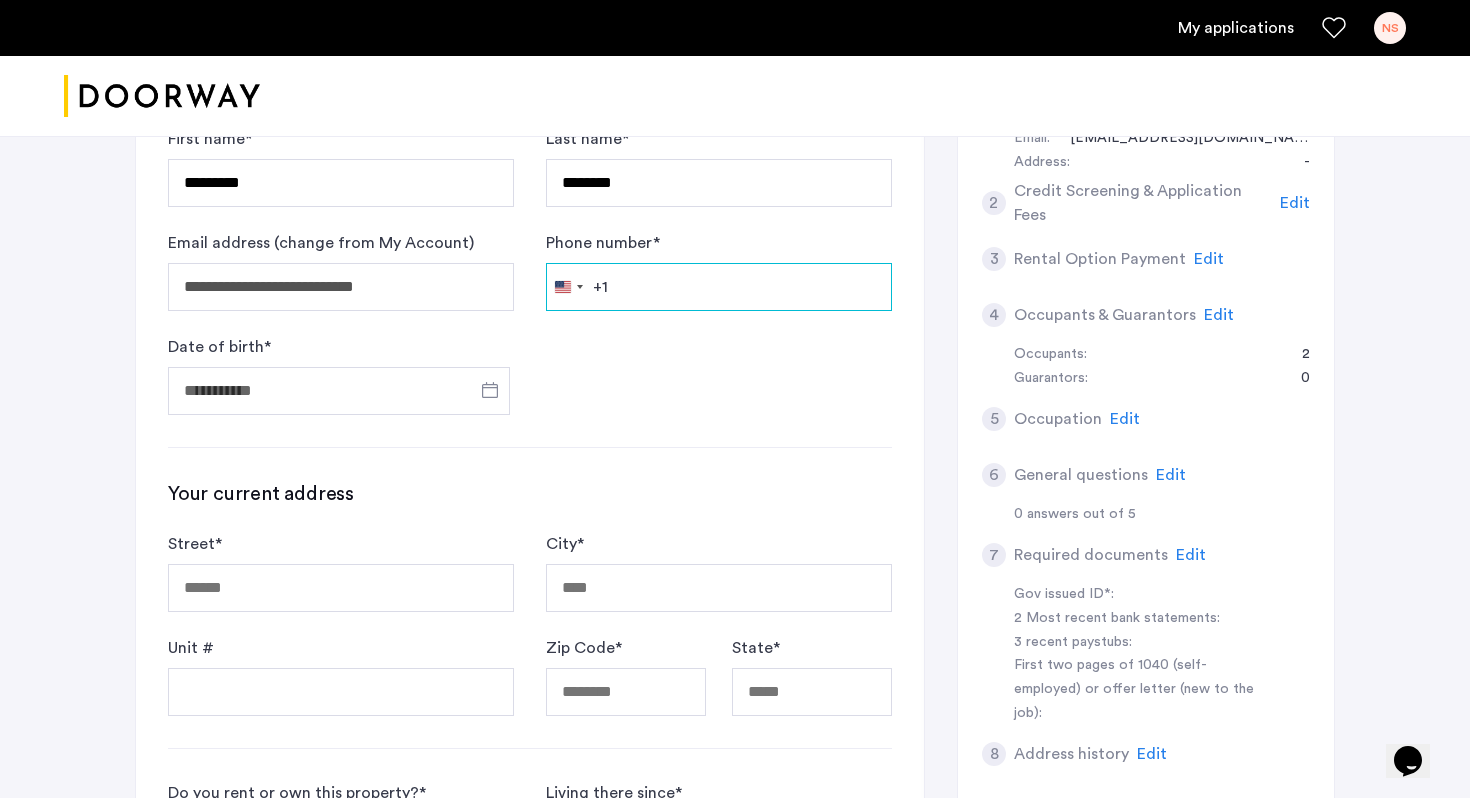 click on "Phone number  *" at bounding box center (719, 287) 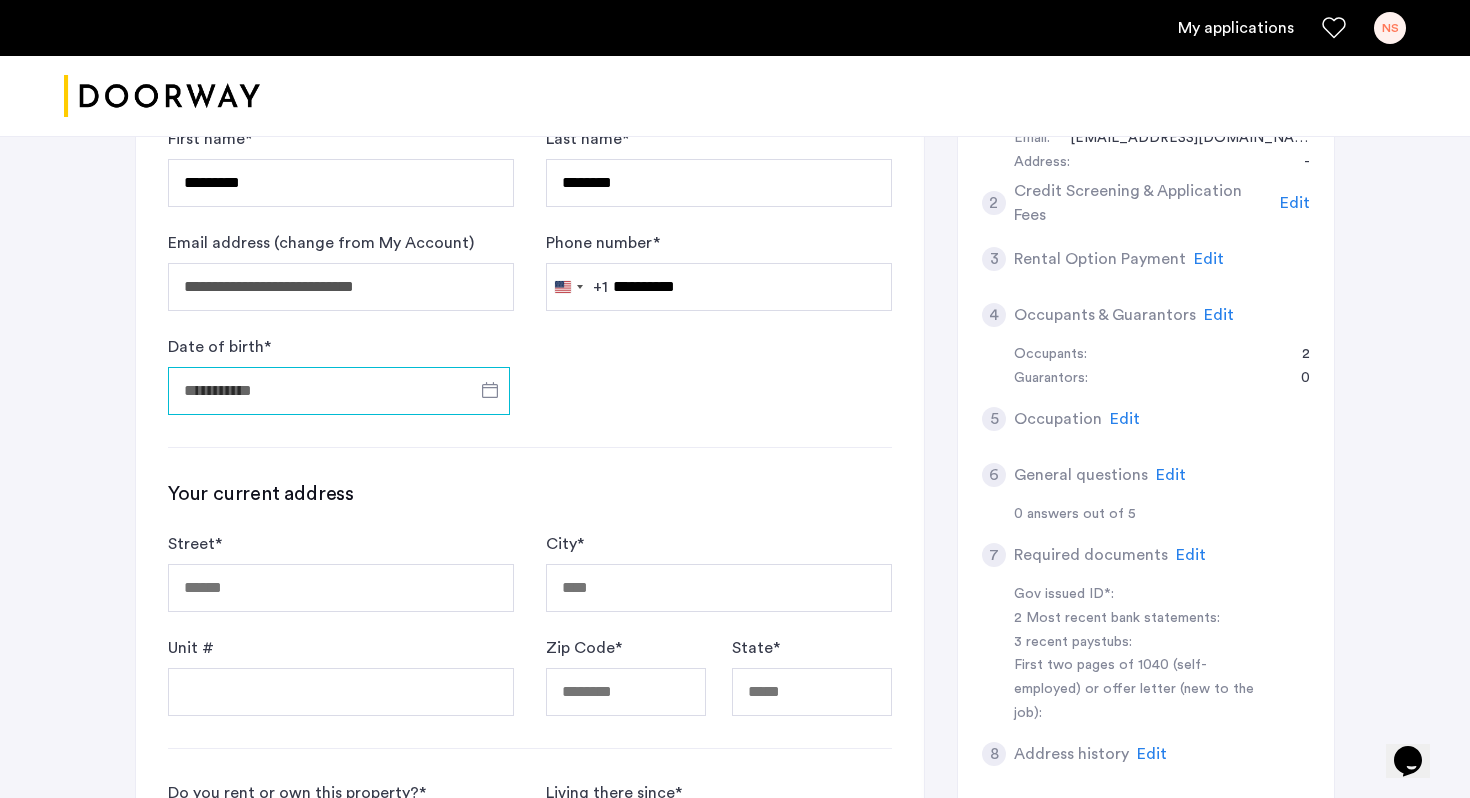click on "Date of birth  *" at bounding box center [339, 391] 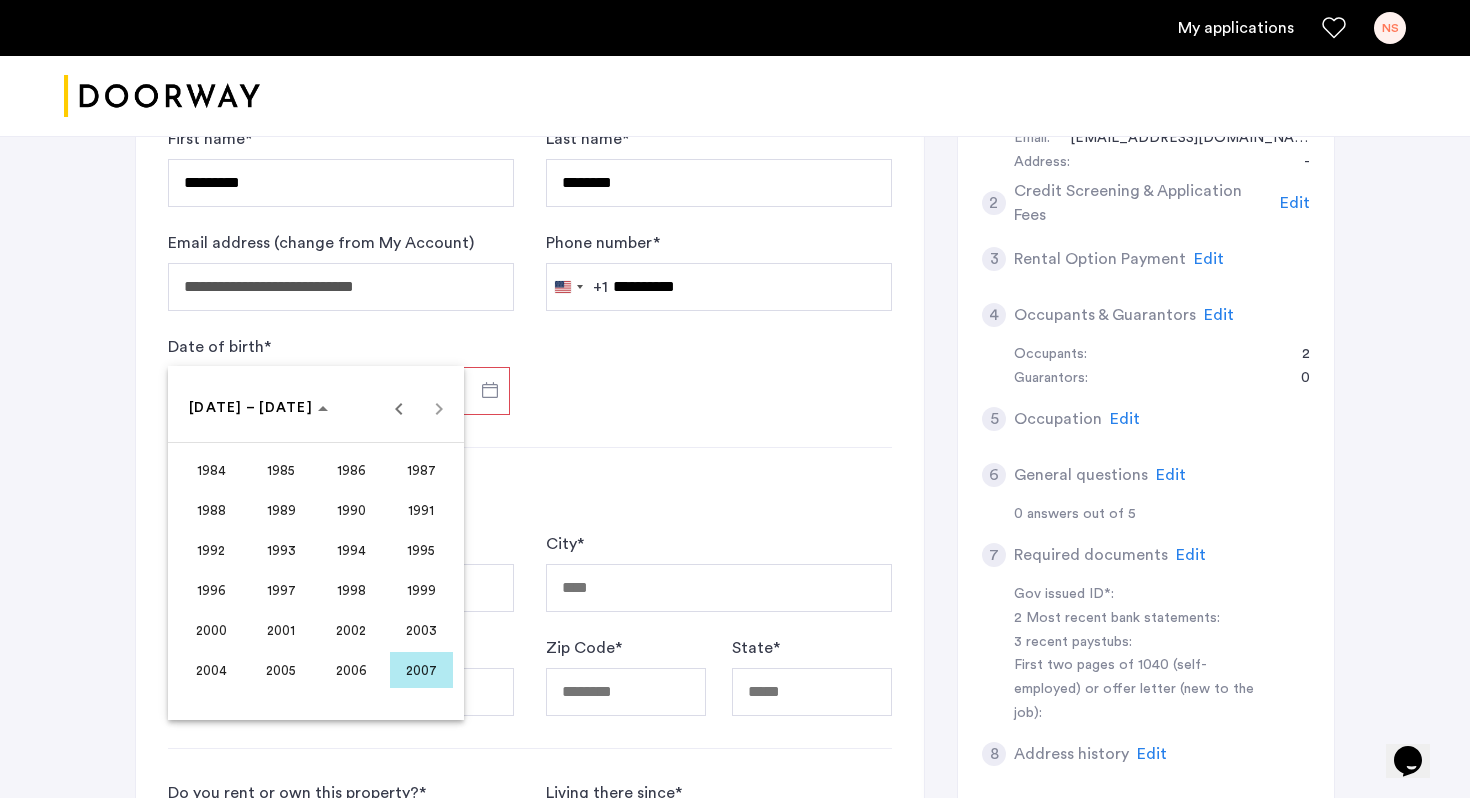 click on "2003" at bounding box center (421, 630) 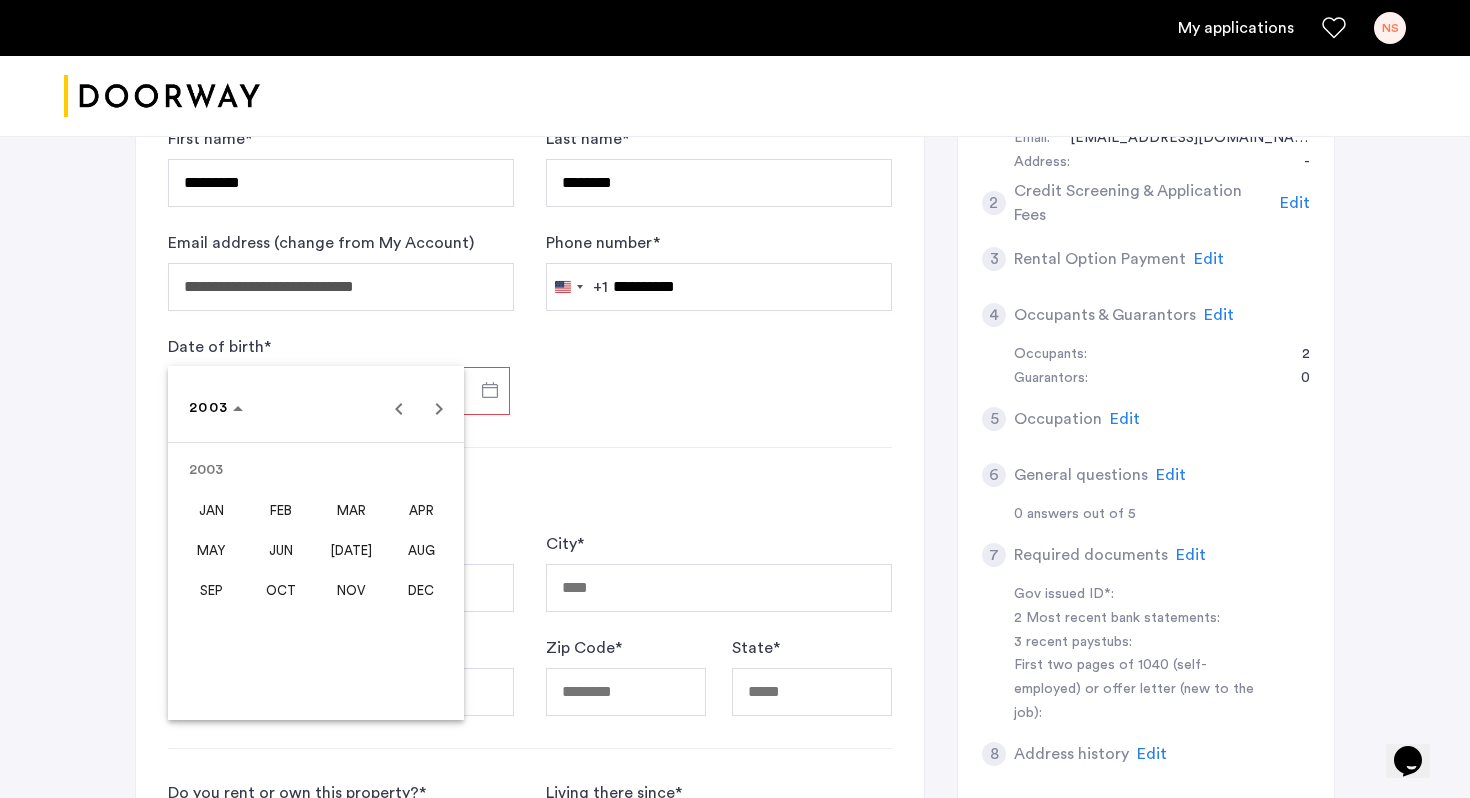 click on "NOV" at bounding box center [351, 590] 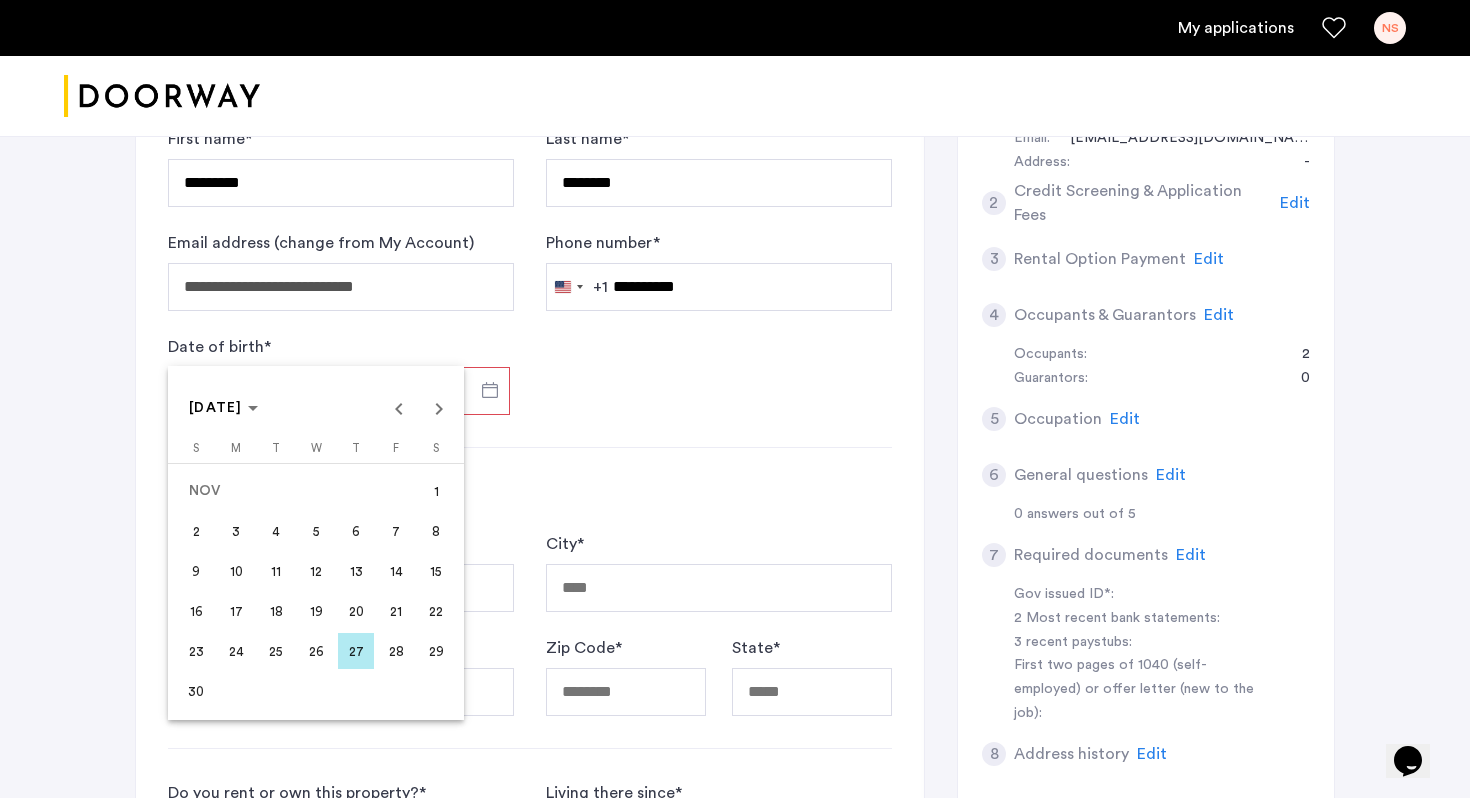 click on "23" at bounding box center [196, 651] 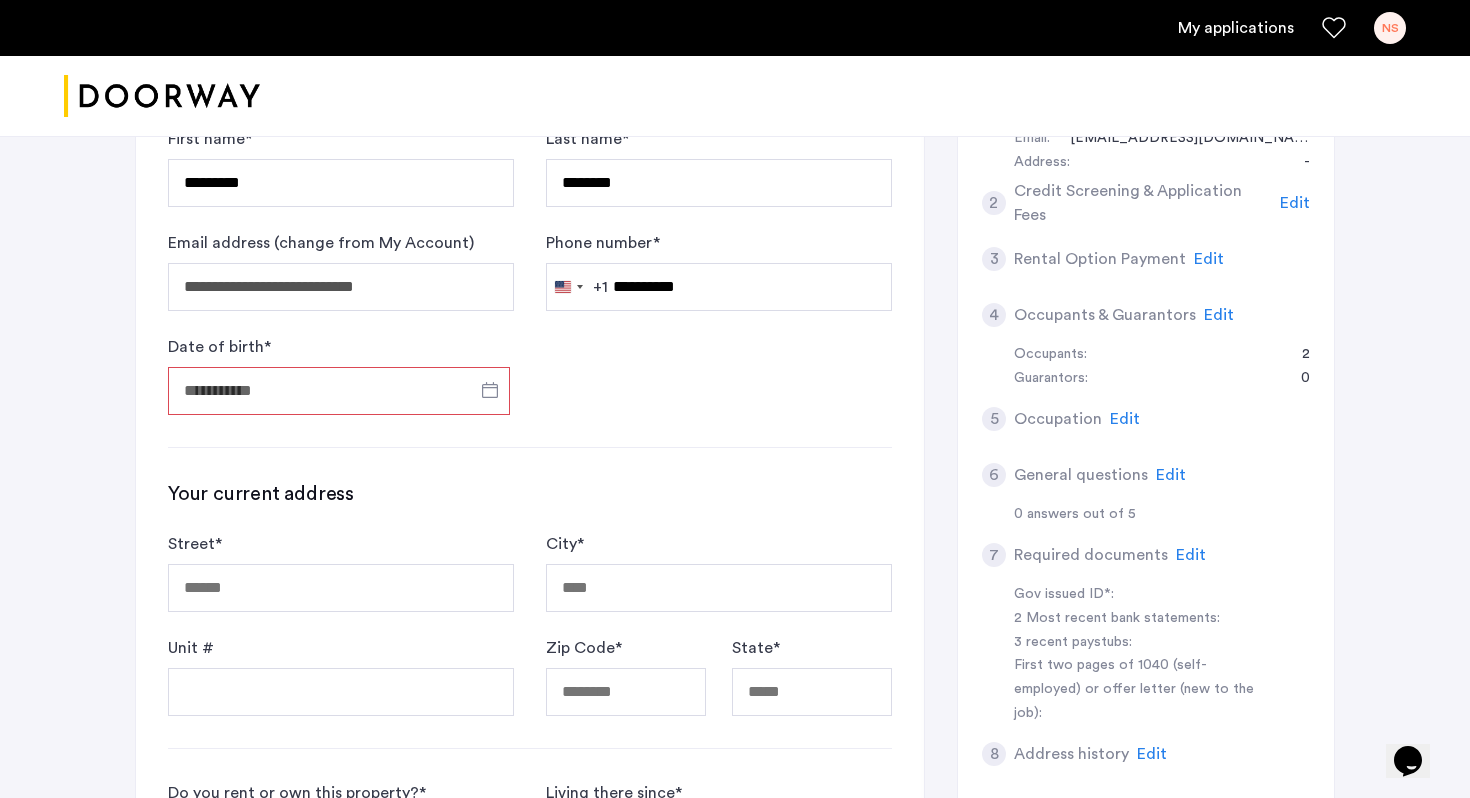 type on "**********" 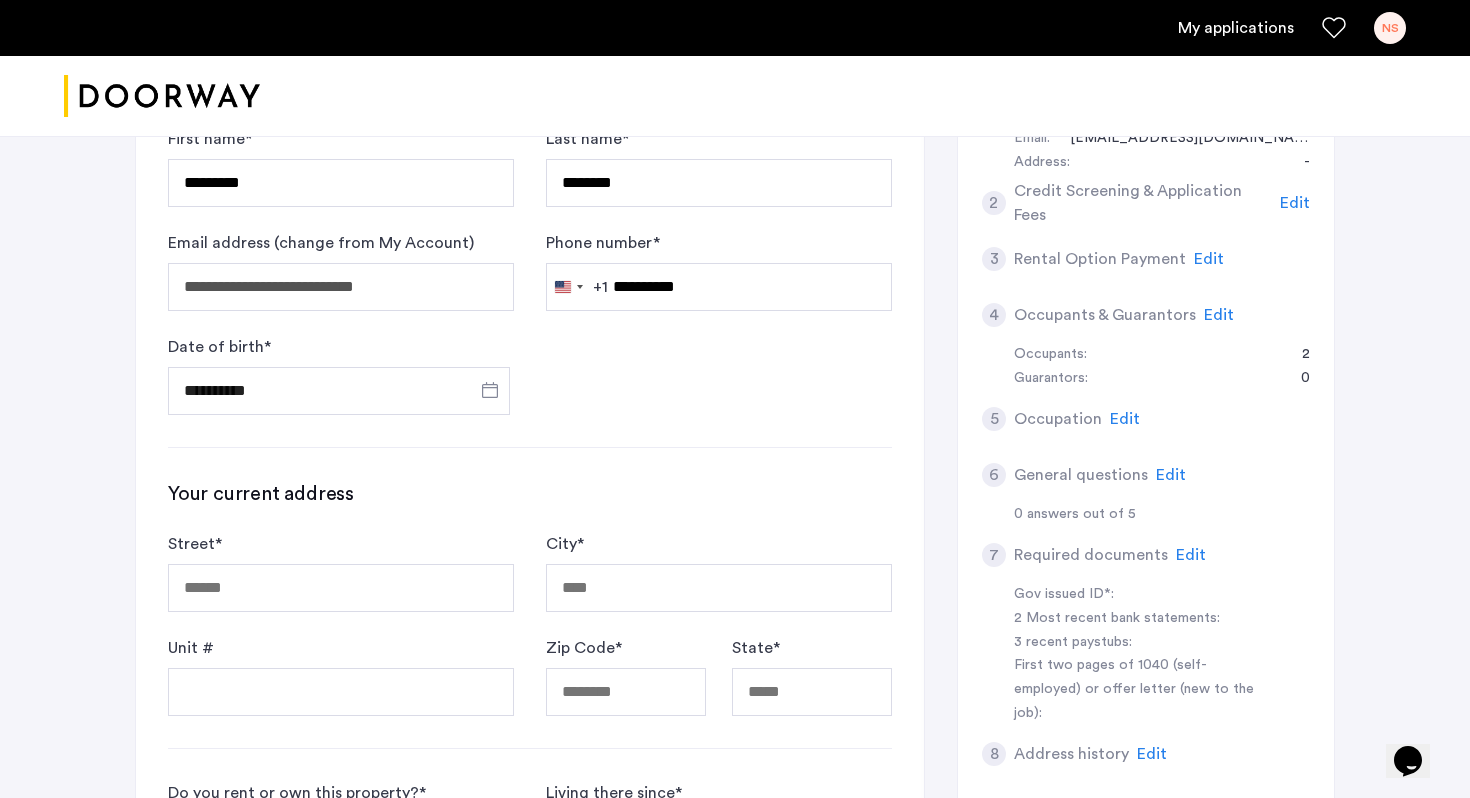 click on "**********" 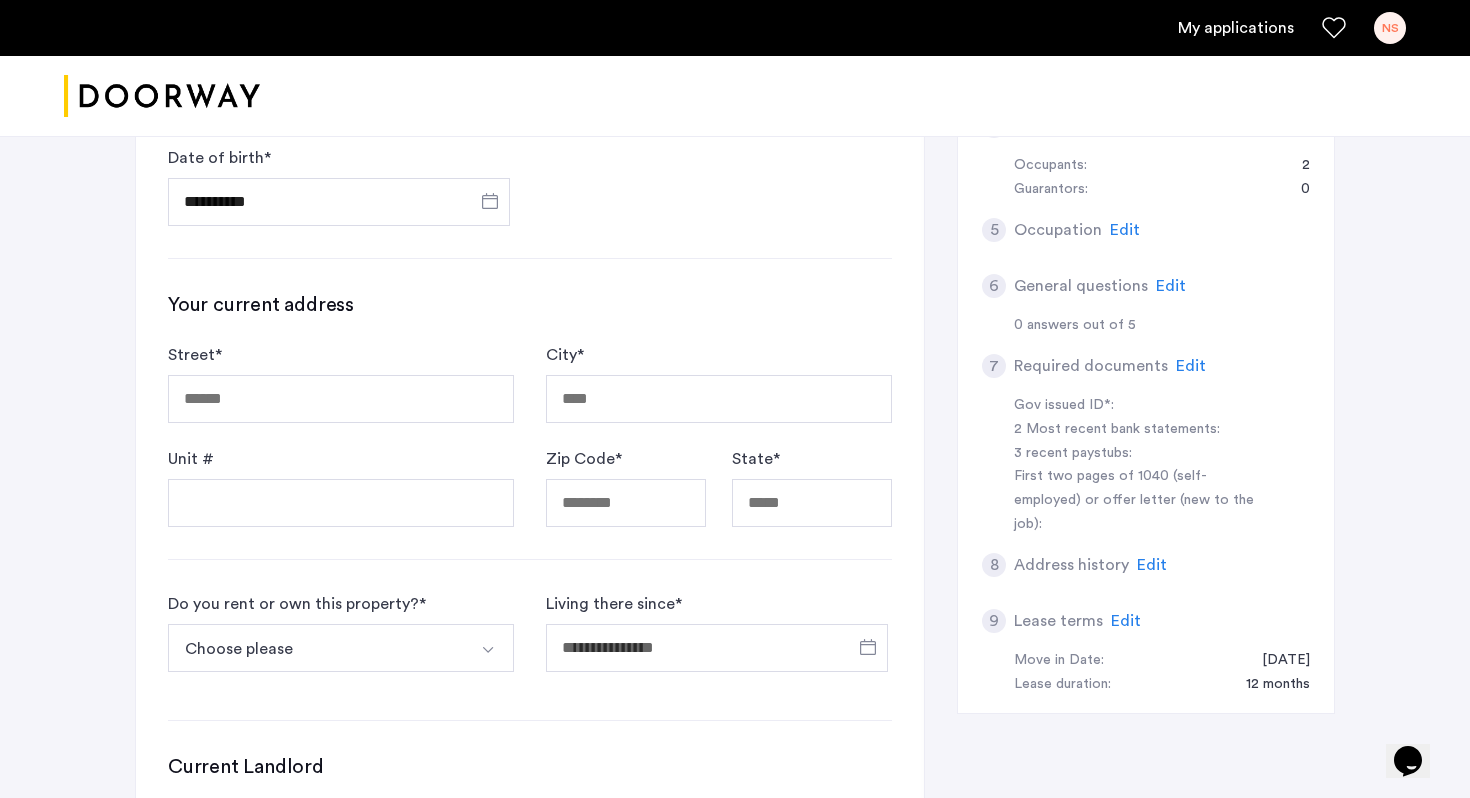click on "Street  * City  * Unit # Zip Code  * State  *" 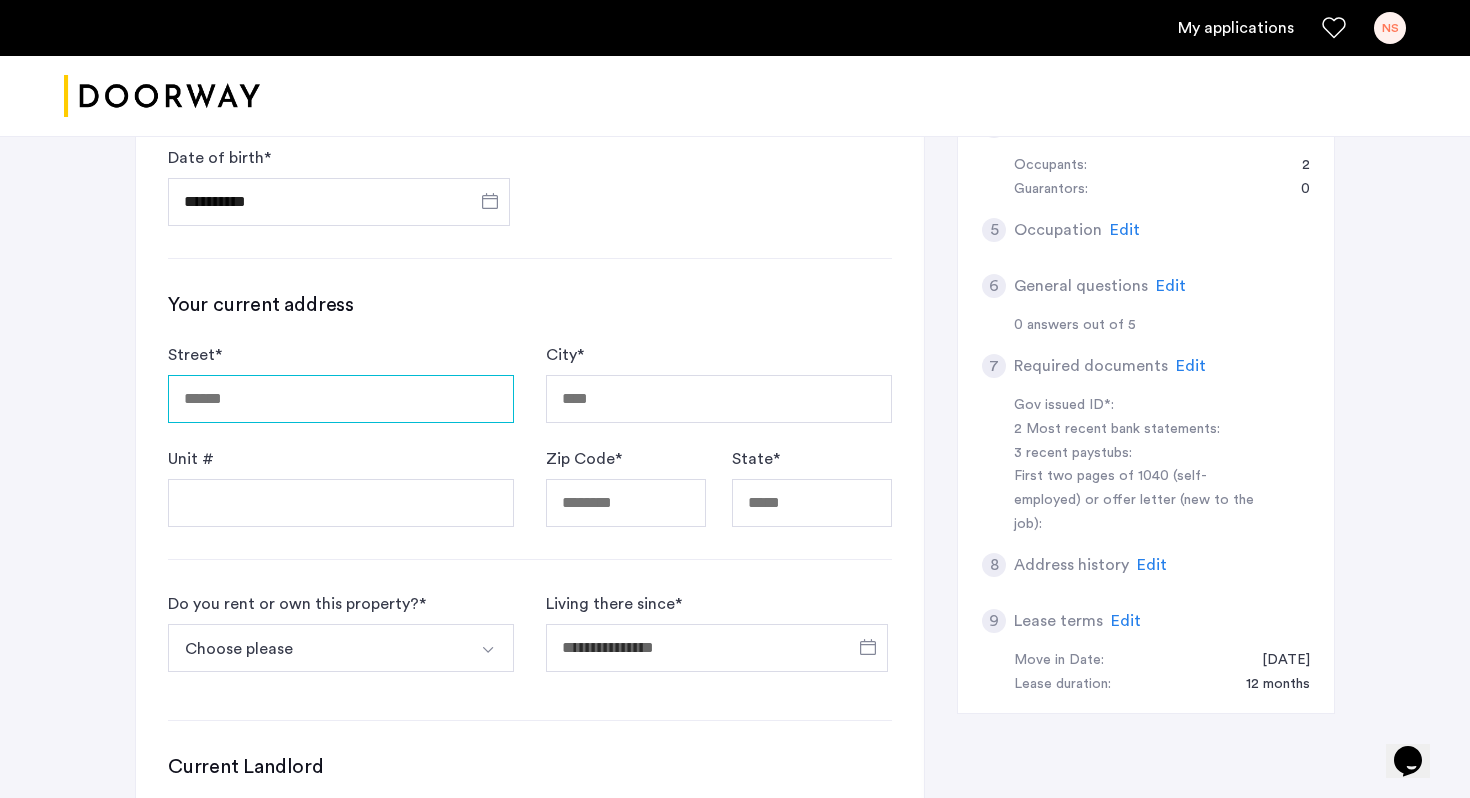 click on "Street  *" at bounding box center [341, 399] 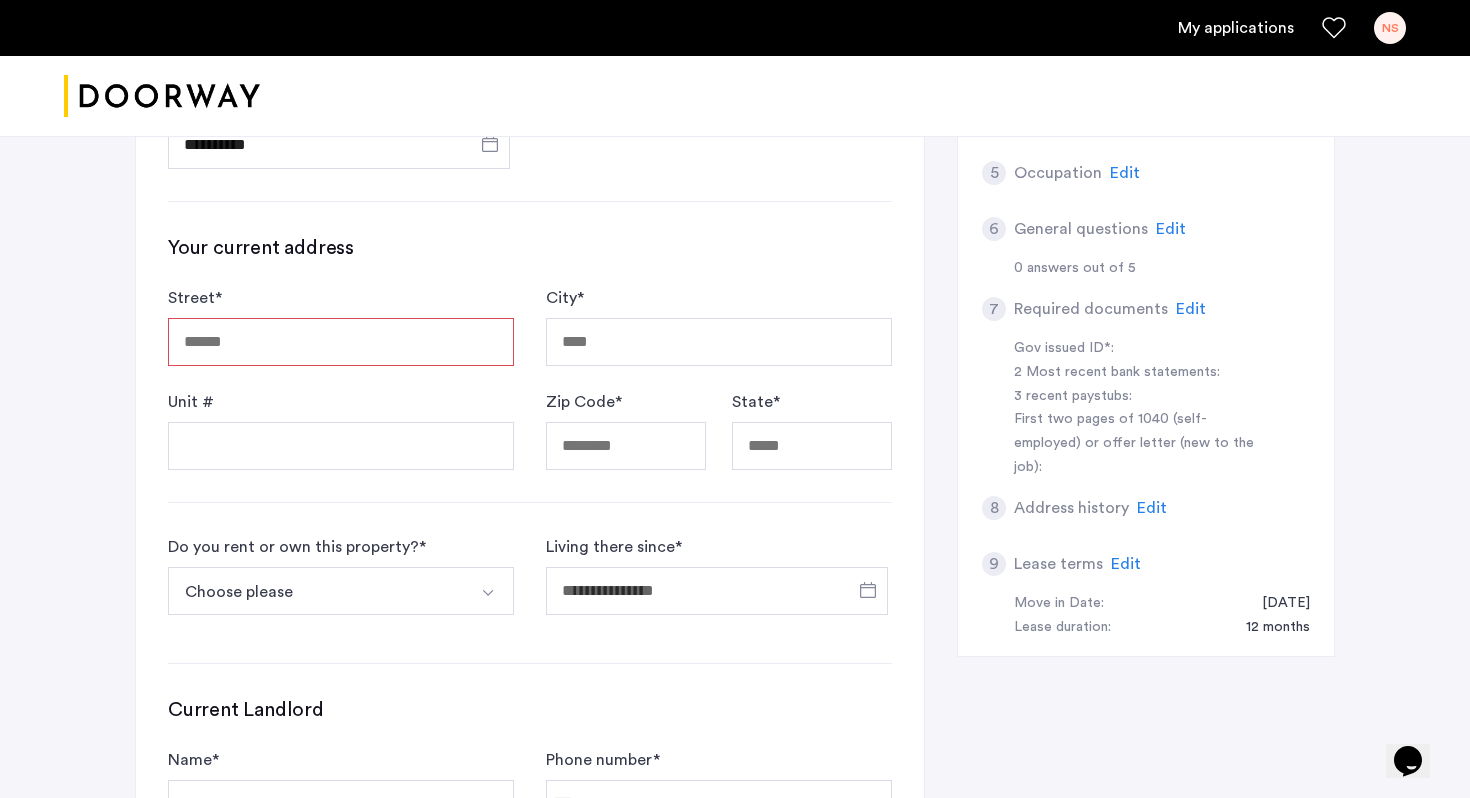 scroll, scrollTop: 740, scrollLeft: 0, axis: vertical 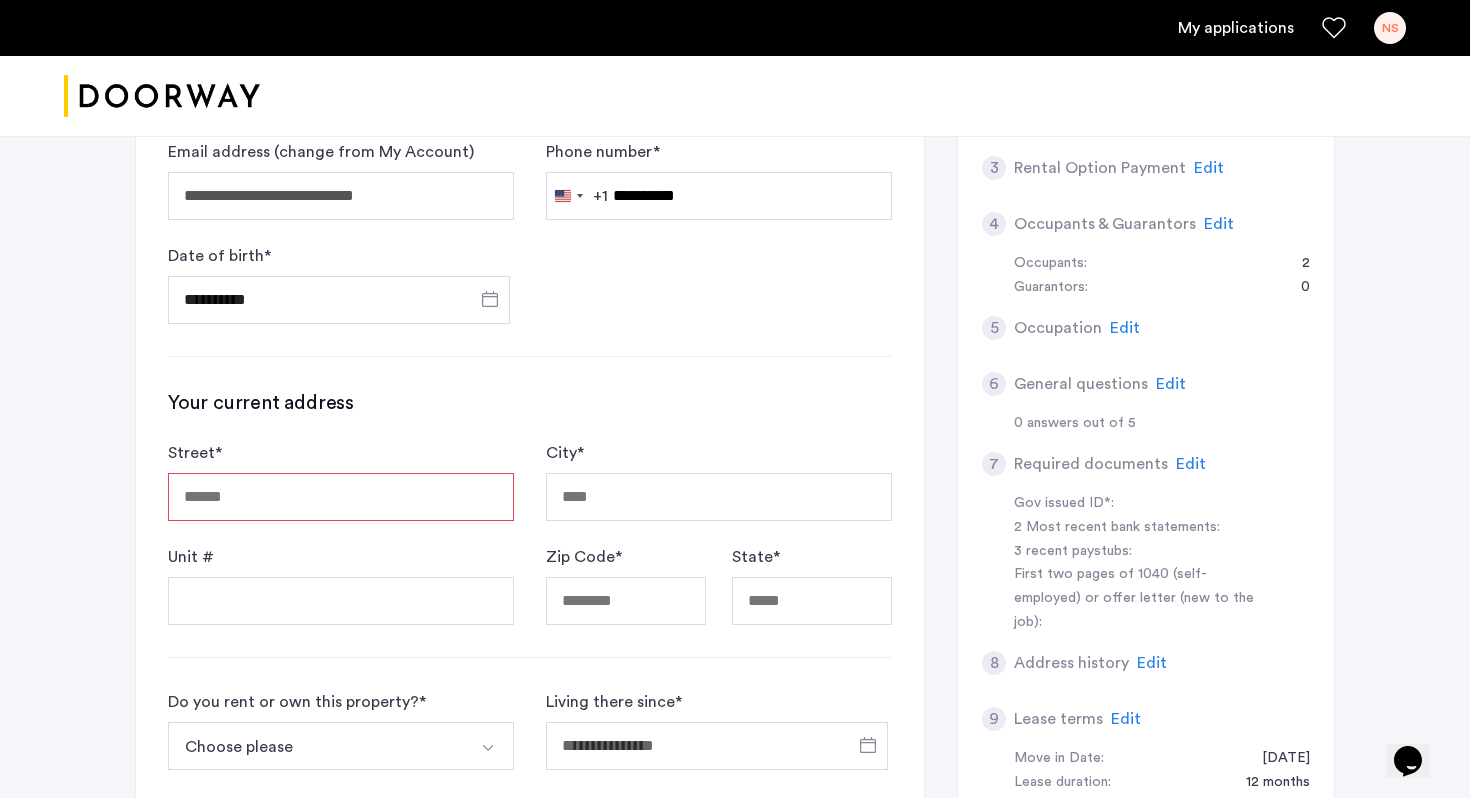click on "Street  *" at bounding box center [341, 497] 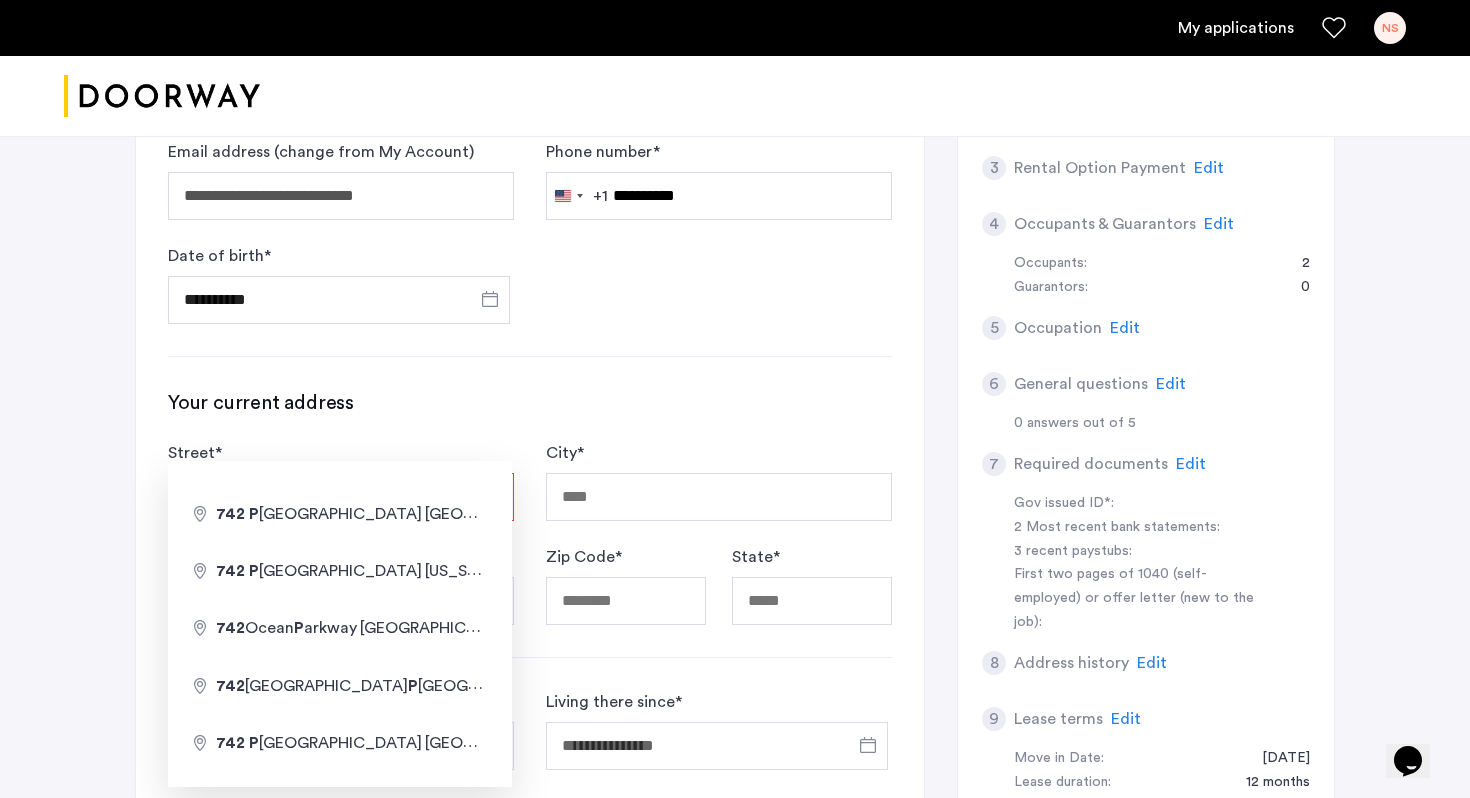 type on "**********" 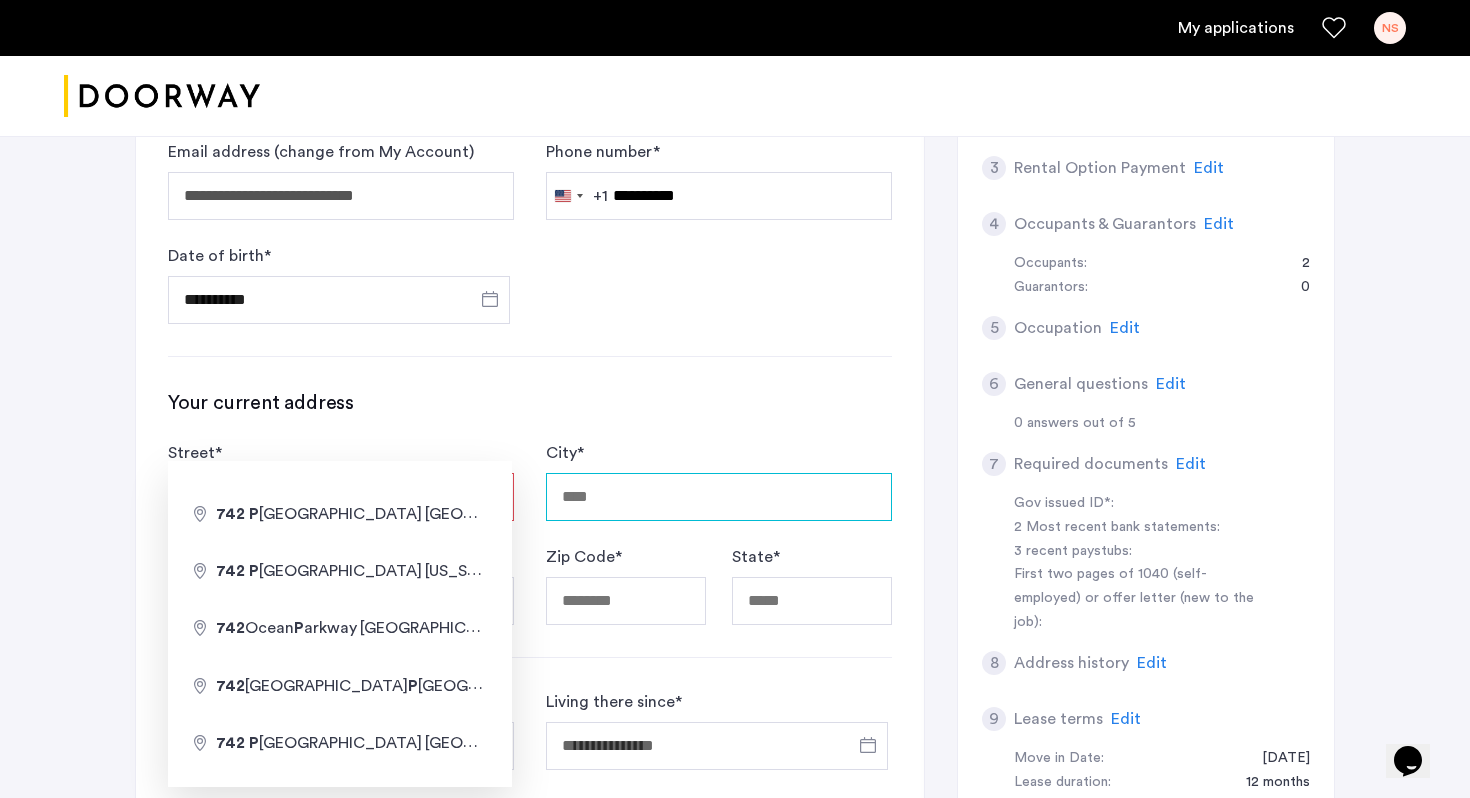 type on "********" 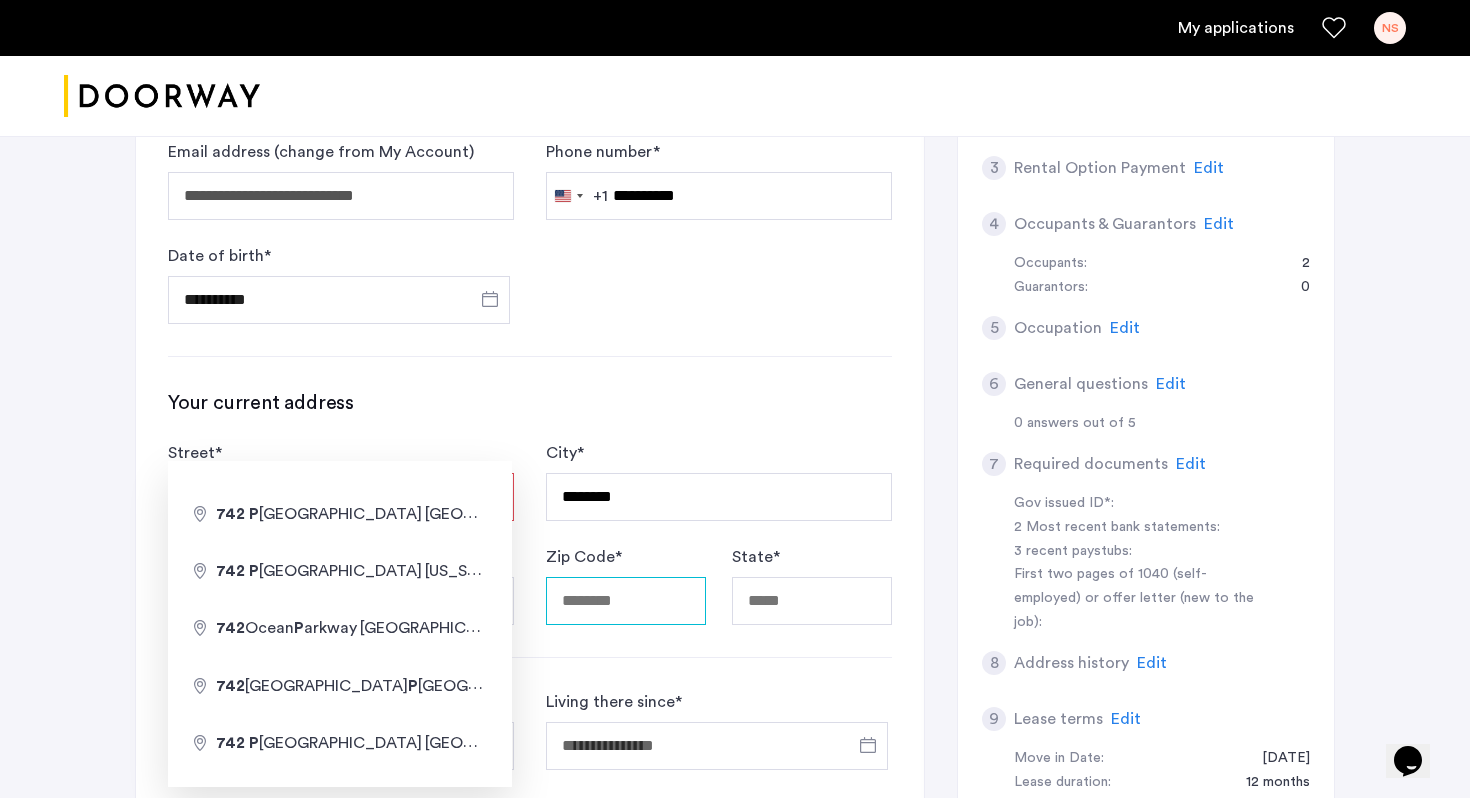 type on "*****" 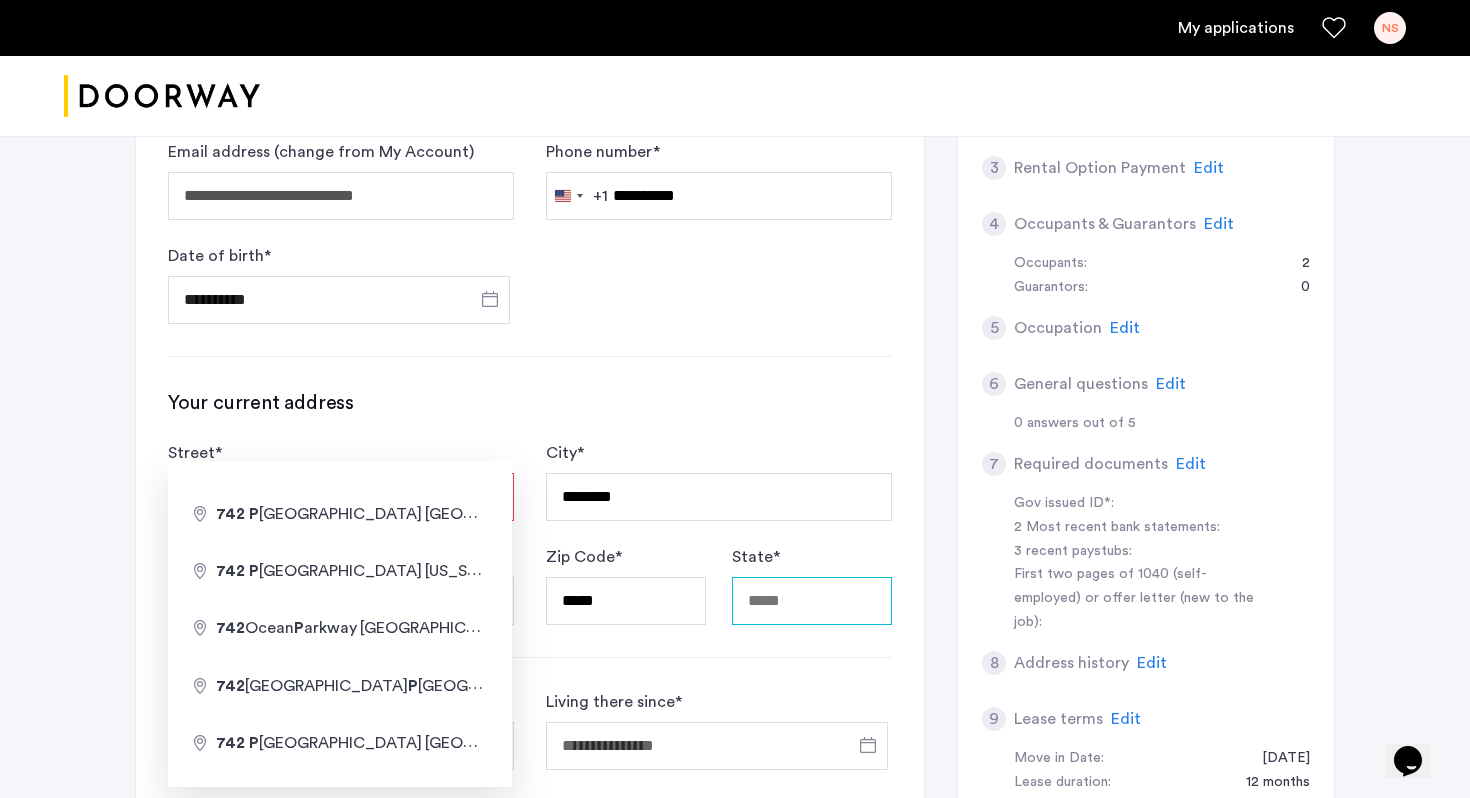 type on "**" 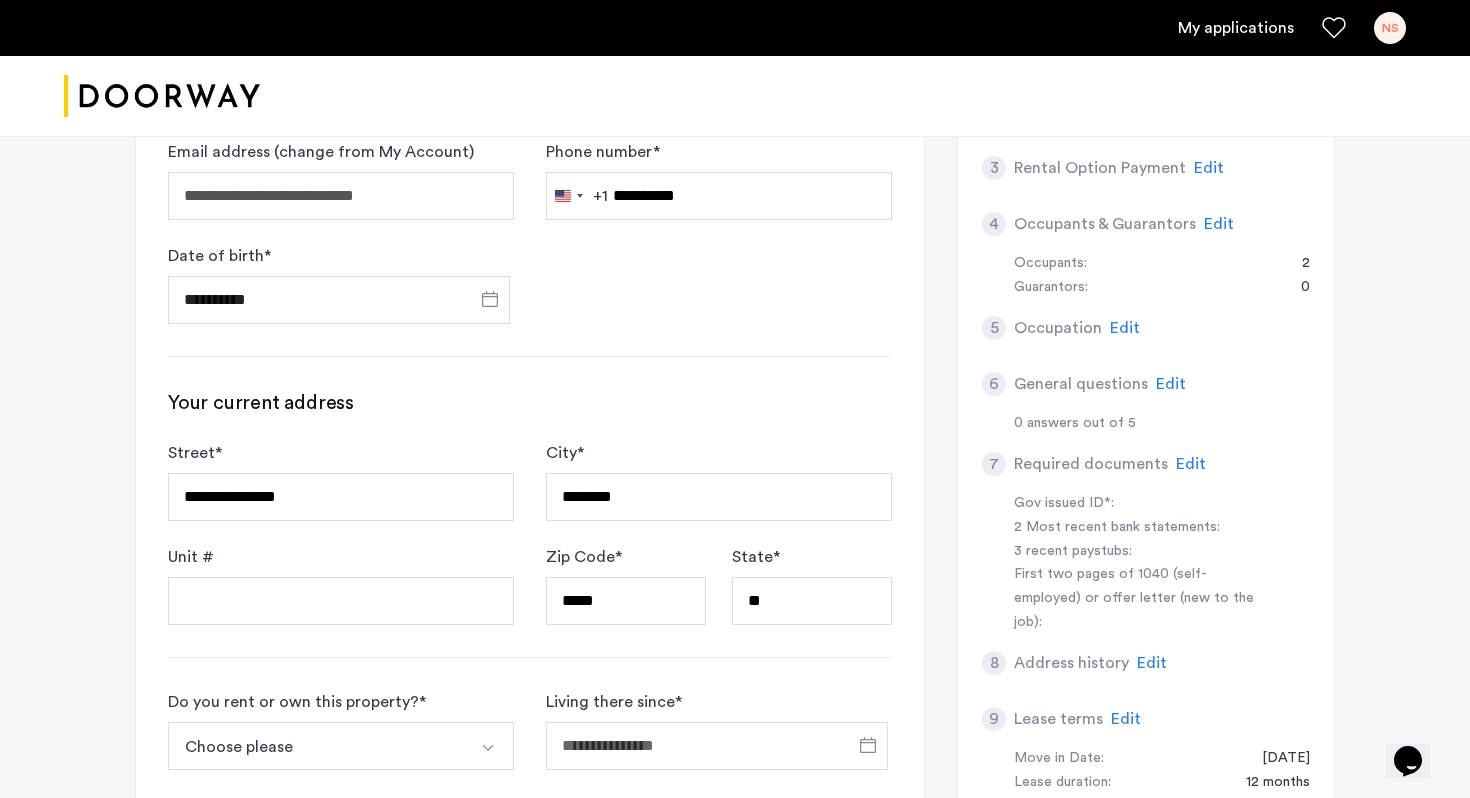 click on "**********" 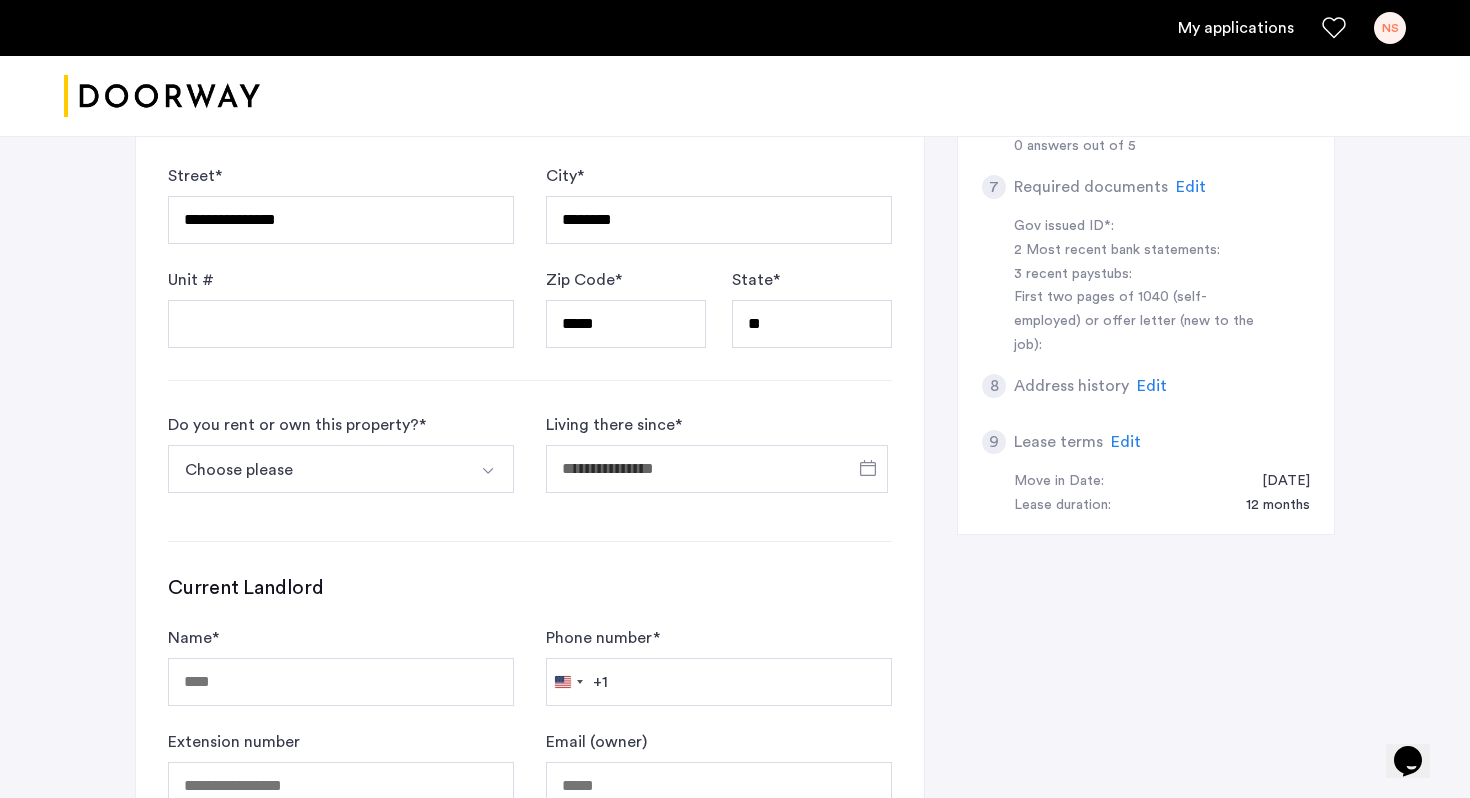 scroll, scrollTop: 886, scrollLeft: 0, axis: vertical 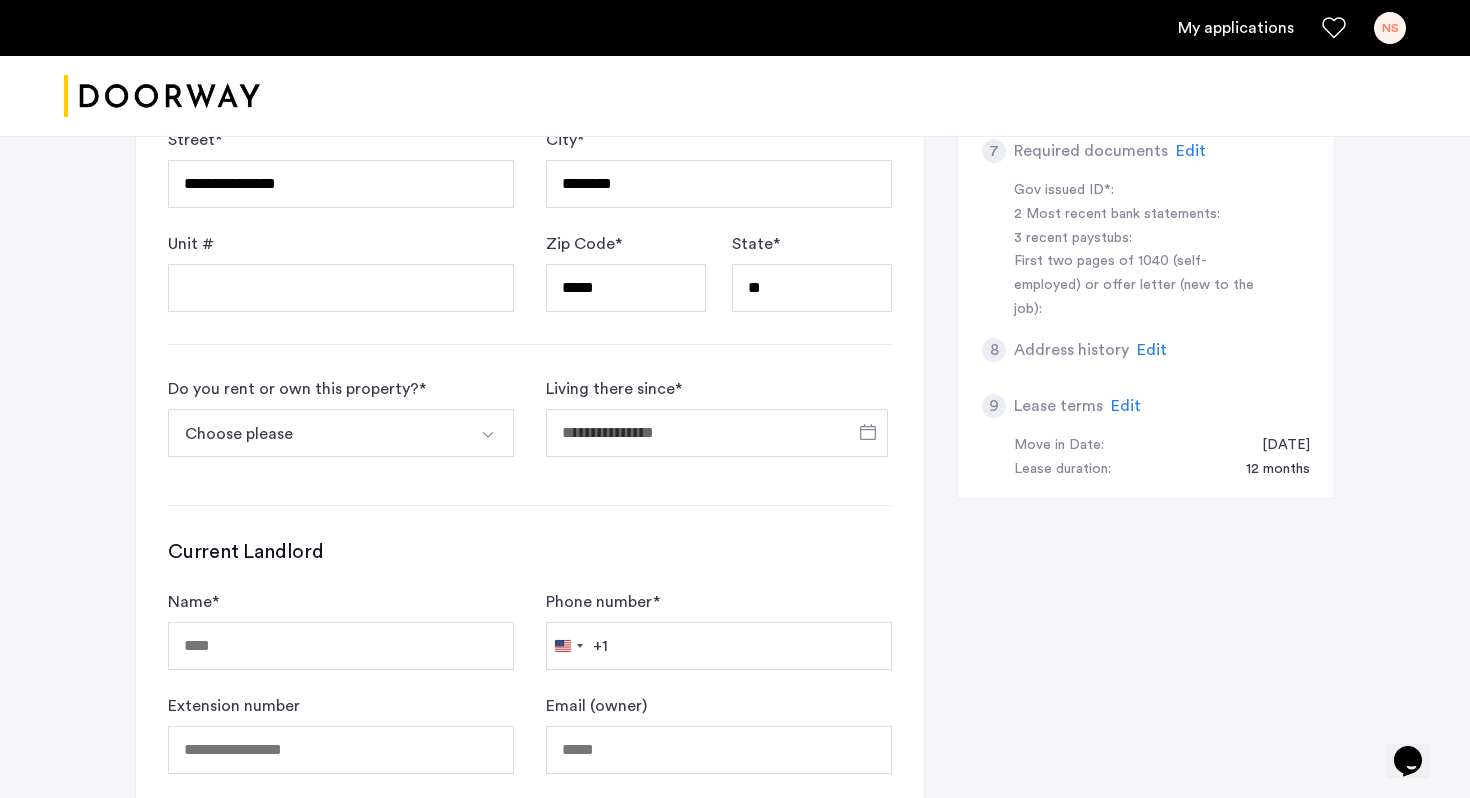 click on "Choose please" at bounding box center (317, 433) 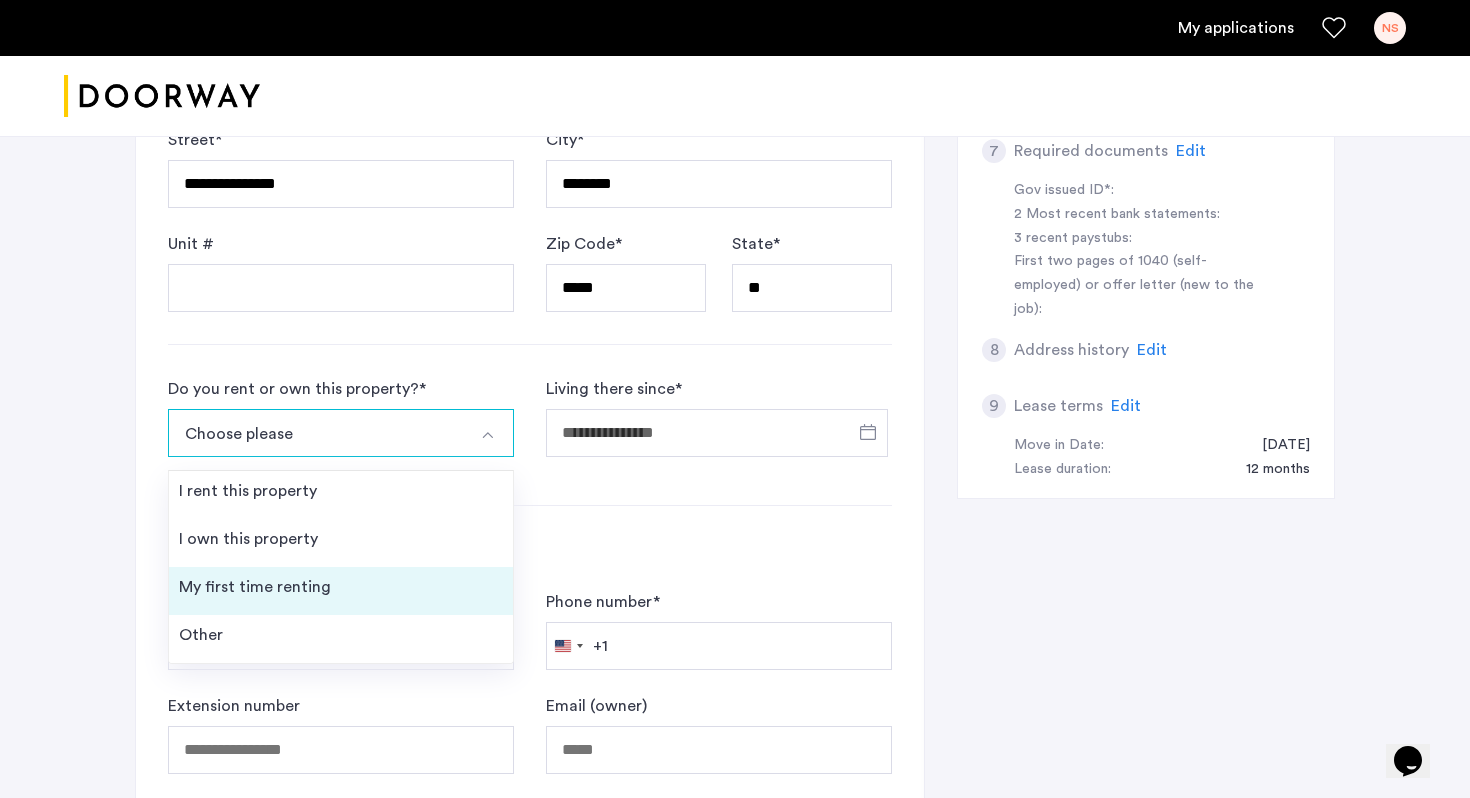 scroll, scrollTop: 837, scrollLeft: 0, axis: vertical 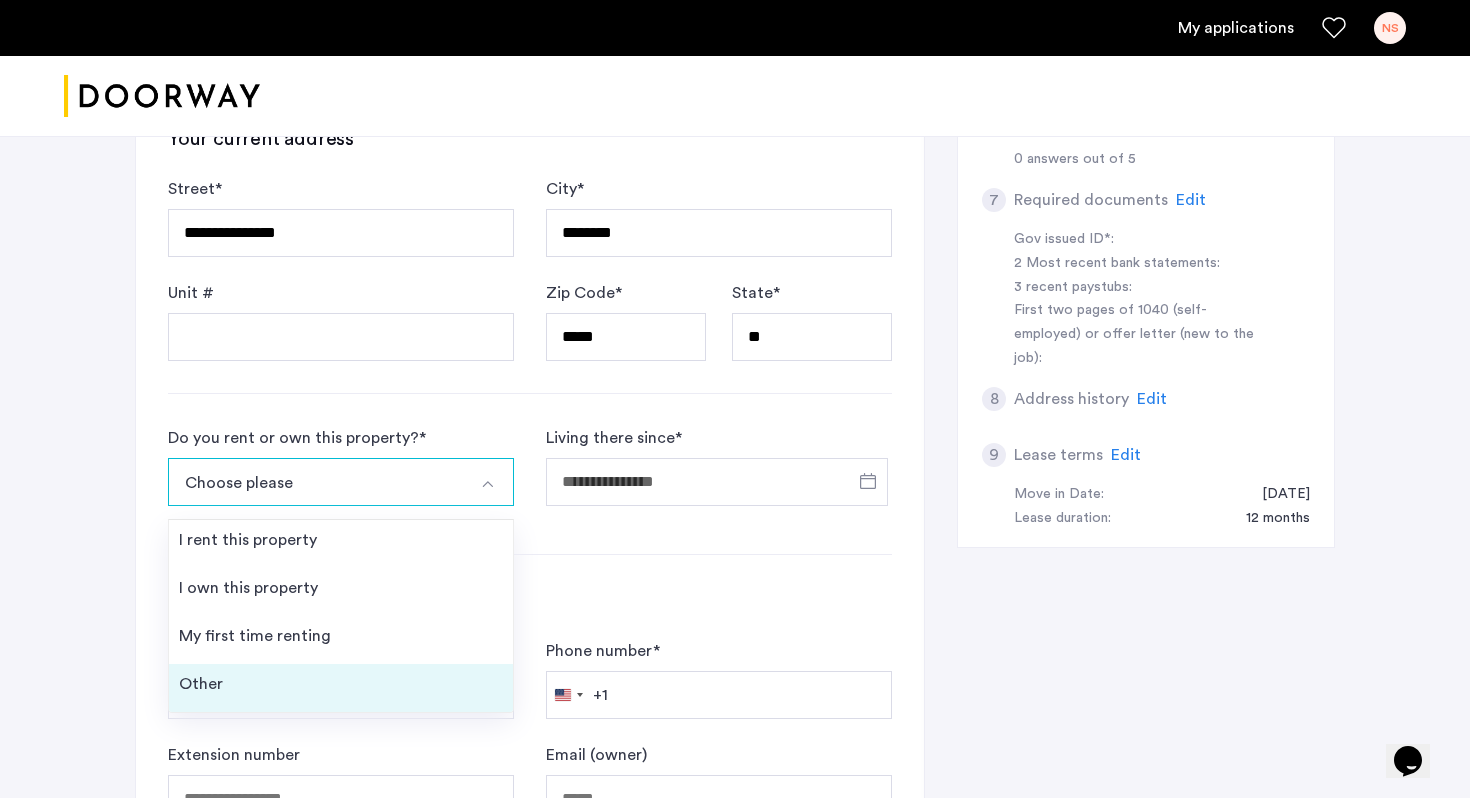 click on "Other" at bounding box center (341, 688) 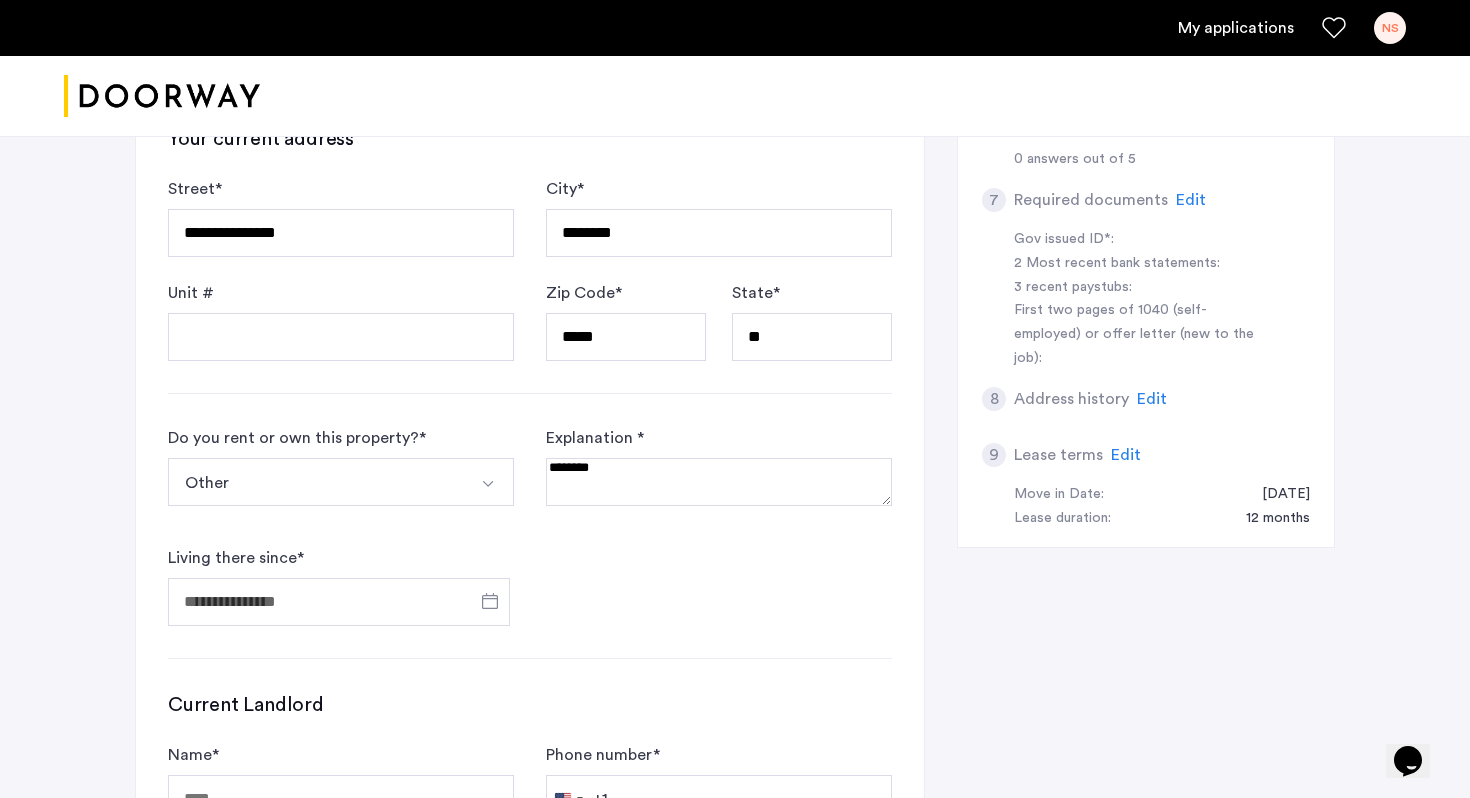 click at bounding box center (719, 482) 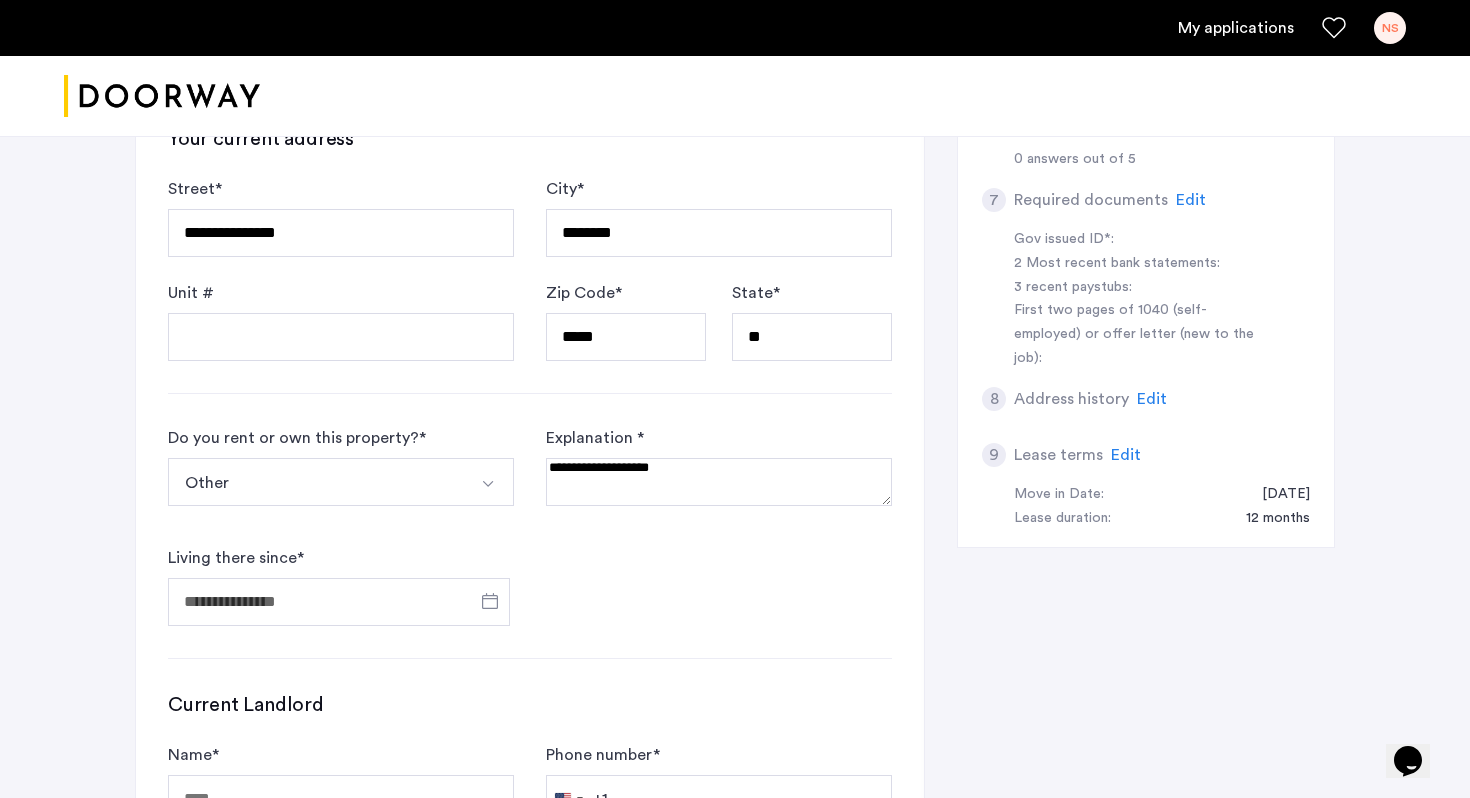 click at bounding box center (719, 482) 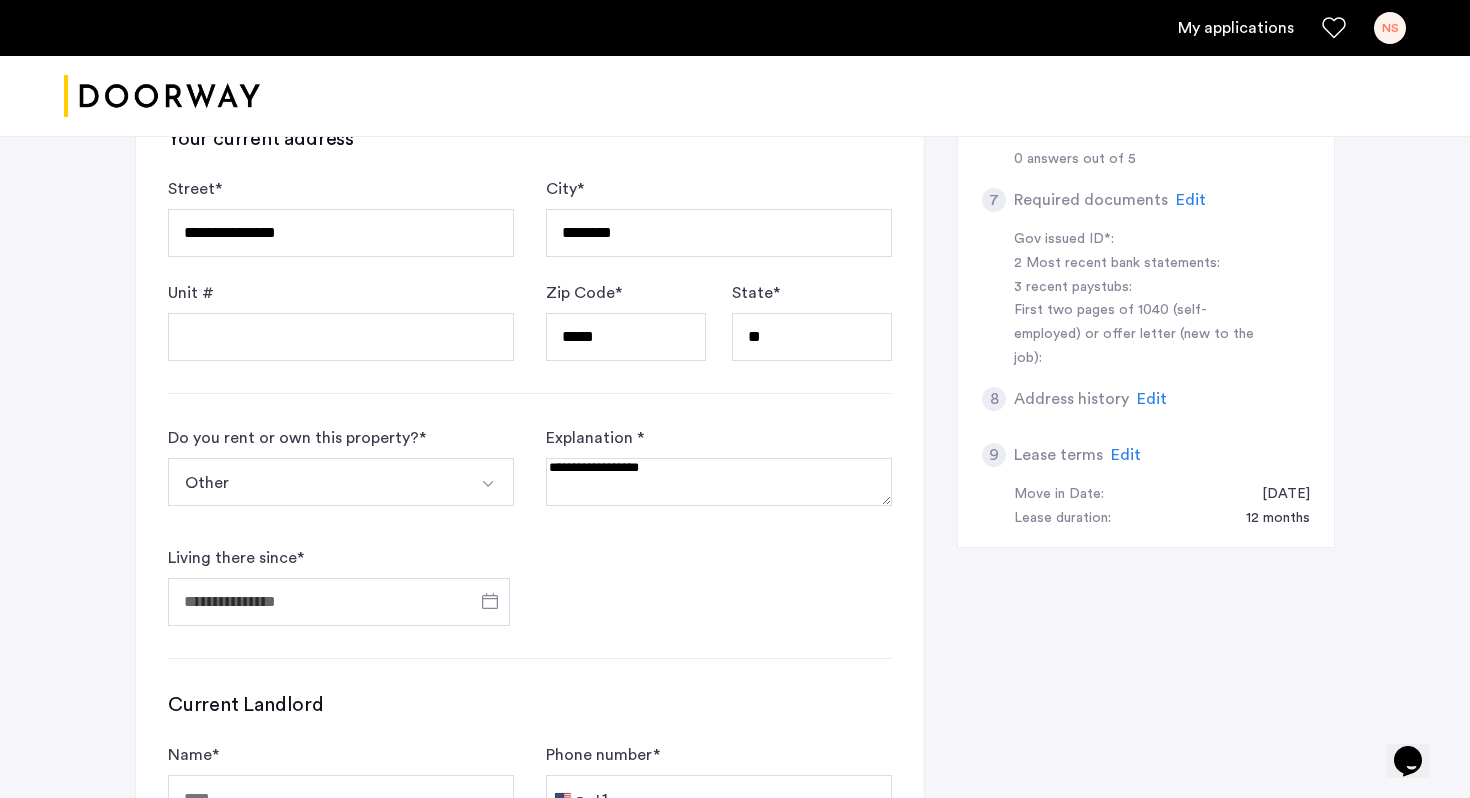 click at bounding box center (719, 482) 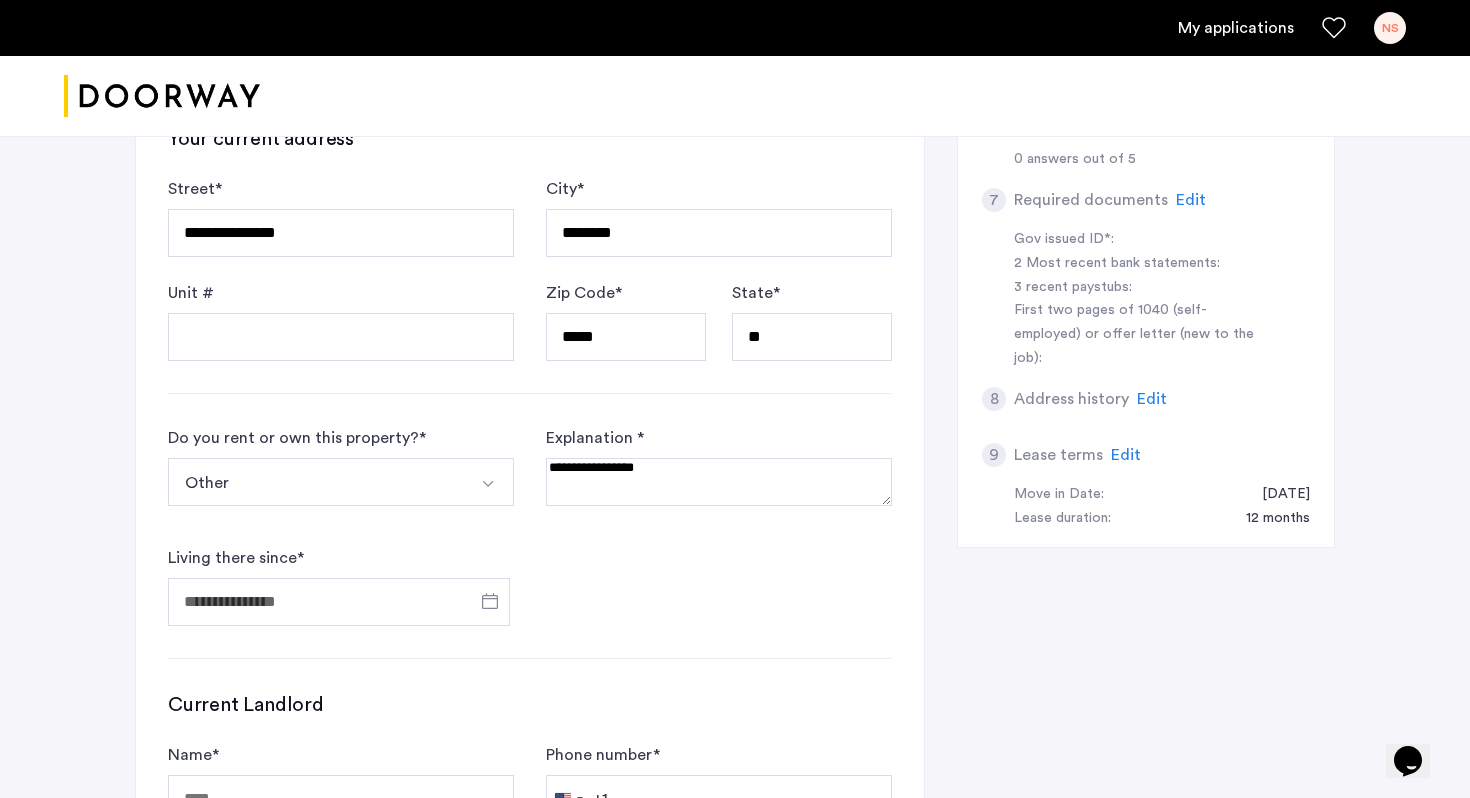 click at bounding box center (719, 482) 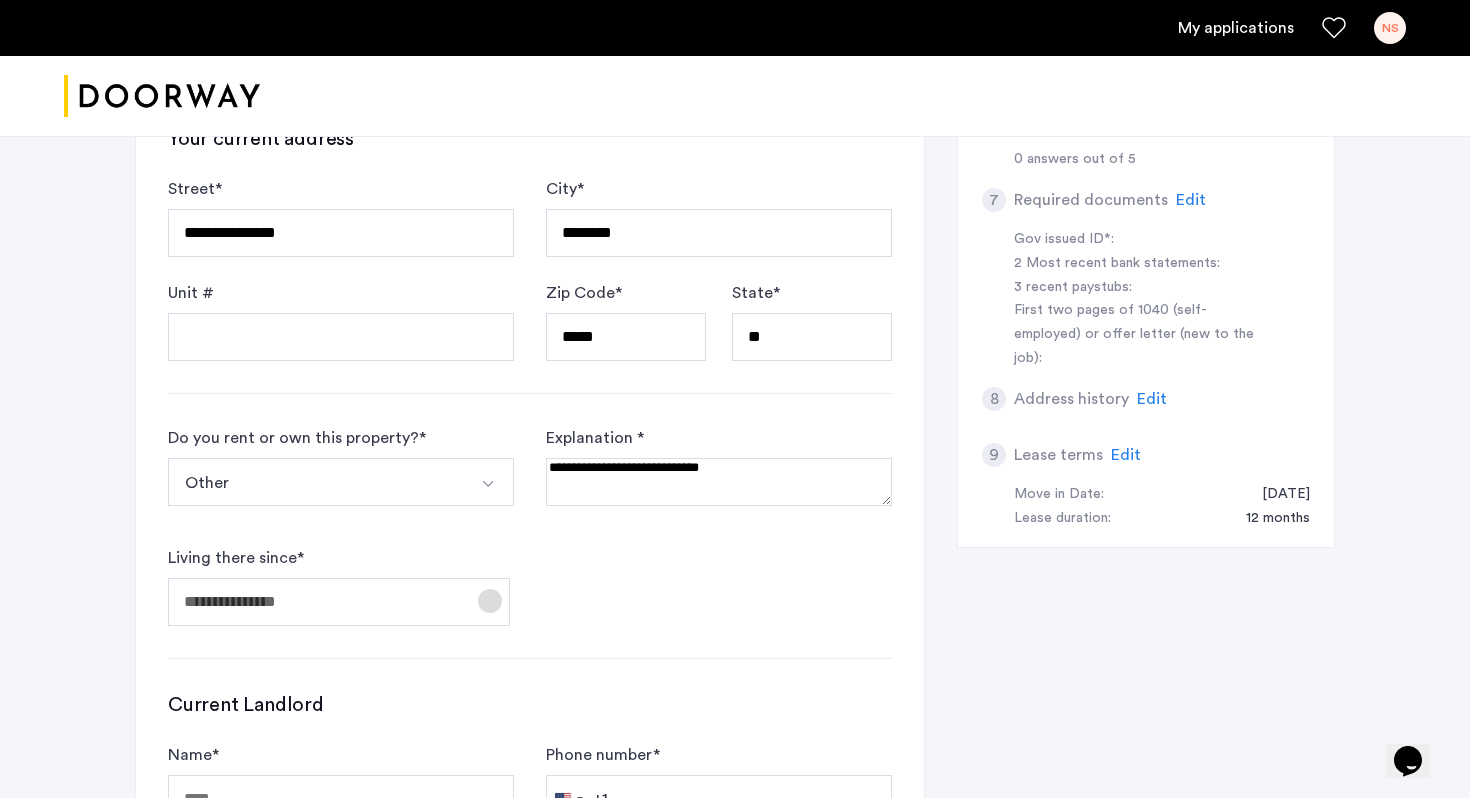 click 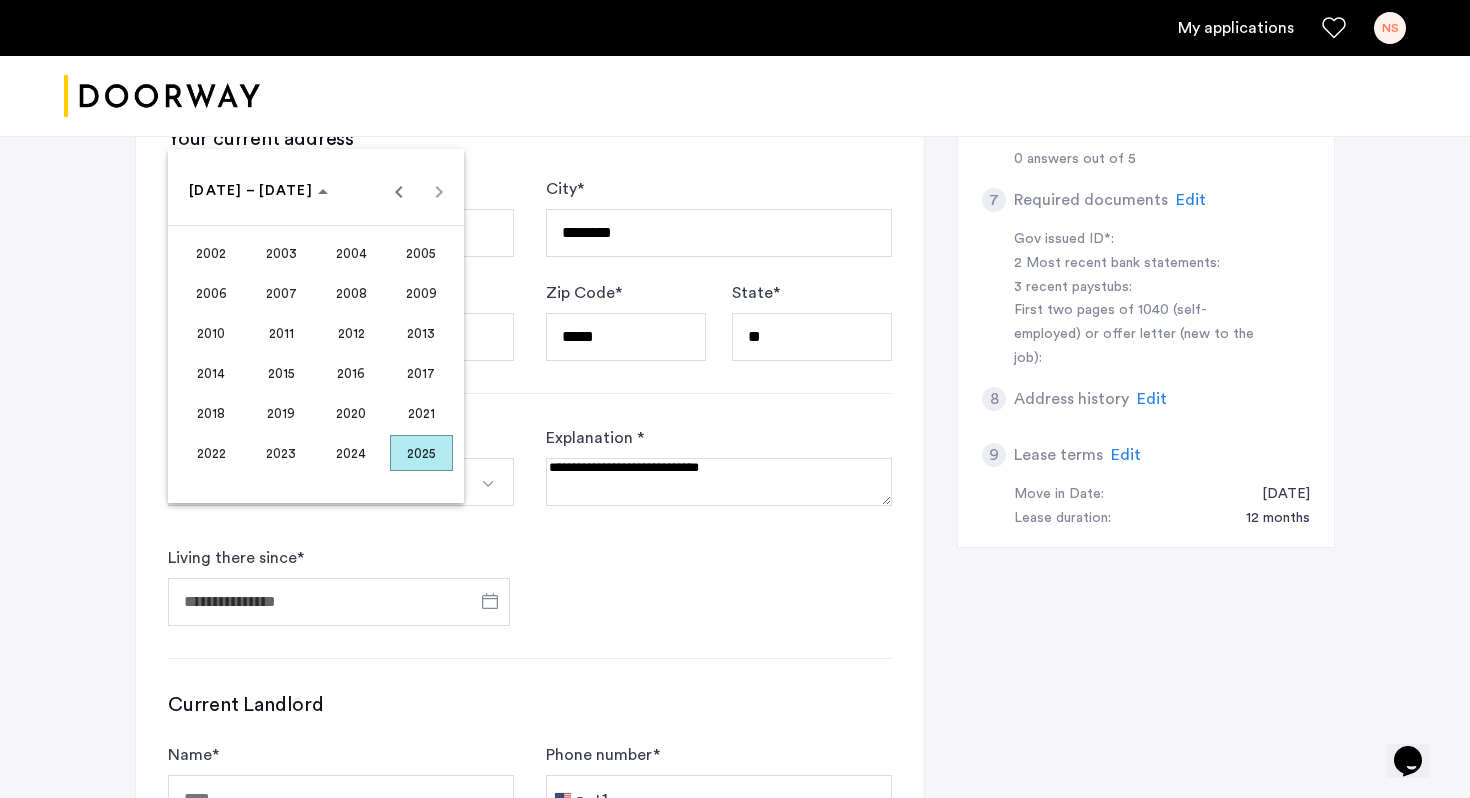 click on "2025" at bounding box center [421, 453] 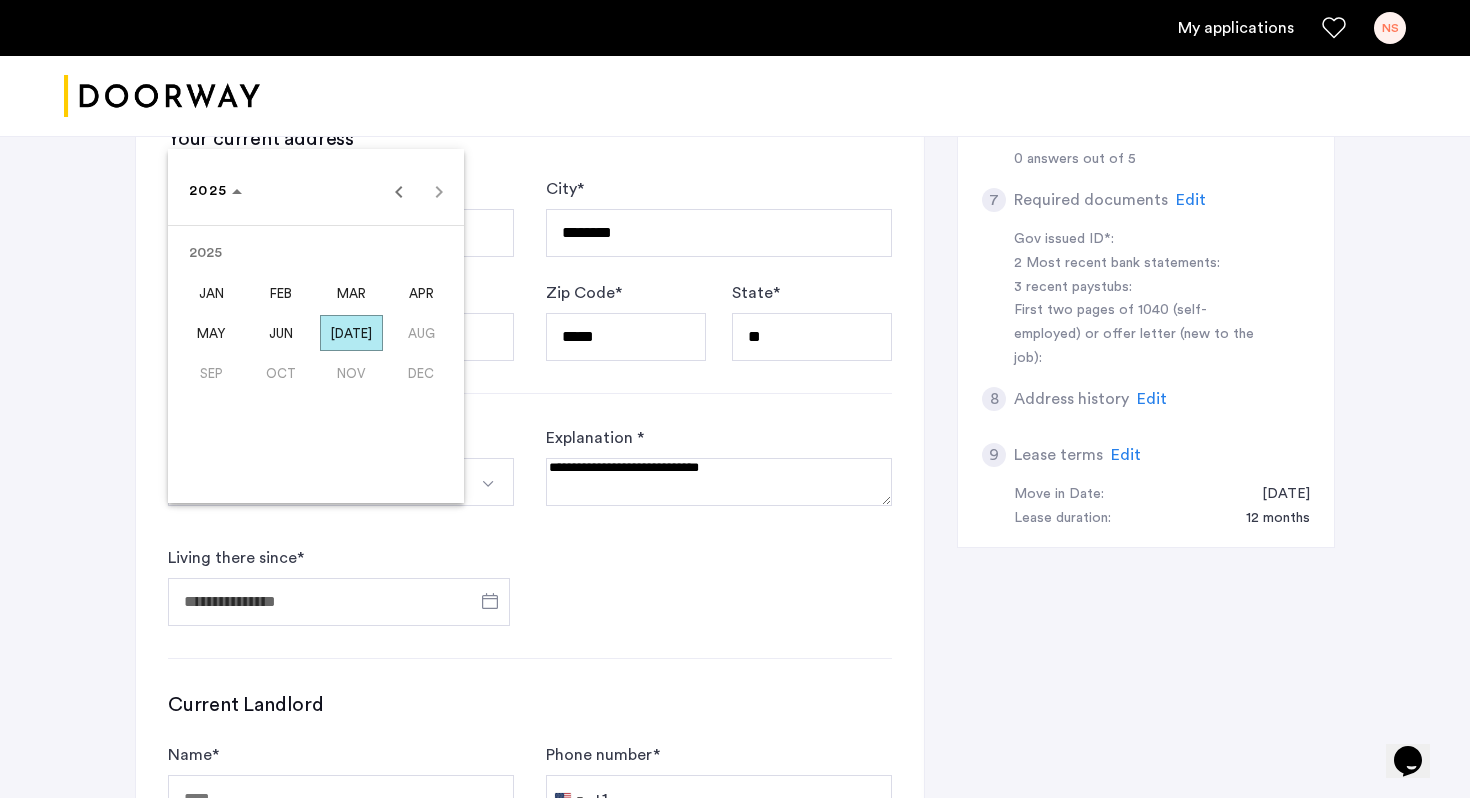 click at bounding box center [735, 399] 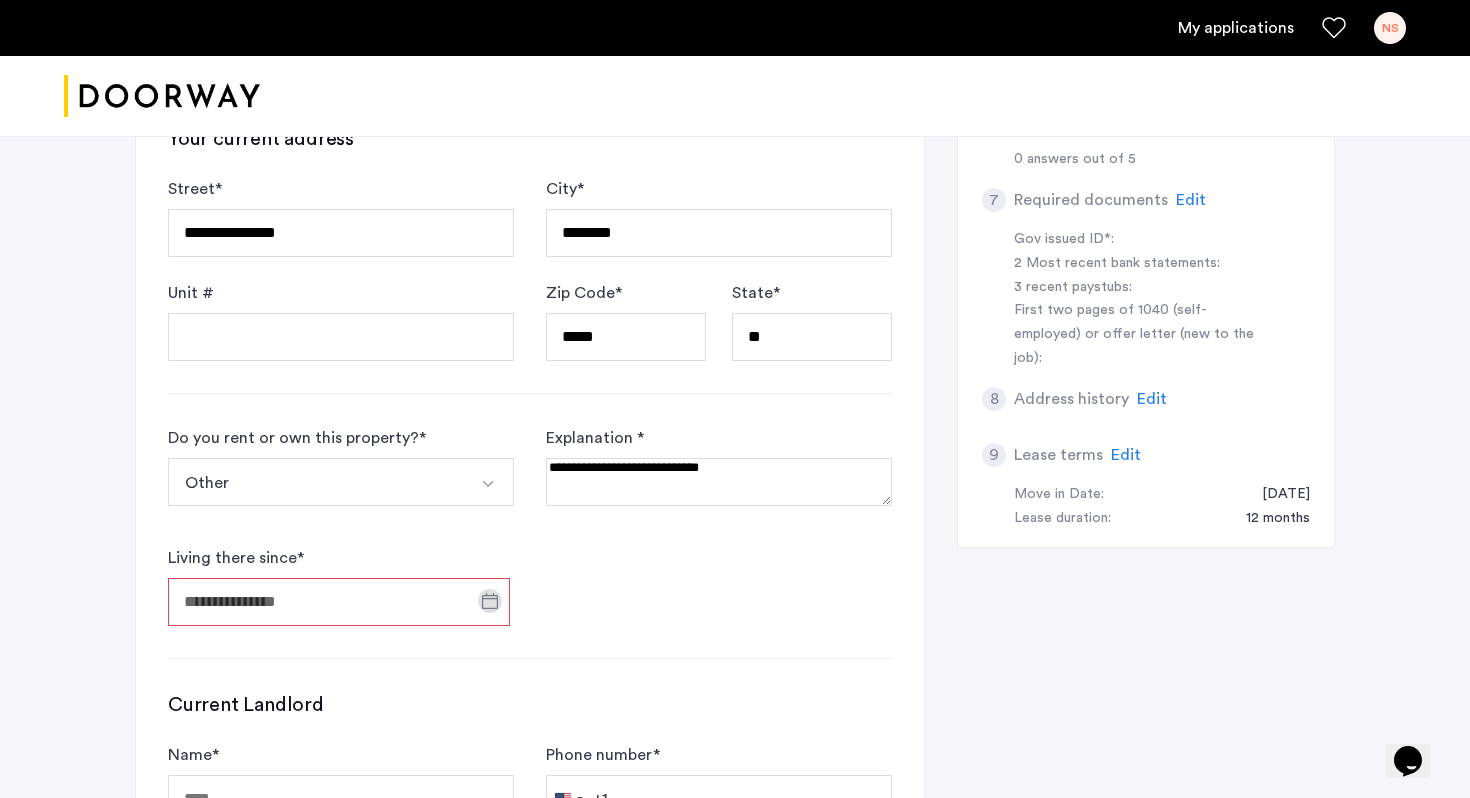 click at bounding box center (719, 482) 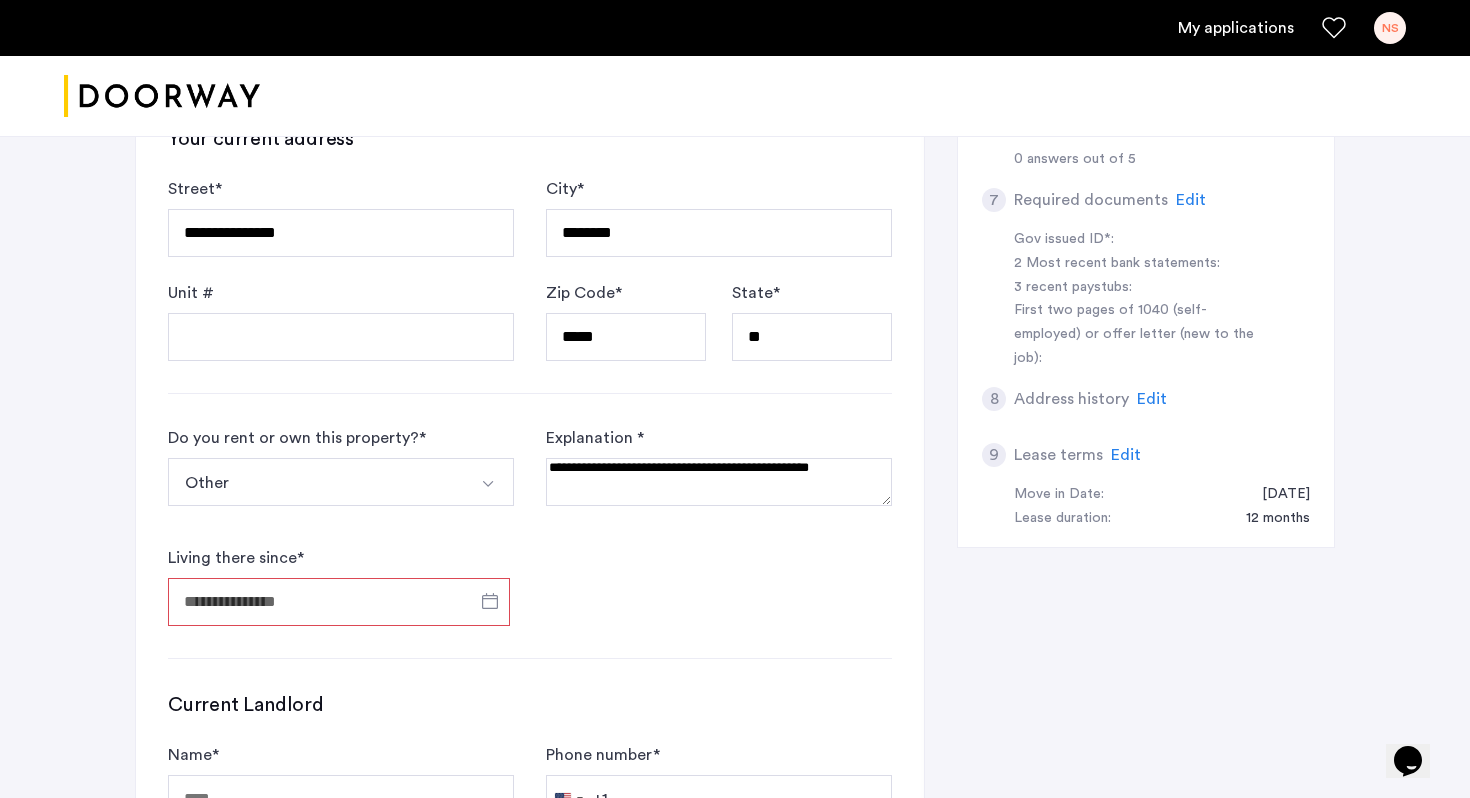 type on "**********" 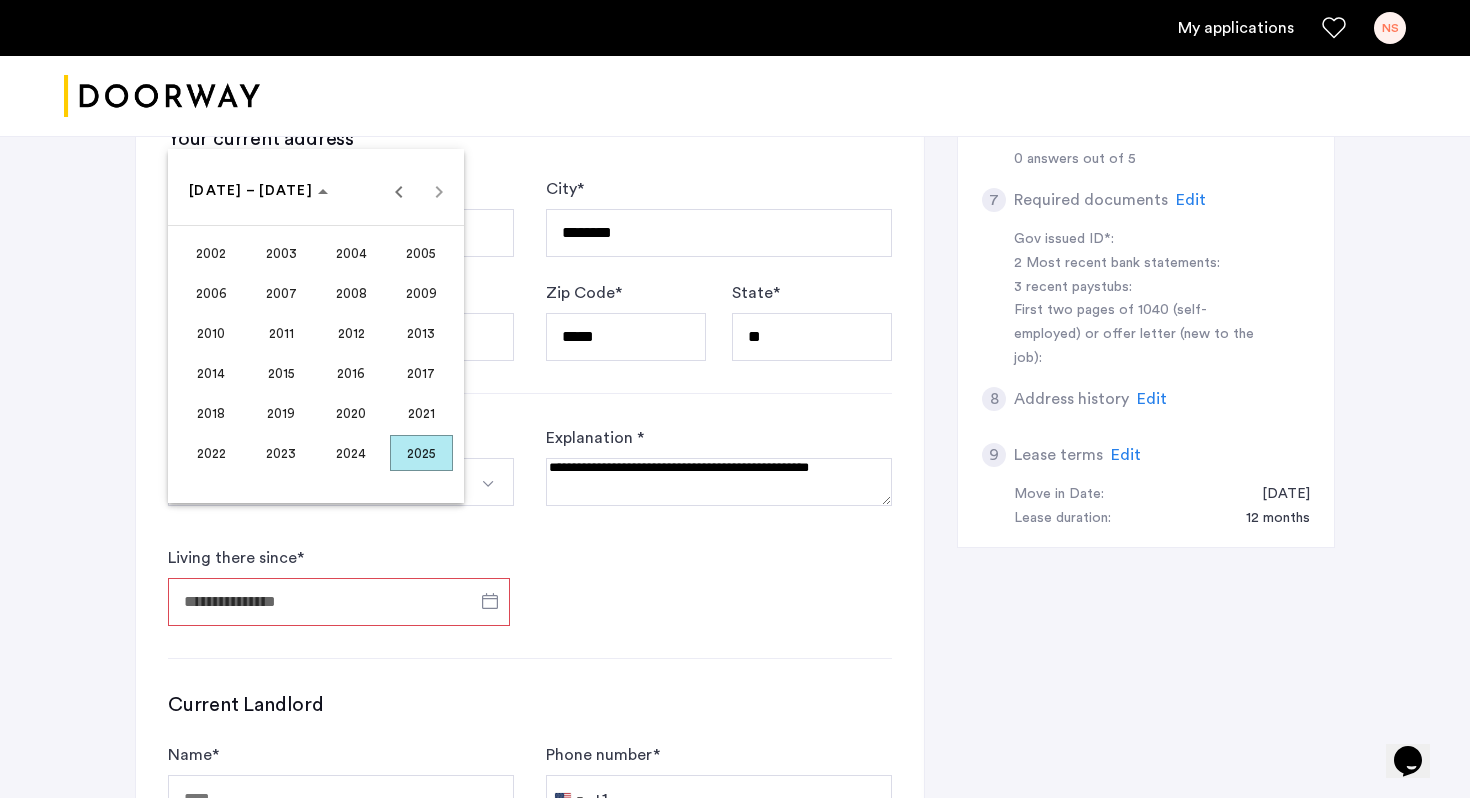 click on "2025" at bounding box center [421, 453] 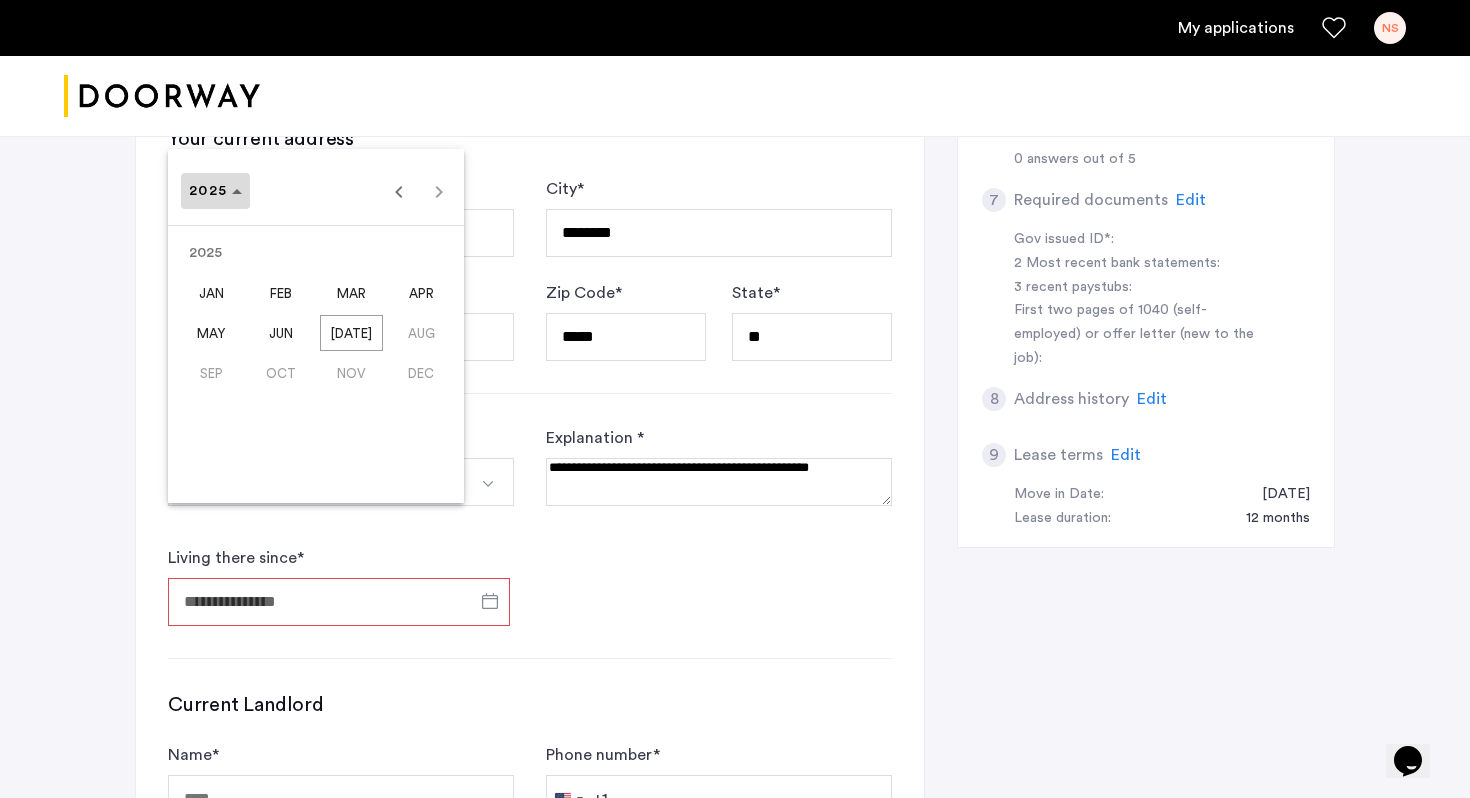 click on "2025" at bounding box center (215, 191) 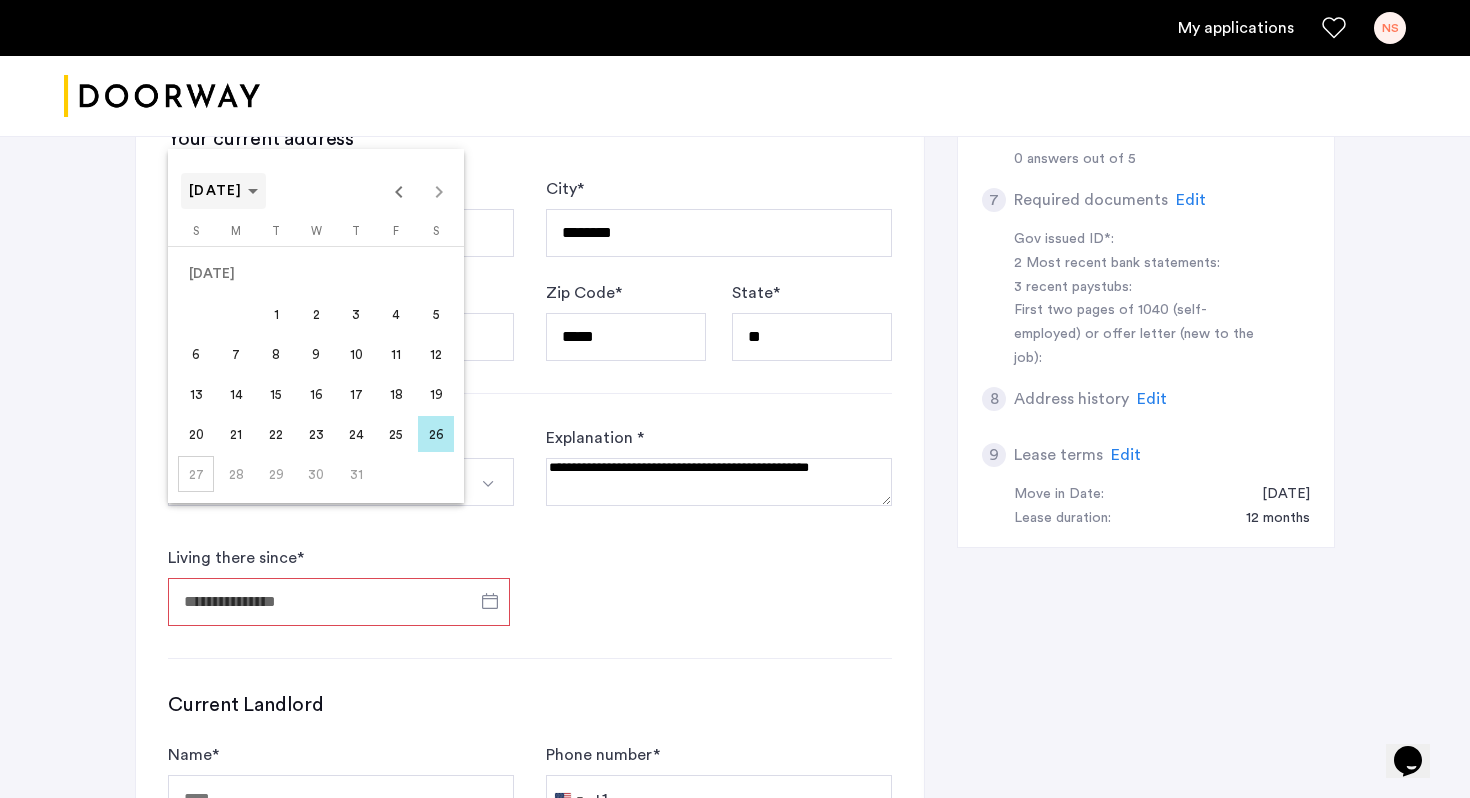 click on "[DATE]" at bounding box center (216, 191) 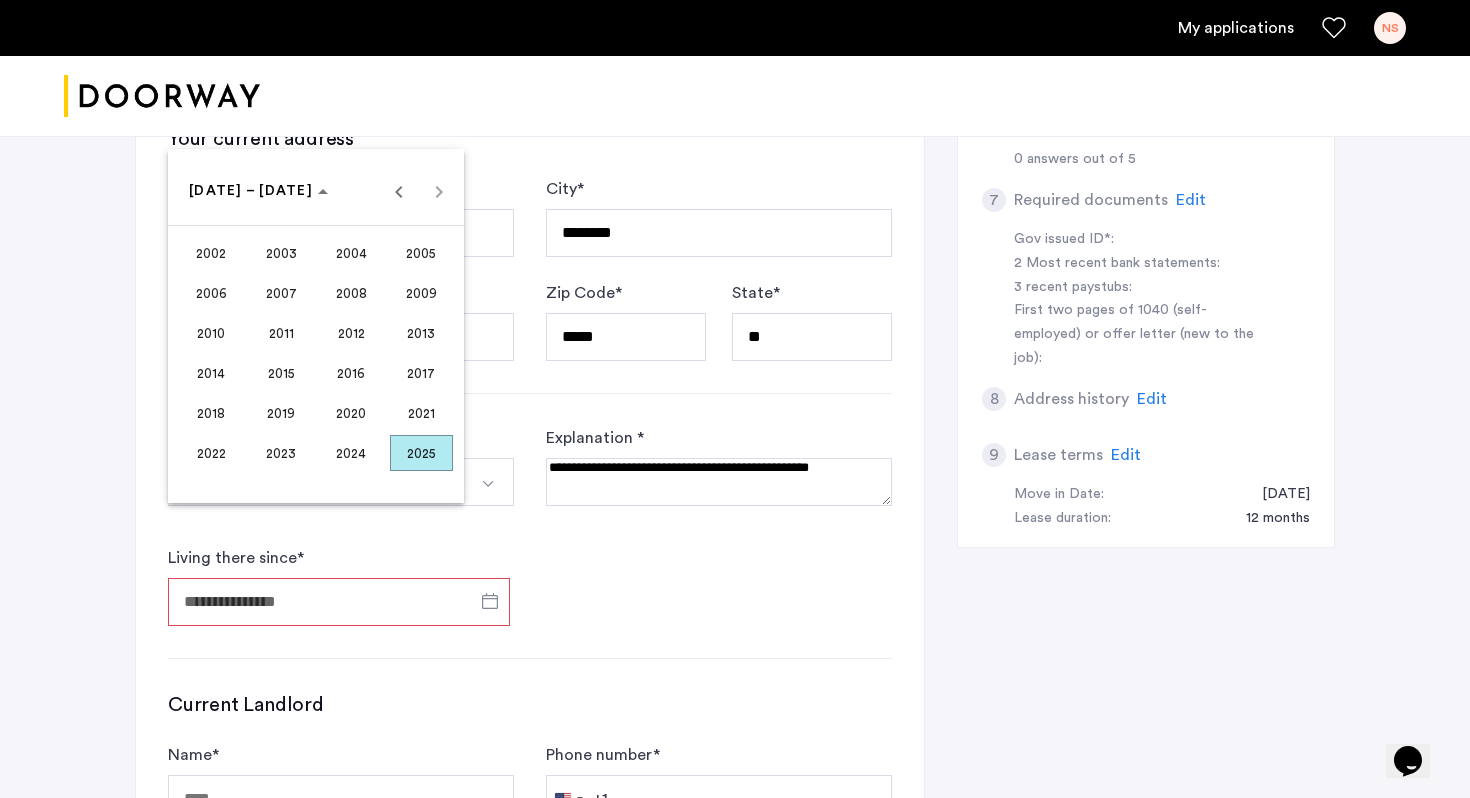 click on "2021" at bounding box center [421, 413] 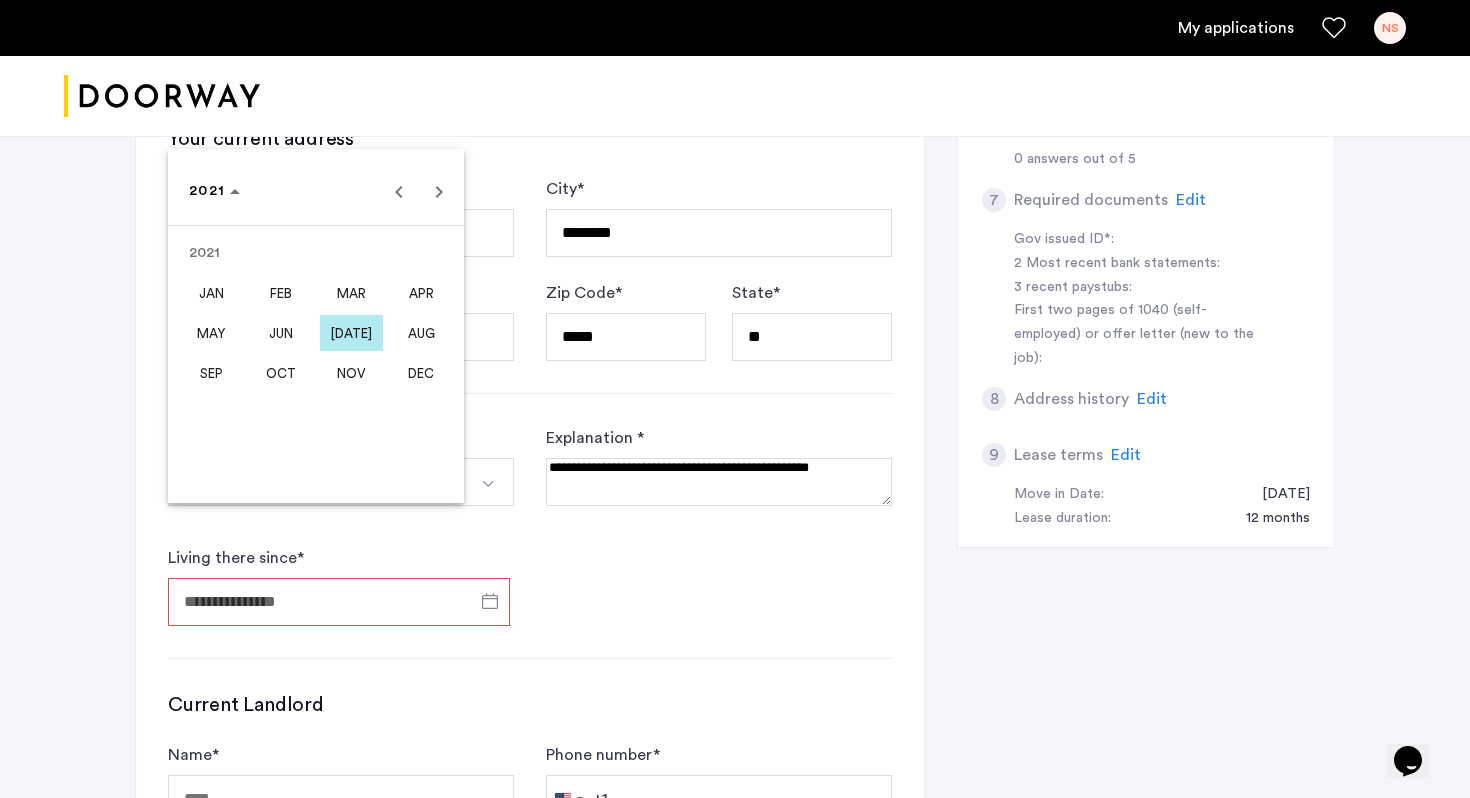 click on "AUG" at bounding box center [421, 333] 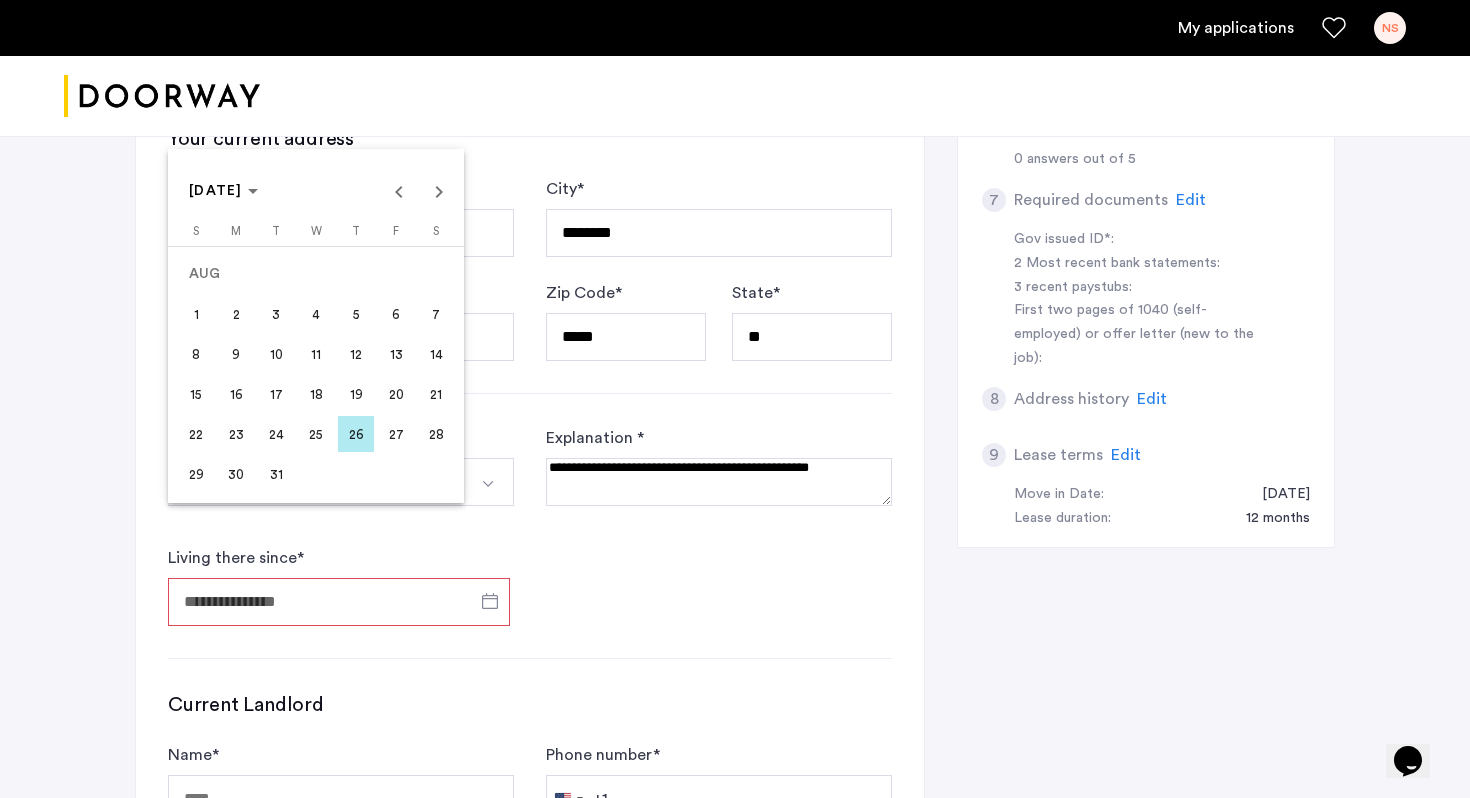 click on "31" at bounding box center [276, 474] 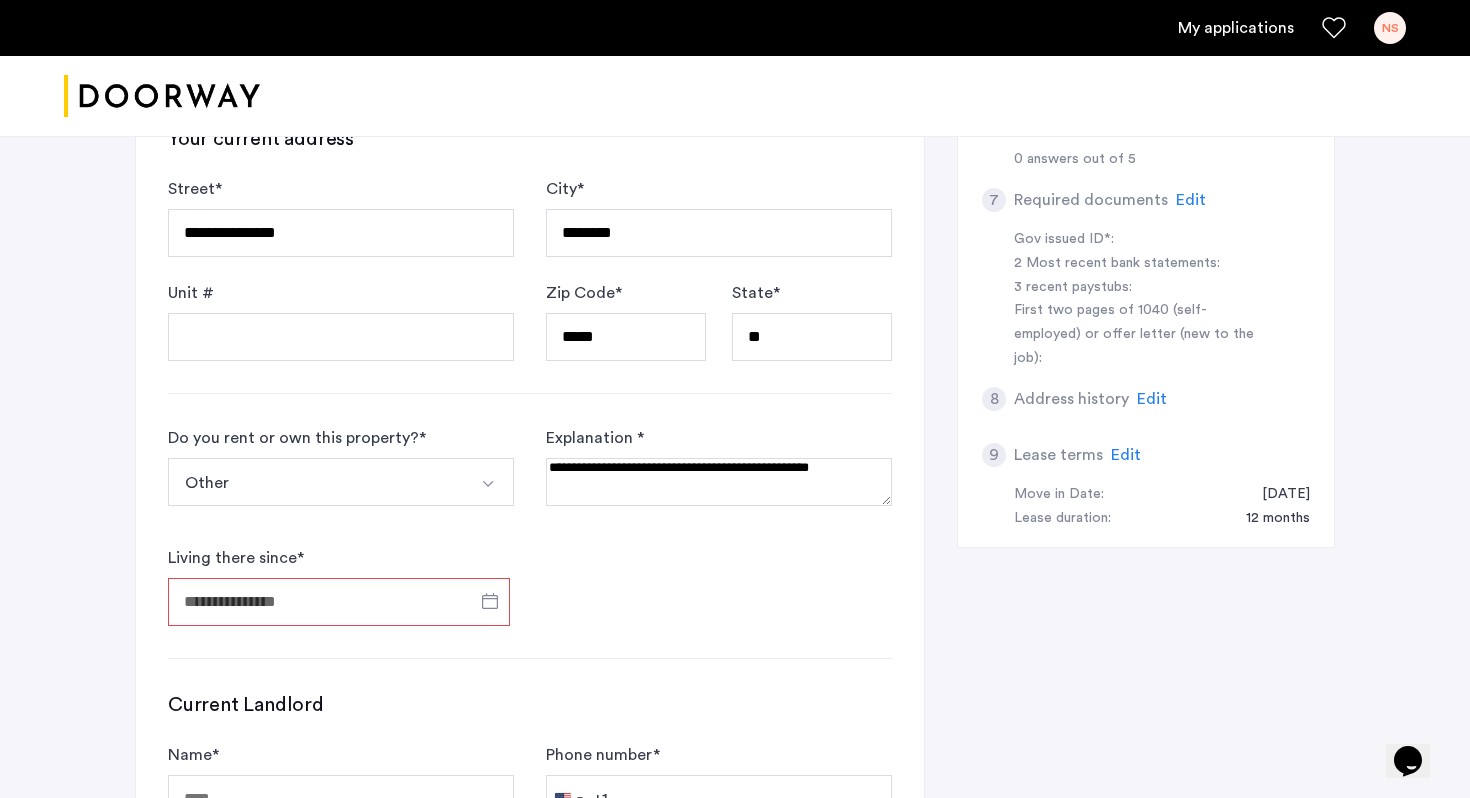 type on "**********" 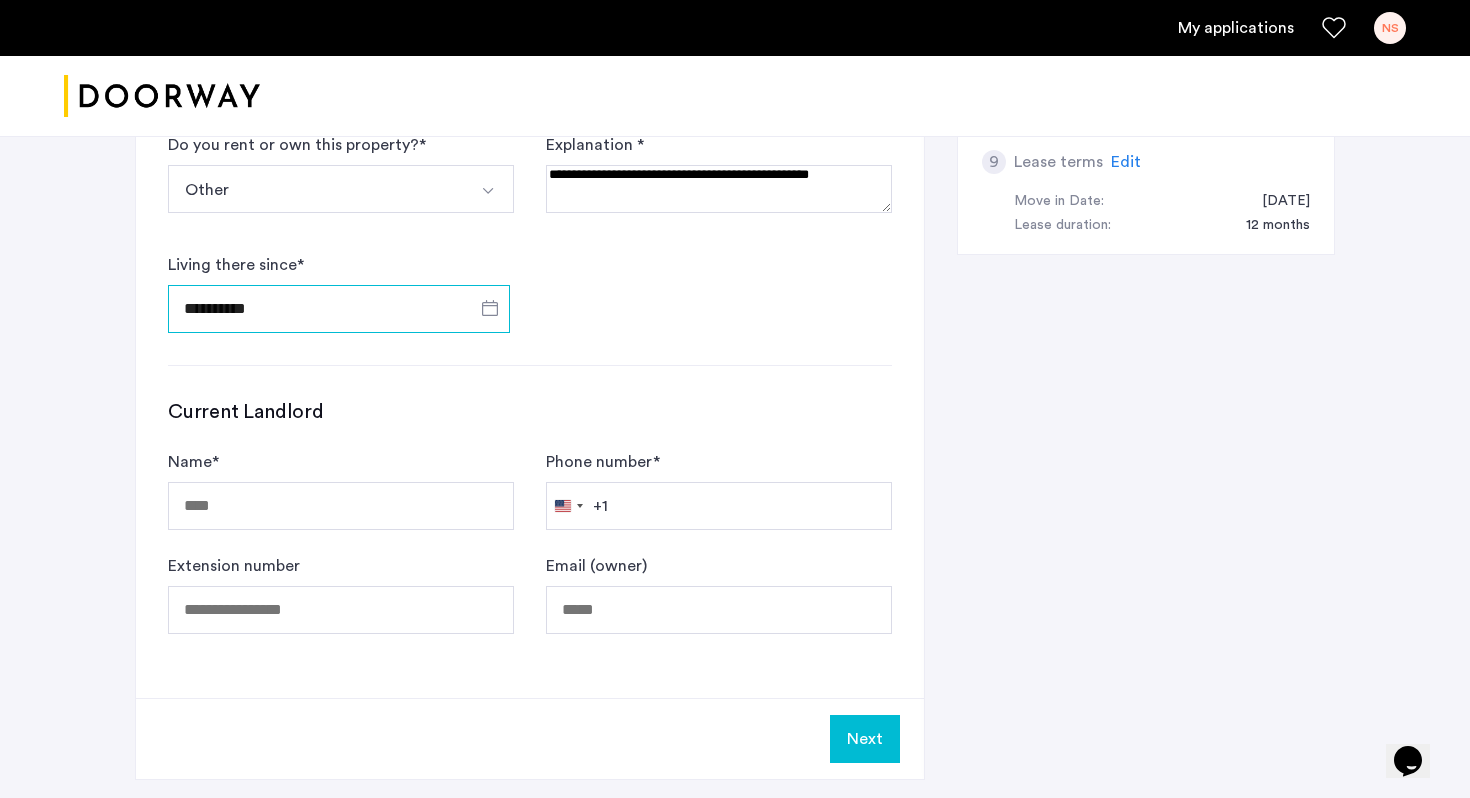 scroll, scrollTop: 1214, scrollLeft: 0, axis: vertical 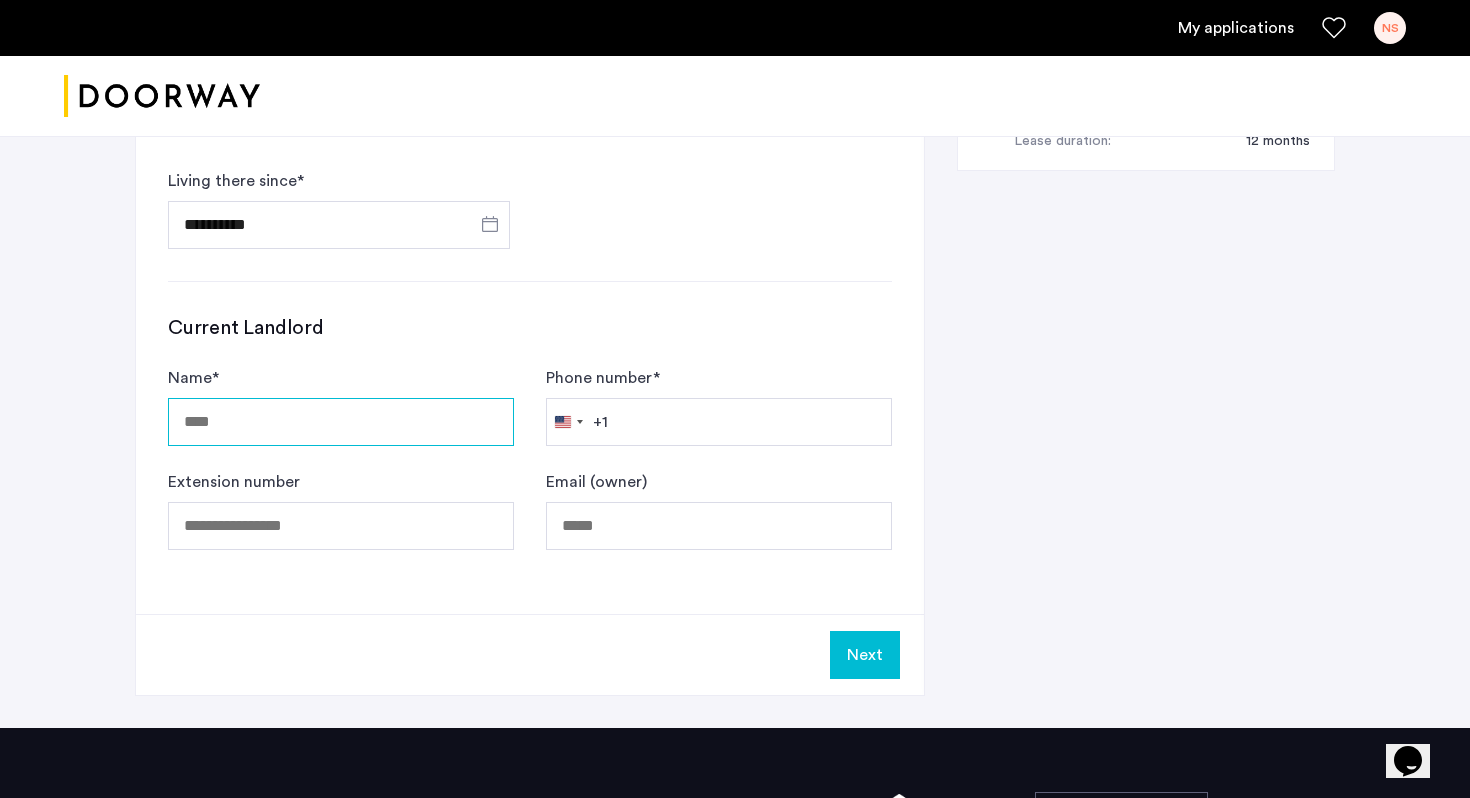 click on "Name  *" at bounding box center [341, 422] 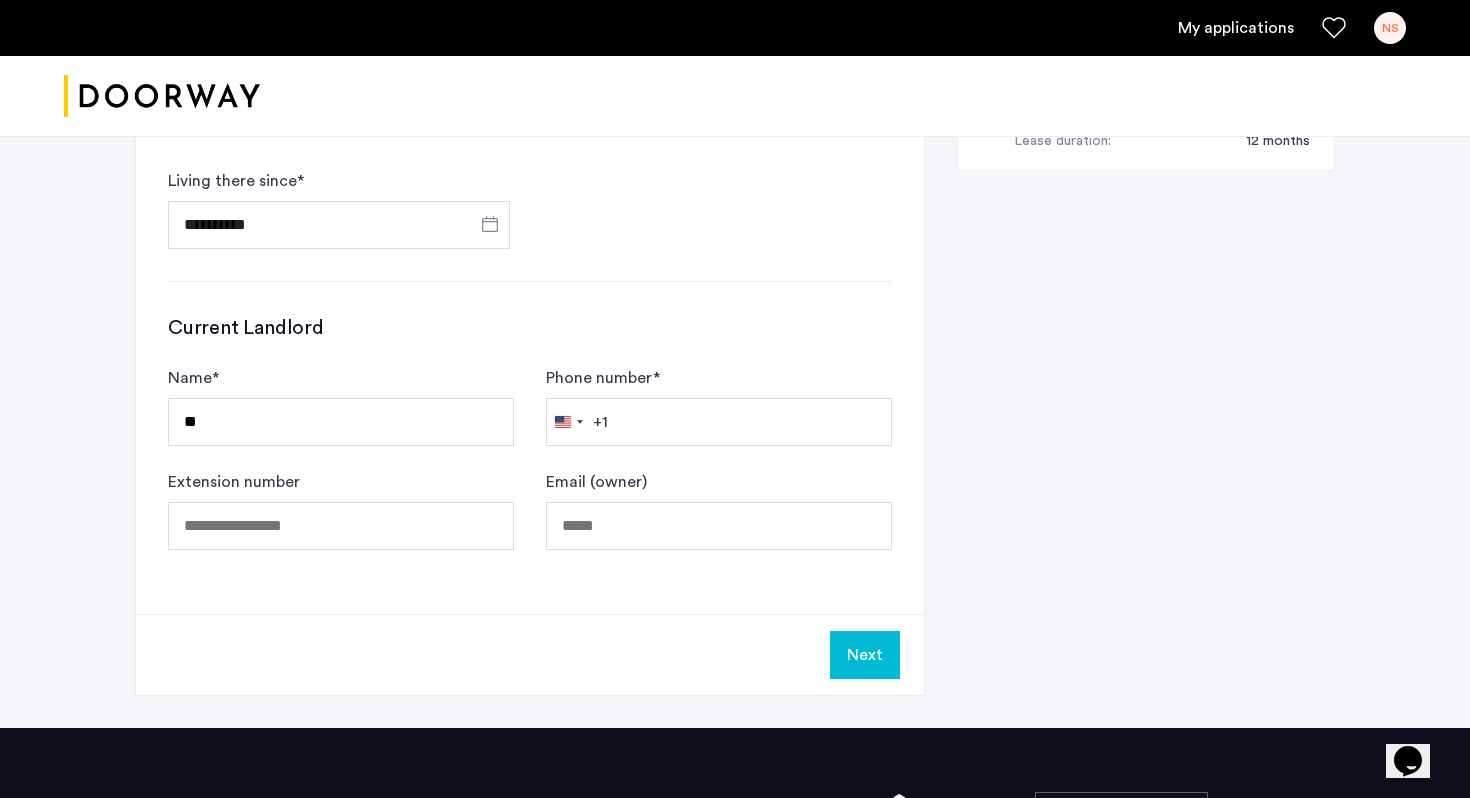 click on "Current Landlord Name  * ** Phone number  *  [GEOGRAPHIC_DATA] +1 +1 244 results found [GEOGRAPHIC_DATA] +93 [GEOGRAPHIC_DATA] +358 [GEOGRAPHIC_DATA] +355 [GEOGRAPHIC_DATA] +213 [US_STATE] +1 [GEOGRAPHIC_DATA] +376 [GEOGRAPHIC_DATA] +244 [GEOGRAPHIC_DATA] +1 [GEOGRAPHIC_DATA] +1 [GEOGRAPHIC_DATA] +54 [GEOGRAPHIC_DATA] +374 [GEOGRAPHIC_DATA] +297 [DATE][GEOGRAPHIC_DATA] +247 [GEOGRAPHIC_DATA] +61 [GEOGRAPHIC_DATA] +43 [GEOGRAPHIC_DATA] +994 [GEOGRAPHIC_DATA] +1 [GEOGRAPHIC_DATA] +973 [GEOGRAPHIC_DATA] +880 [GEOGRAPHIC_DATA] +1 [GEOGRAPHIC_DATA] +375 [GEOGRAPHIC_DATA] +32 [GEOGRAPHIC_DATA] +501 [GEOGRAPHIC_DATA] +229 [GEOGRAPHIC_DATA] +1 [GEOGRAPHIC_DATA] +975 [GEOGRAPHIC_DATA] +591 [GEOGRAPHIC_DATA] +387 [GEOGRAPHIC_DATA] +267 [GEOGRAPHIC_DATA] +55 [GEOGRAPHIC_DATA] +246 [GEOGRAPHIC_DATA] +1 [GEOGRAPHIC_DATA] +673 [GEOGRAPHIC_DATA] +359 [GEOGRAPHIC_DATA] +226 [GEOGRAPHIC_DATA] +257 [GEOGRAPHIC_DATA] +855 [GEOGRAPHIC_DATA] +237 [GEOGRAPHIC_DATA] +1 [GEOGRAPHIC_DATA] +238 [GEOGRAPHIC_DATA] [GEOGRAPHIC_DATA] +599 [GEOGRAPHIC_DATA] +1 [GEOGRAPHIC_DATA] +236 [GEOGRAPHIC_DATA] +235 [GEOGRAPHIC_DATA] +56 [GEOGRAPHIC_DATA] +86 [GEOGRAPHIC_DATA] +61 [GEOGRAPHIC_DATA] +61 [GEOGRAPHIC_DATA] +57 [GEOGRAPHIC_DATA] +269 [GEOGRAPHIC_DATA] - [GEOGRAPHIC_DATA] +242 [GEOGRAPHIC_DATA] - [GEOGRAPHIC_DATA] +243 [GEOGRAPHIC_DATA] +682 [GEOGRAPHIC_DATA] +506 [GEOGRAPHIC_DATA] +225 [GEOGRAPHIC_DATA] +385 [GEOGRAPHIC_DATA] +53 [GEOGRAPHIC_DATA] +599 [GEOGRAPHIC_DATA] +357 [GEOGRAPHIC_DATA] +1" 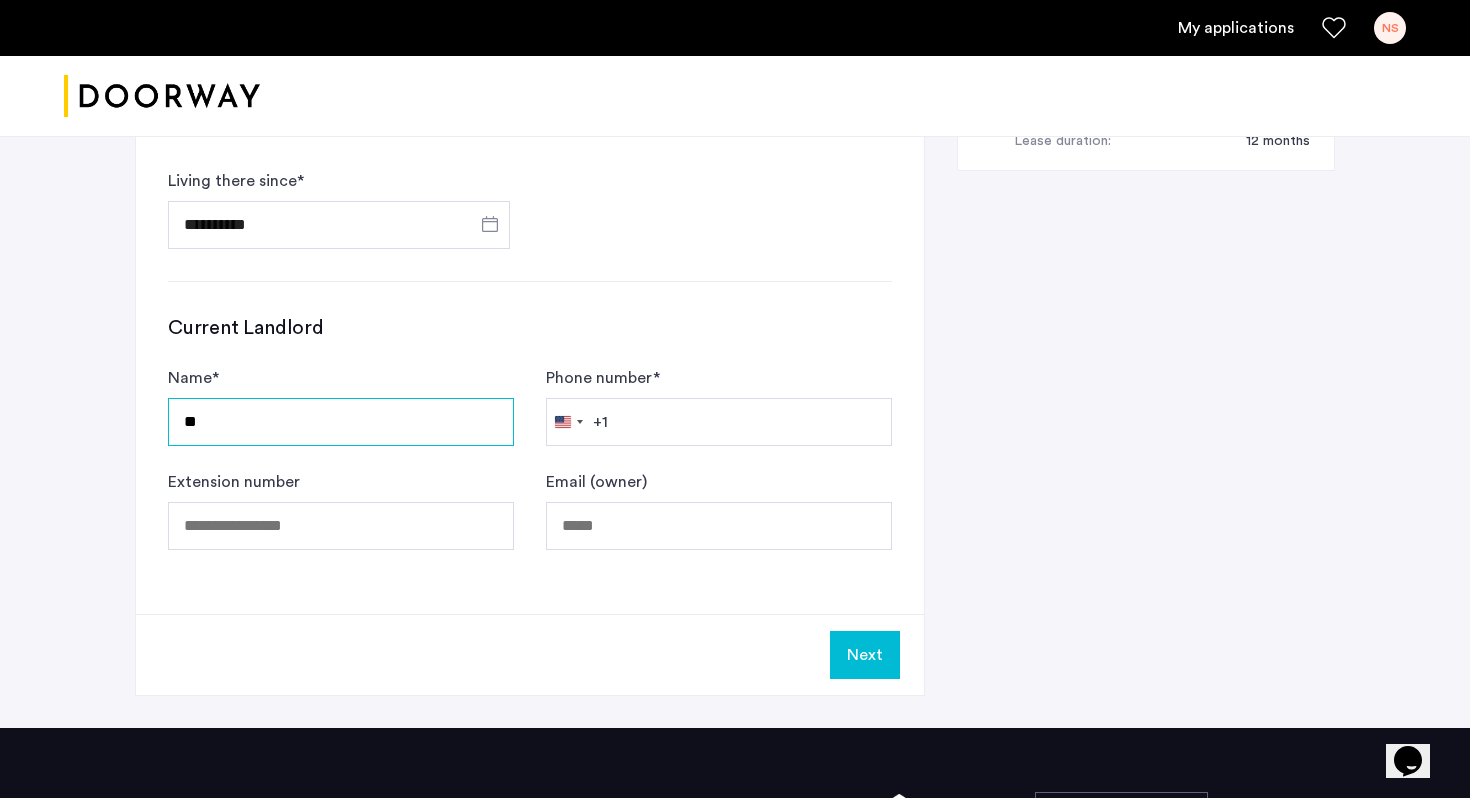 click on "**" at bounding box center (341, 422) 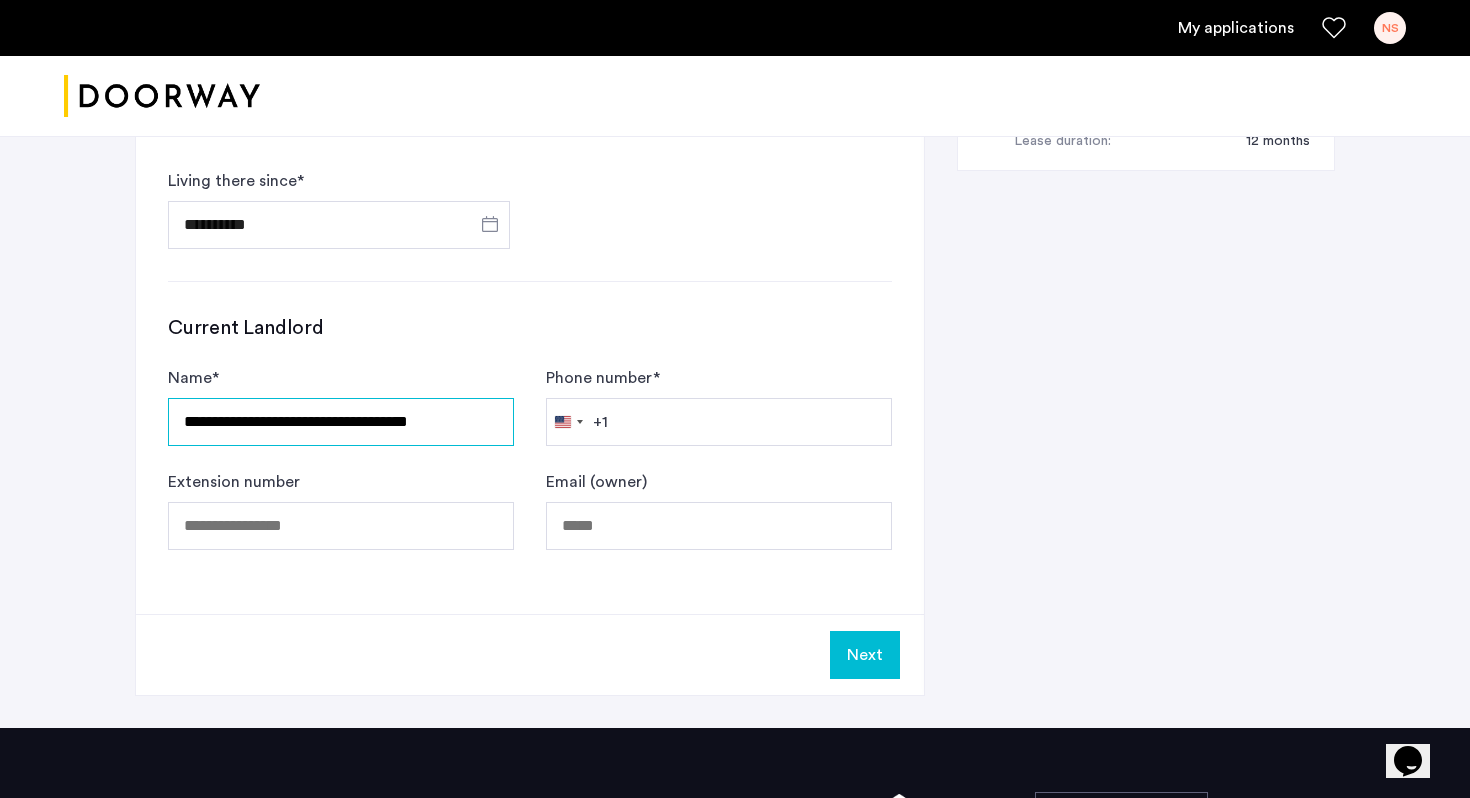 type on "**********" 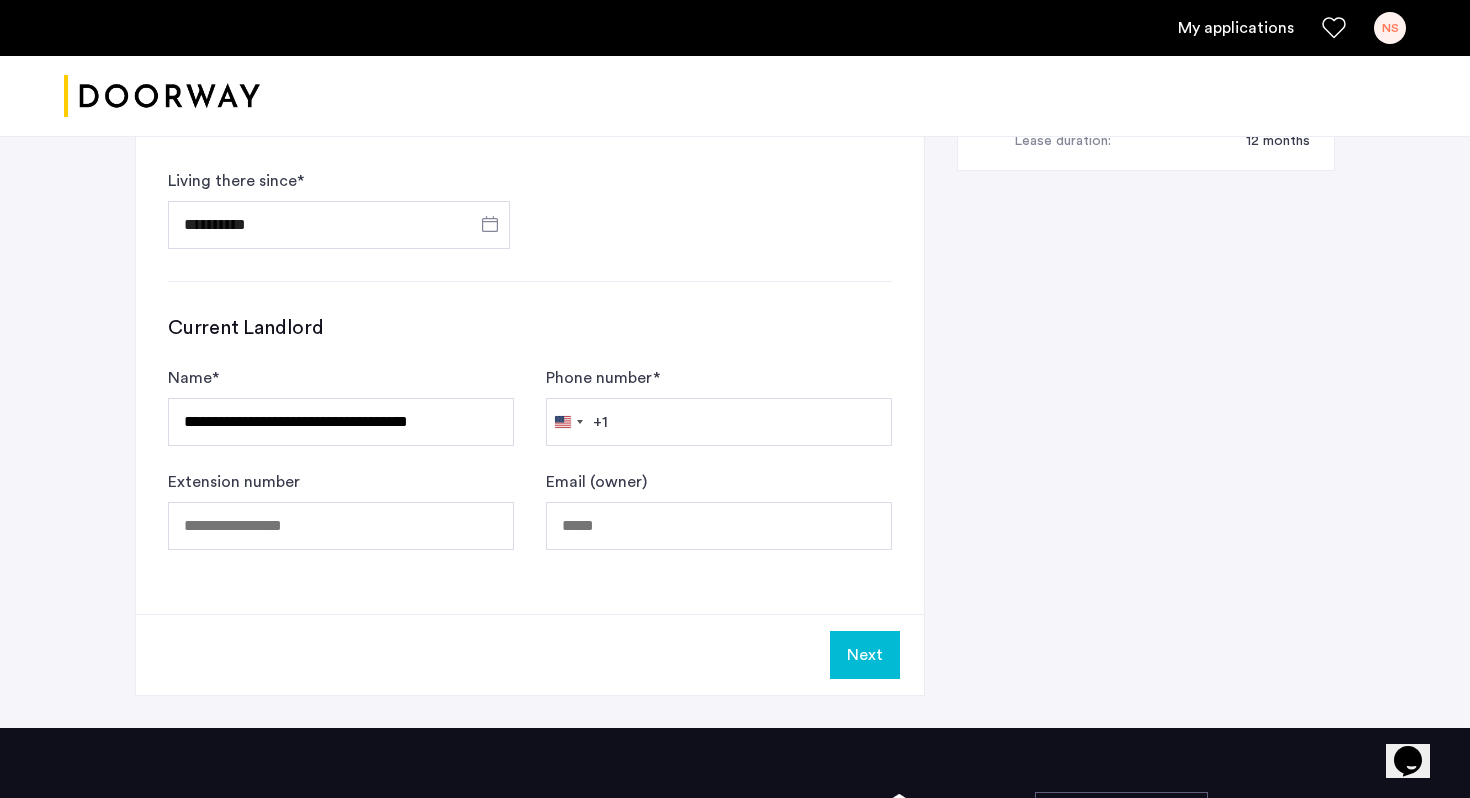 click on "**********" 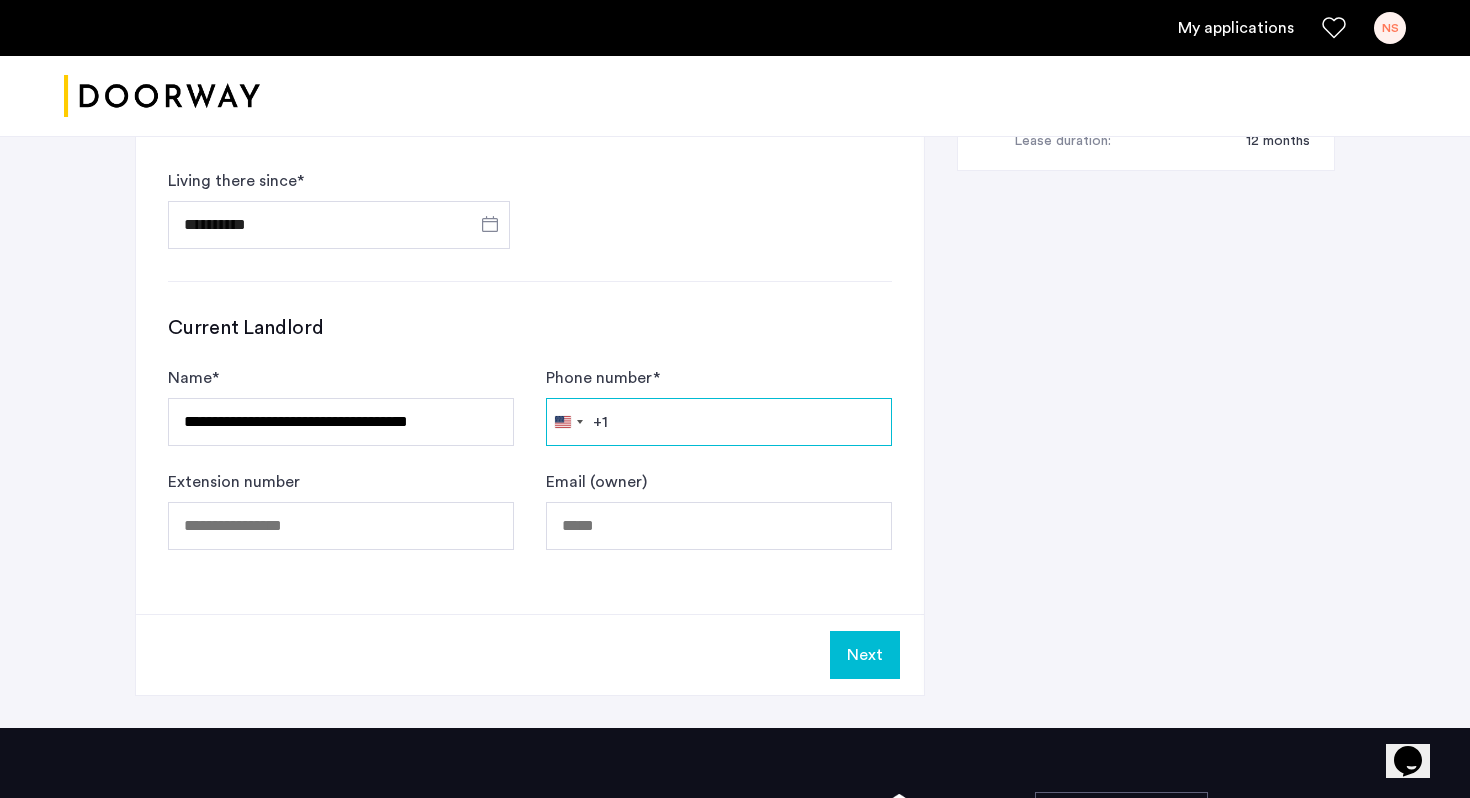 click on "Phone number  *" at bounding box center (719, 422) 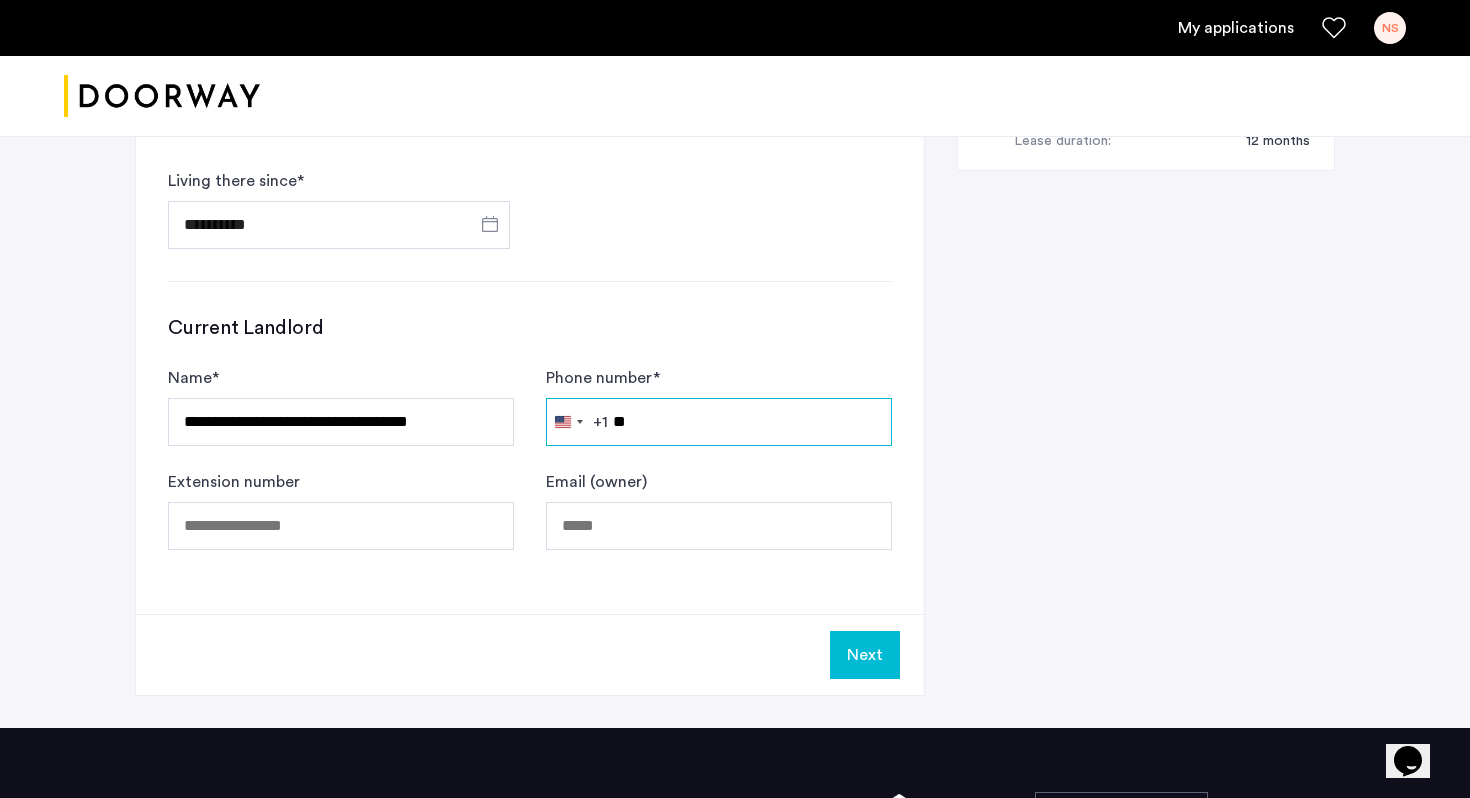 type on "*" 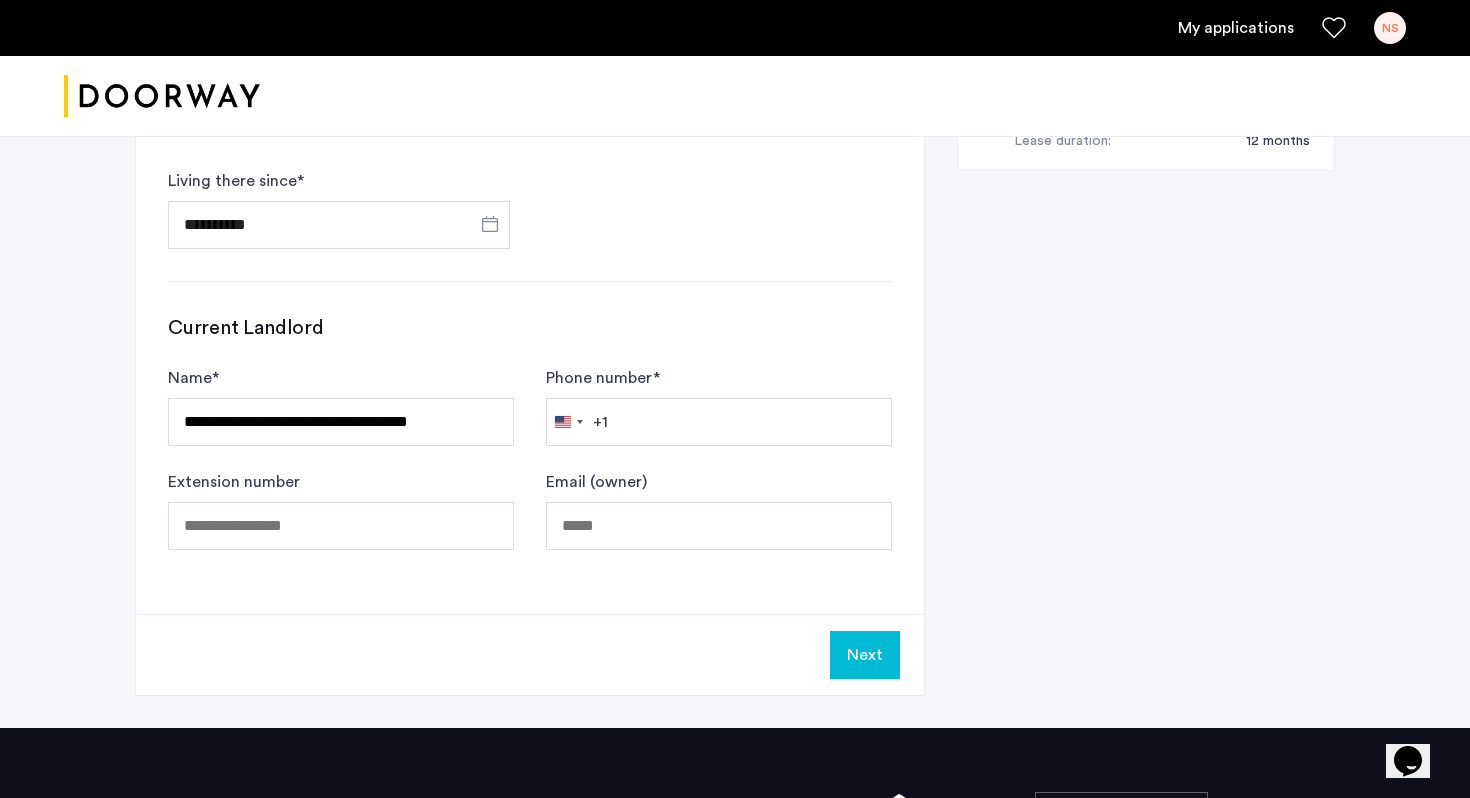 click on "Phone number  *  [GEOGRAPHIC_DATA] +1 +1 244 results found [GEOGRAPHIC_DATA] +93 [GEOGRAPHIC_DATA] +358 [GEOGRAPHIC_DATA] +355 [GEOGRAPHIC_DATA] +213 [US_STATE] +1 [GEOGRAPHIC_DATA] +376 [GEOGRAPHIC_DATA] +244 [GEOGRAPHIC_DATA] +1 [GEOGRAPHIC_DATA] +1 [GEOGRAPHIC_DATA] +54 [GEOGRAPHIC_DATA] +374 [GEOGRAPHIC_DATA] +297 [DATE][GEOGRAPHIC_DATA] +247 [GEOGRAPHIC_DATA] +61 [GEOGRAPHIC_DATA] +43 [GEOGRAPHIC_DATA] +994 [GEOGRAPHIC_DATA] +1 [GEOGRAPHIC_DATA] +973 [GEOGRAPHIC_DATA] +880 [GEOGRAPHIC_DATA] +1 [GEOGRAPHIC_DATA] +375 [GEOGRAPHIC_DATA] +32 [GEOGRAPHIC_DATA] +501 [GEOGRAPHIC_DATA] +229 [GEOGRAPHIC_DATA] +1 [GEOGRAPHIC_DATA] +975 [GEOGRAPHIC_DATA] +591 [GEOGRAPHIC_DATA] +387 [GEOGRAPHIC_DATA] +267 [GEOGRAPHIC_DATA] +55 [GEOGRAPHIC_DATA] +246 [GEOGRAPHIC_DATA] +1 [GEOGRAPHIC_DATA] +673 [GEOGRAPHIC_DATA] +359 [GEOGRAPHIC_DATA] +226 [GEOGRAPHIC_DATA] +257 [GEOGRAPHIC_DATA] +855 [GEOGRAPHIC_DATA] +237 [GEOGRAPHIC_DATA] +1 [GEOGRAPHIC_DATA] +238 [GEOGRAPHIC_DATA] [GEOGRAPHIC_DATA] +599 [GEOGRAPHIC_DATA] +1 [GEOGRAPHIC_DATA] +236 [GEOGRAPHIC_DATA] +235 [GEOGRAPHIC_DATA] +56 [GEOGRAPHIC_DATA] +86 [GEOGRAPHIC_DATA] +61 [GEOGRAPHIC_DATA] +61 [GEOGRAPHIC_DATA] +57 [GEOGRAPHIC_DATA] +269 [GEOGRAPHIC_DATA] - [GEOGRAPHIC_DATA] +242 [GEOGRAPHIC_DATA] - [GEOGRAPHIC_DATA] +243 [GEOGRAPHIC_DATA] +682 [GEOGRAPHIC_DATA] +506 [GEOGRAPHIC_DATA] +225 [GEOGRAPHIC_DATA] +385 [GEOGRAPHIC_DATA] +53 [GEOGRAPHIC_DATA] +599 [GEOGRAPHIC_DATA] +357 [GEOGRAPHIC_DATA] +420 [GEOGRAPHIC_DATA] +45 [GEOGRAPHIC_DATA] +253" 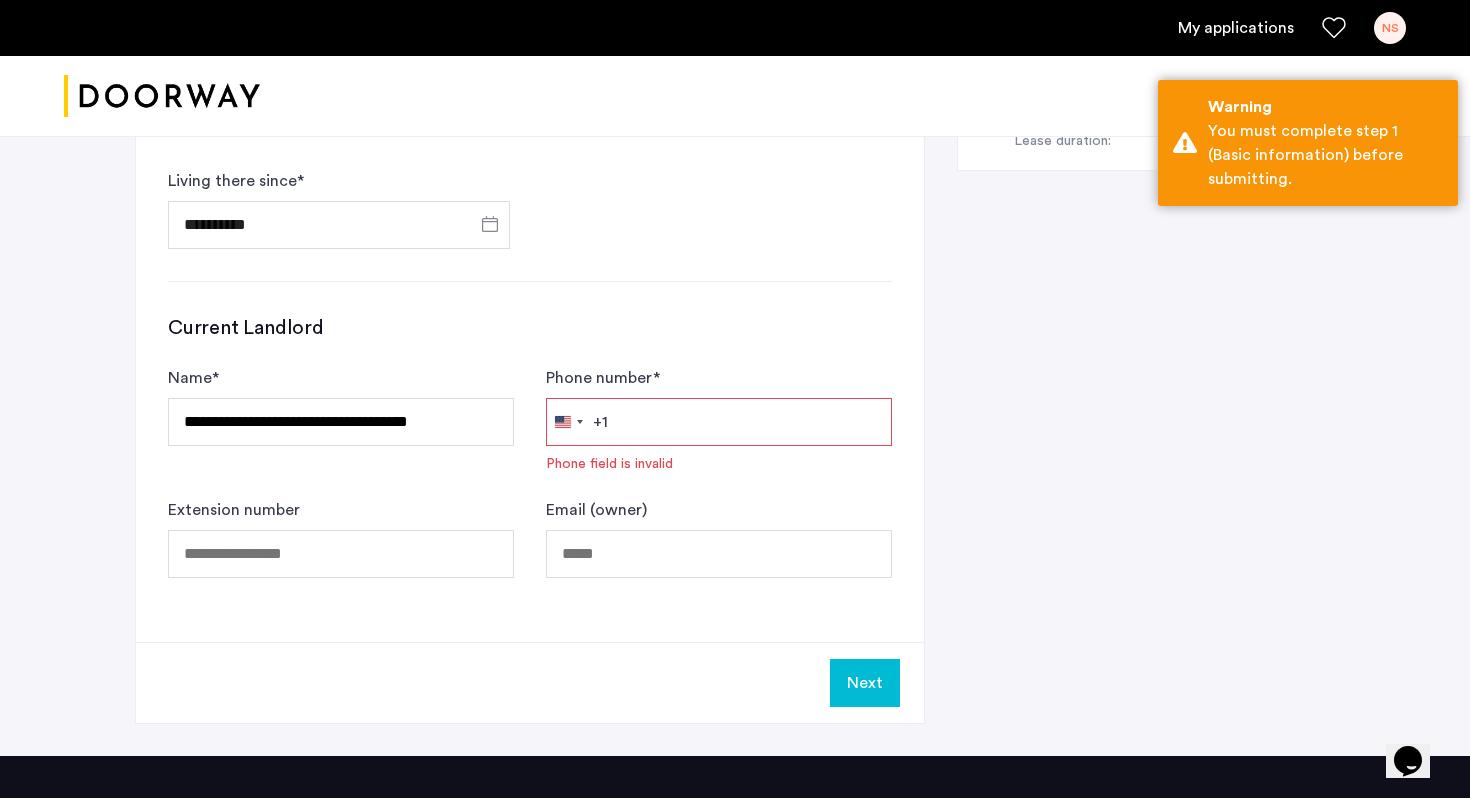 click on "Phone number  *" at bounding box center (719, 422) 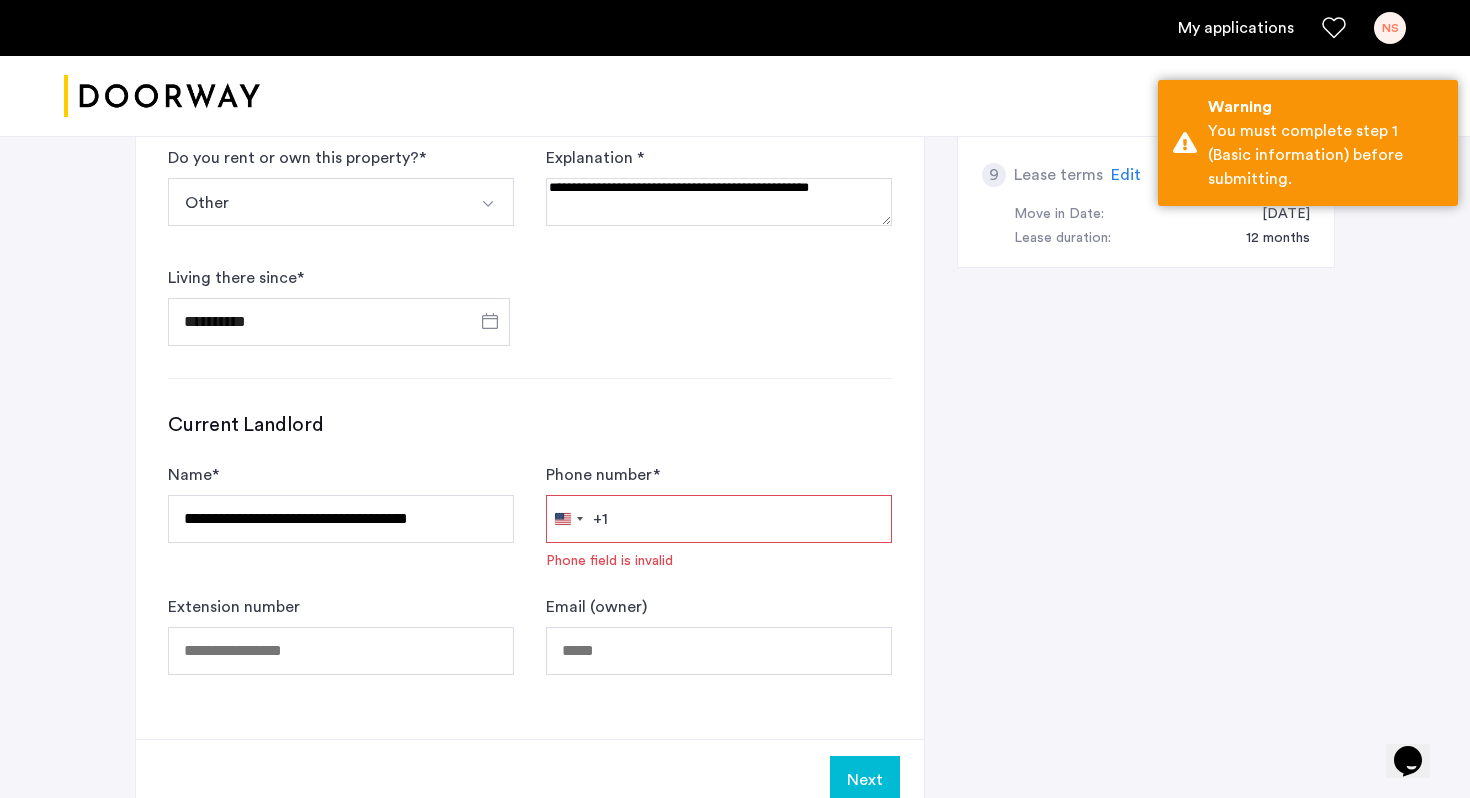 scroll, scrollTop: 1066, scrollLeft: 0, axis: vertical 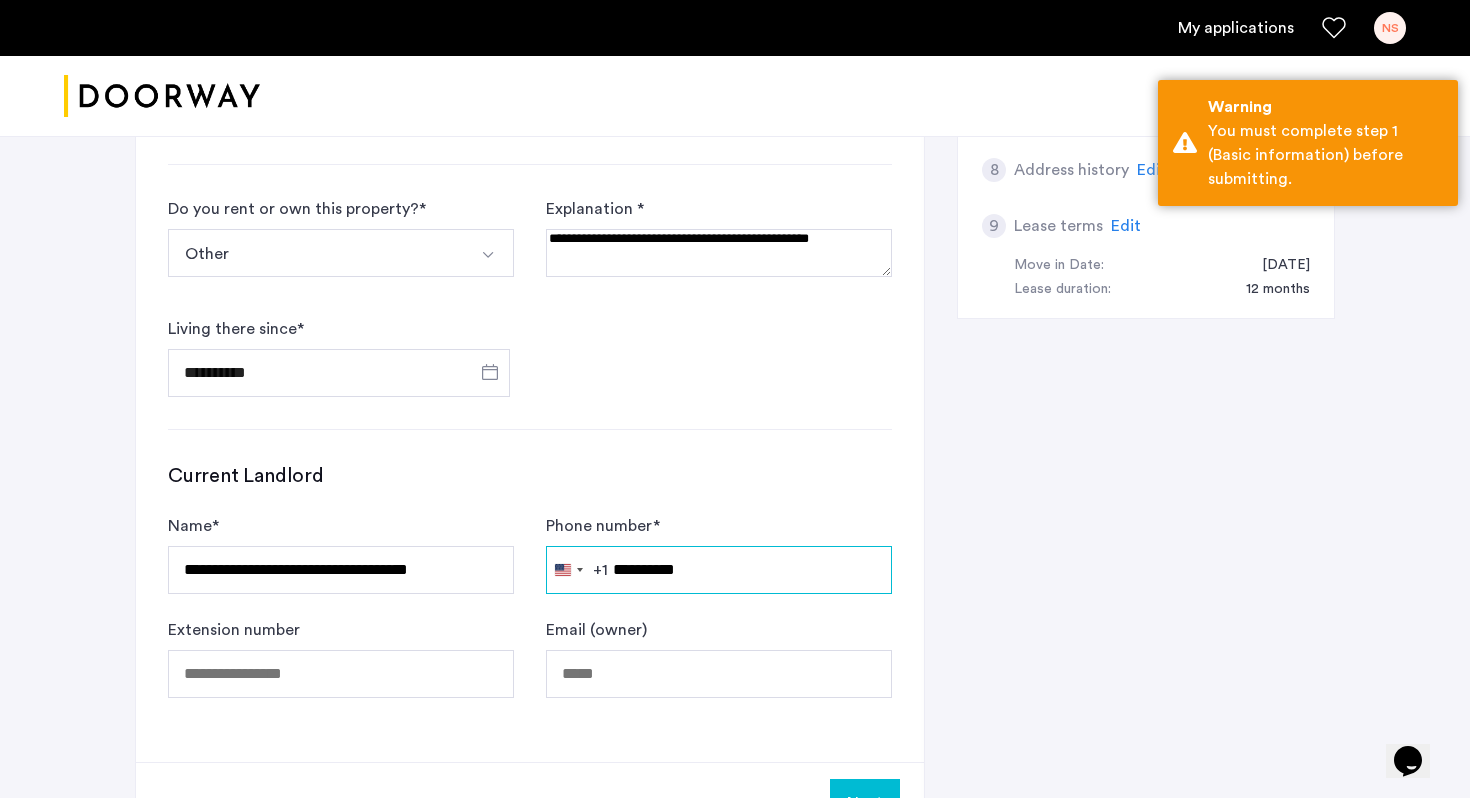 type on "**********" 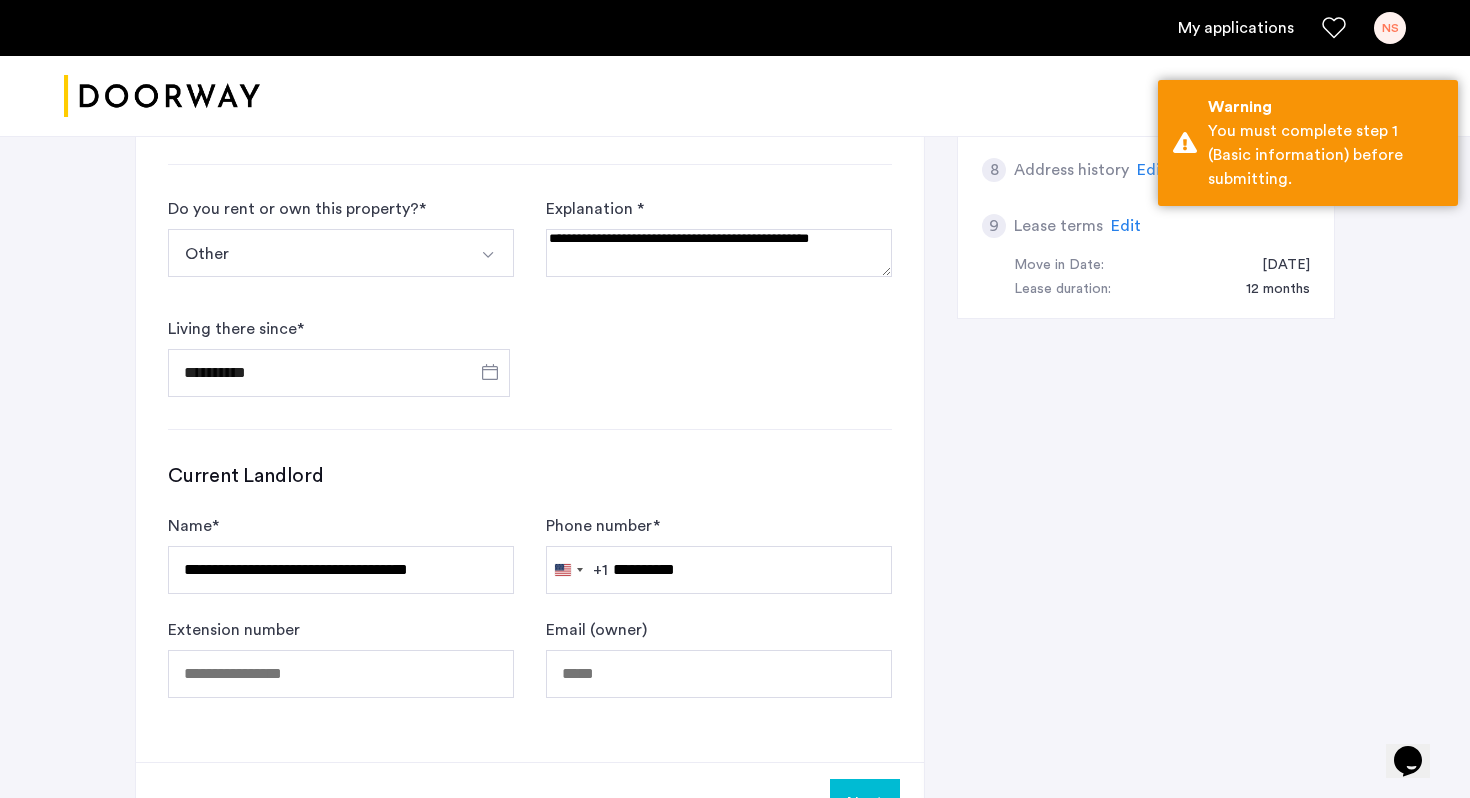 click on "**********" 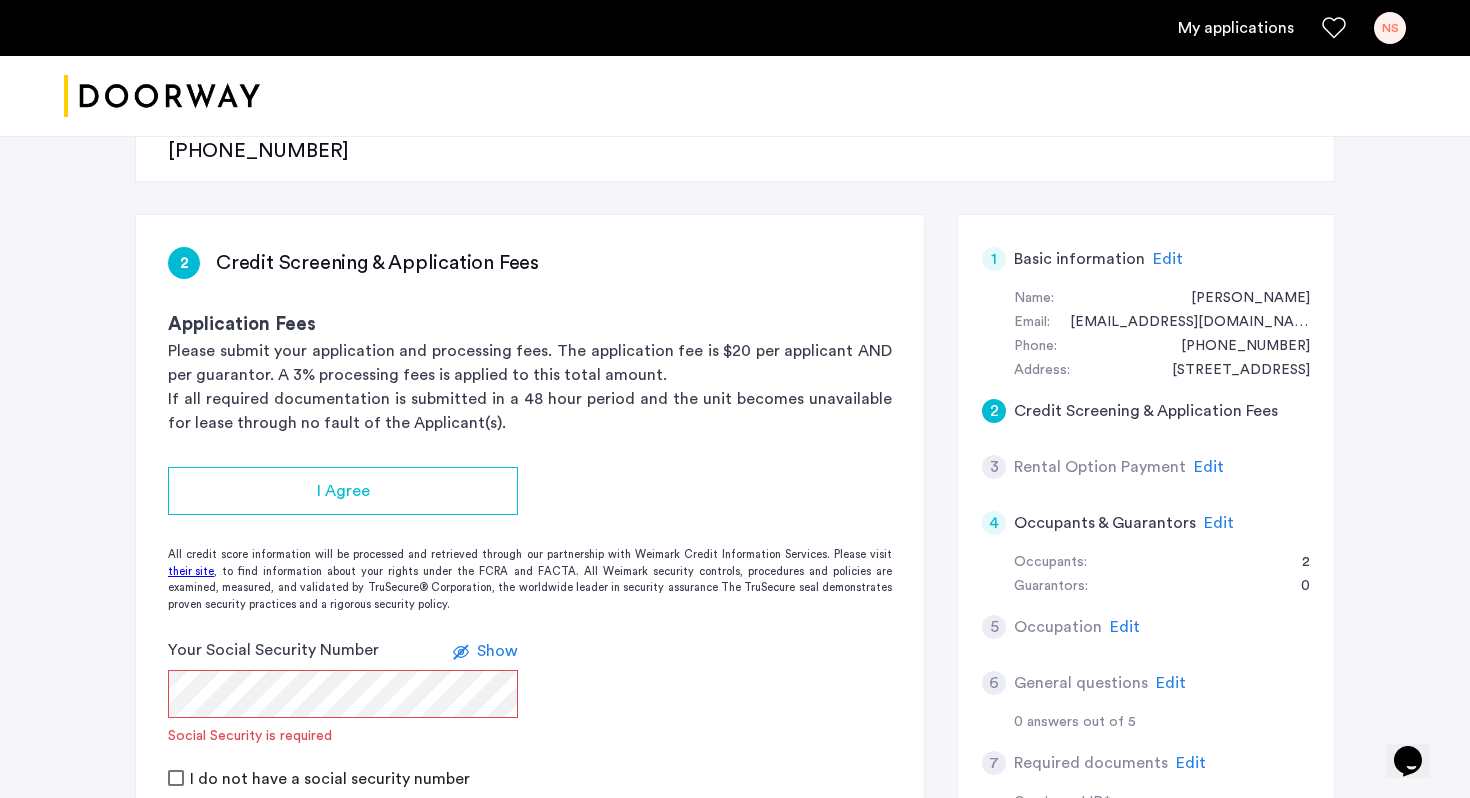 scroll, scrollTop: 323, scrollLeft: 0, axis: vertical 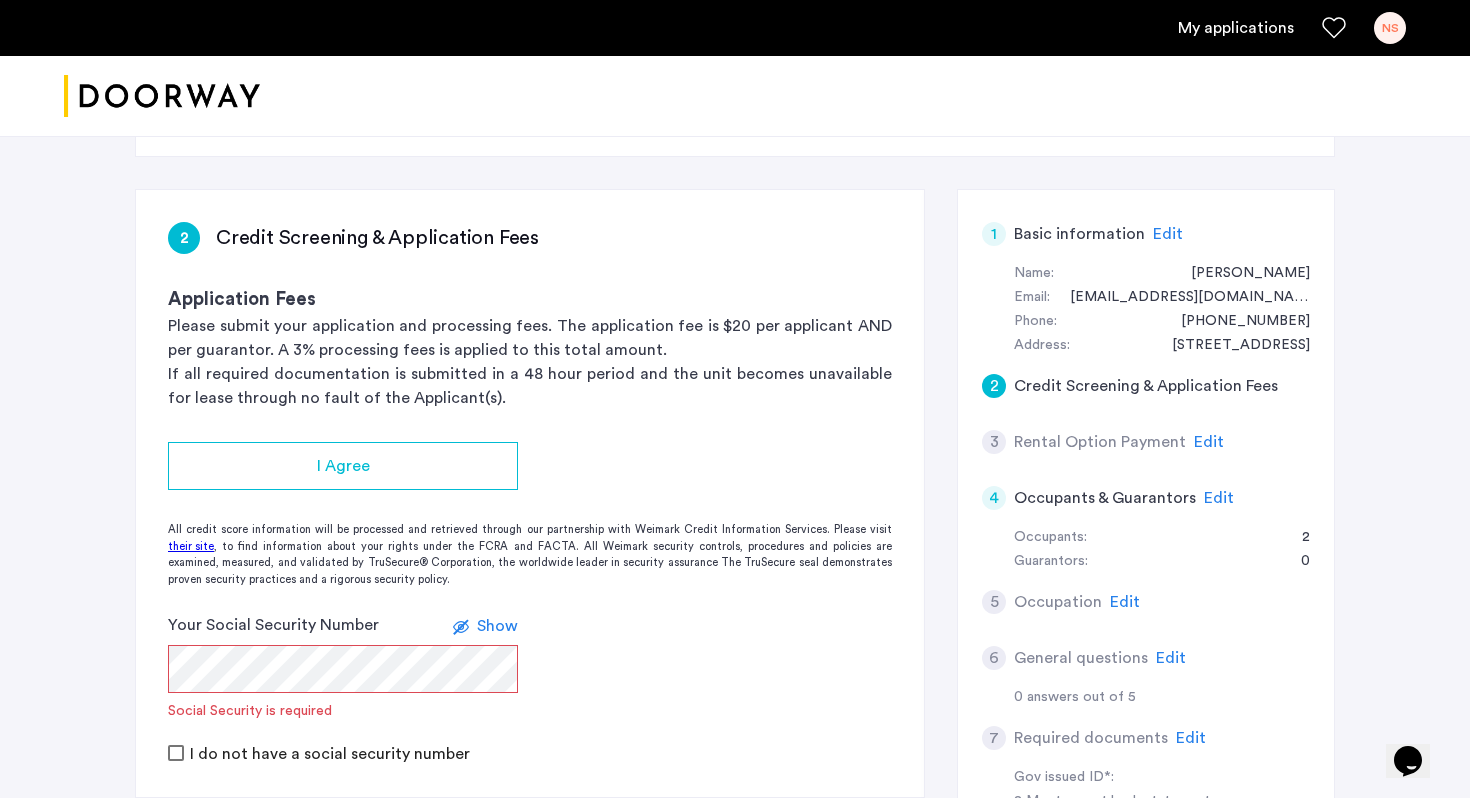 click on "Edit" 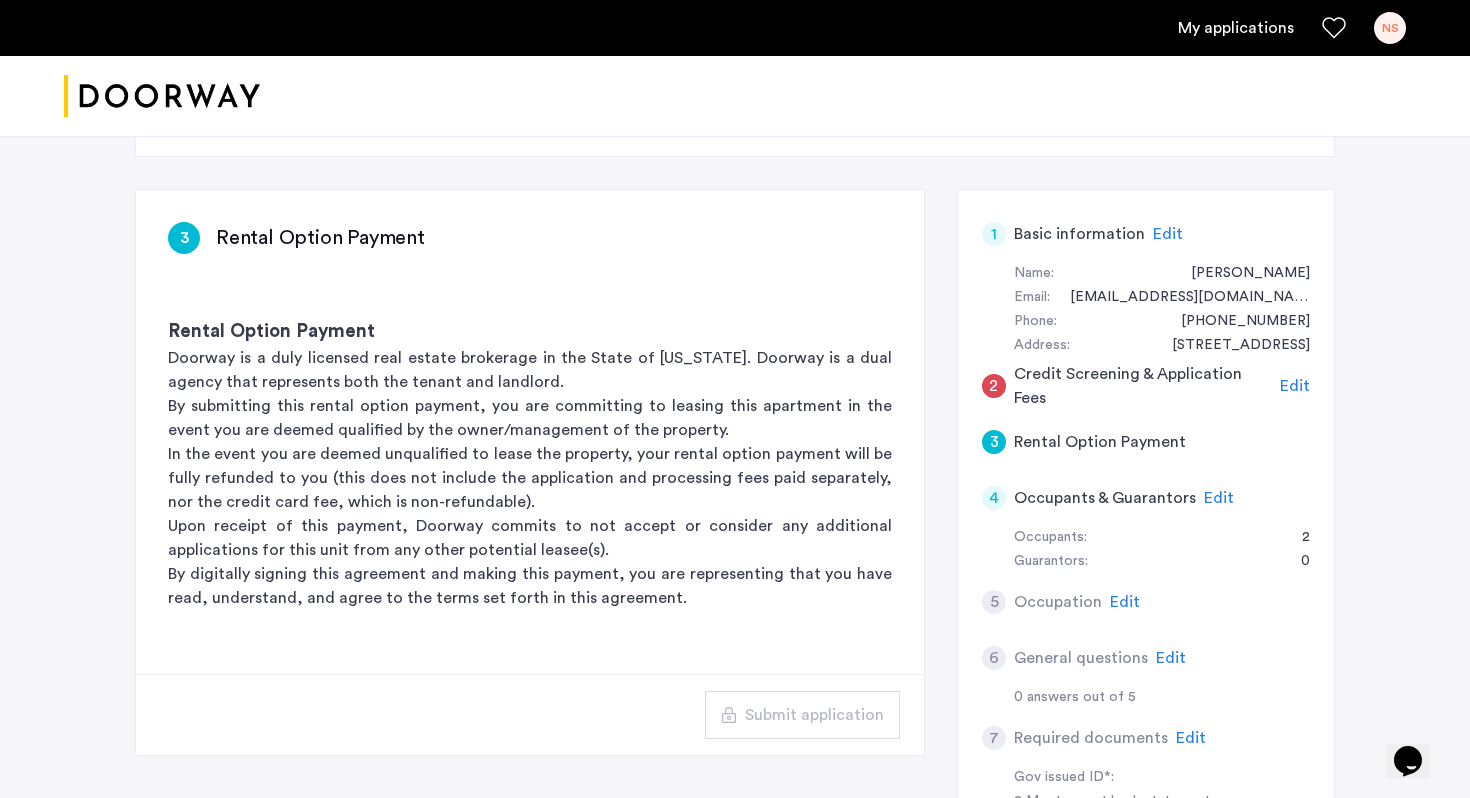 click on "2" 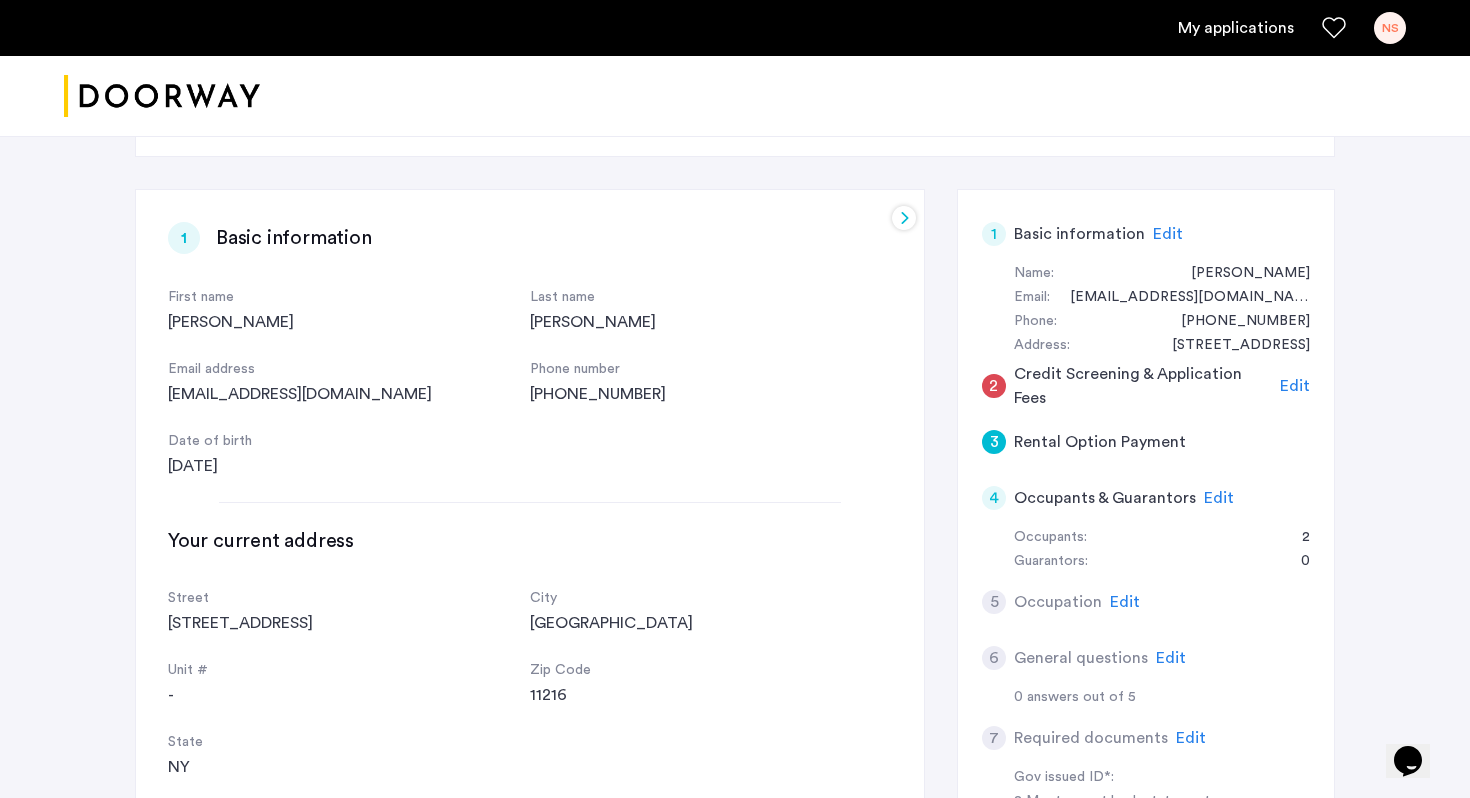 scroll, scrollTop: 620, scrollLeft: 0, axis: vertical 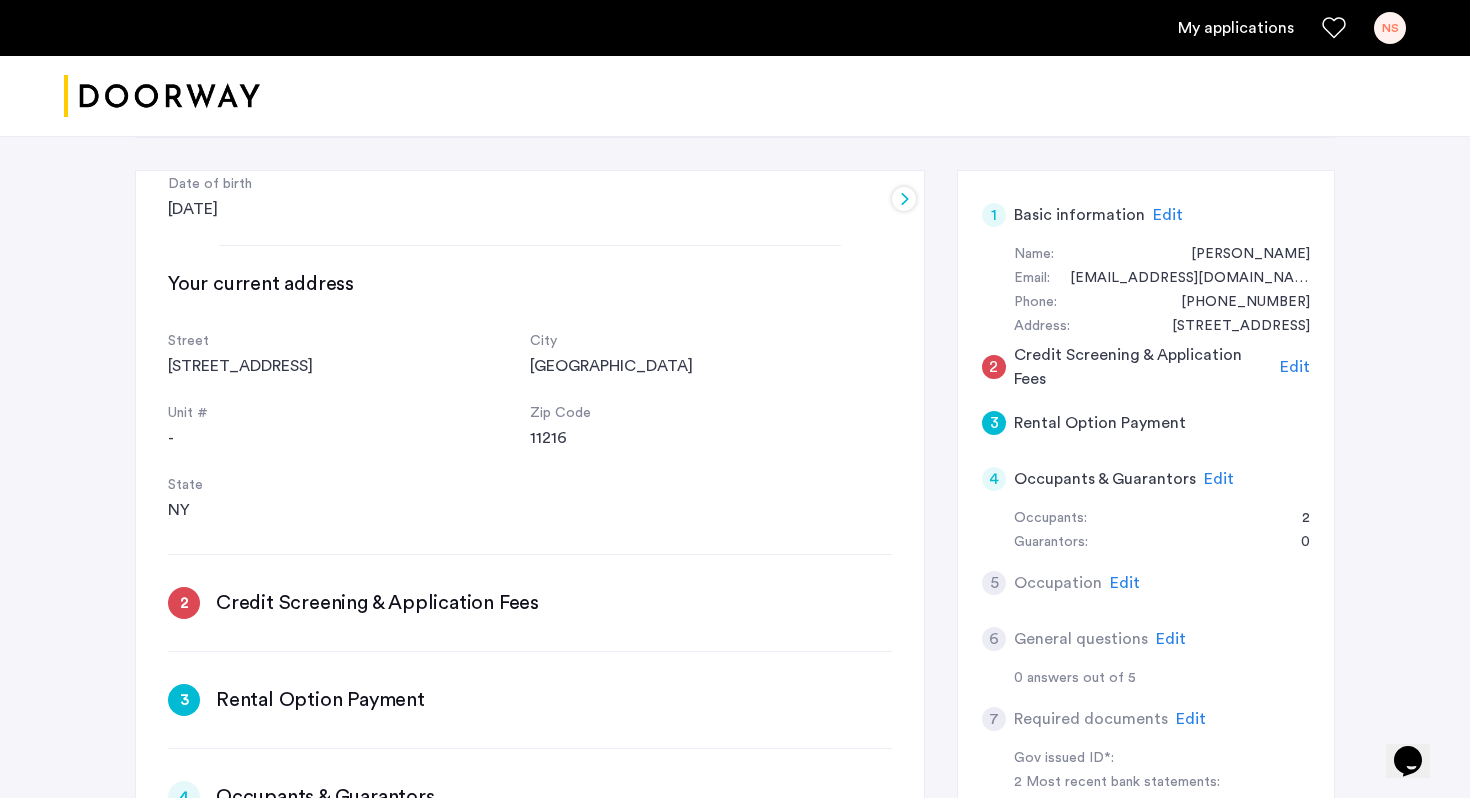click on "Edit" 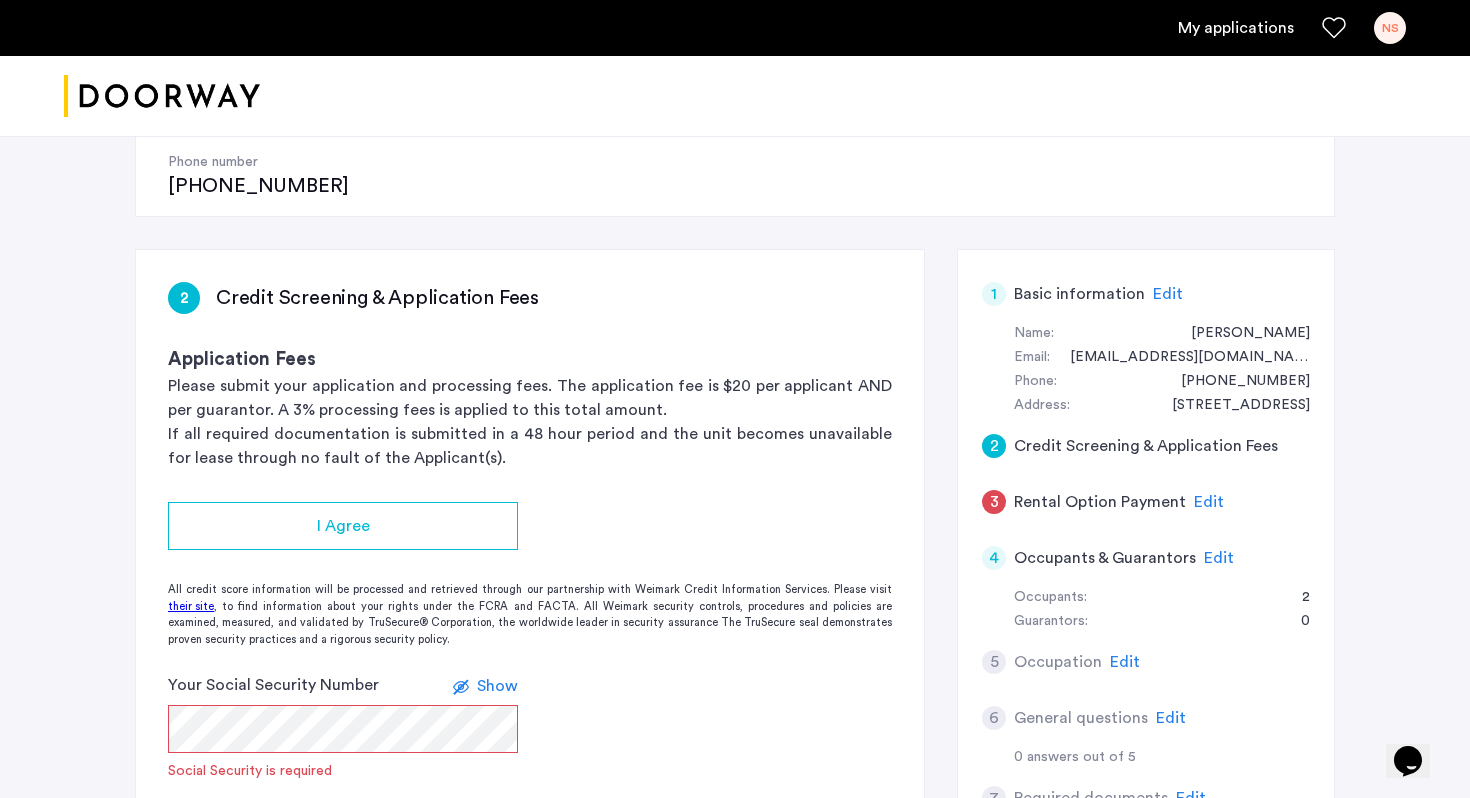 scroll, scrollTop: 308, scrollLeft: 0, axis: vertical 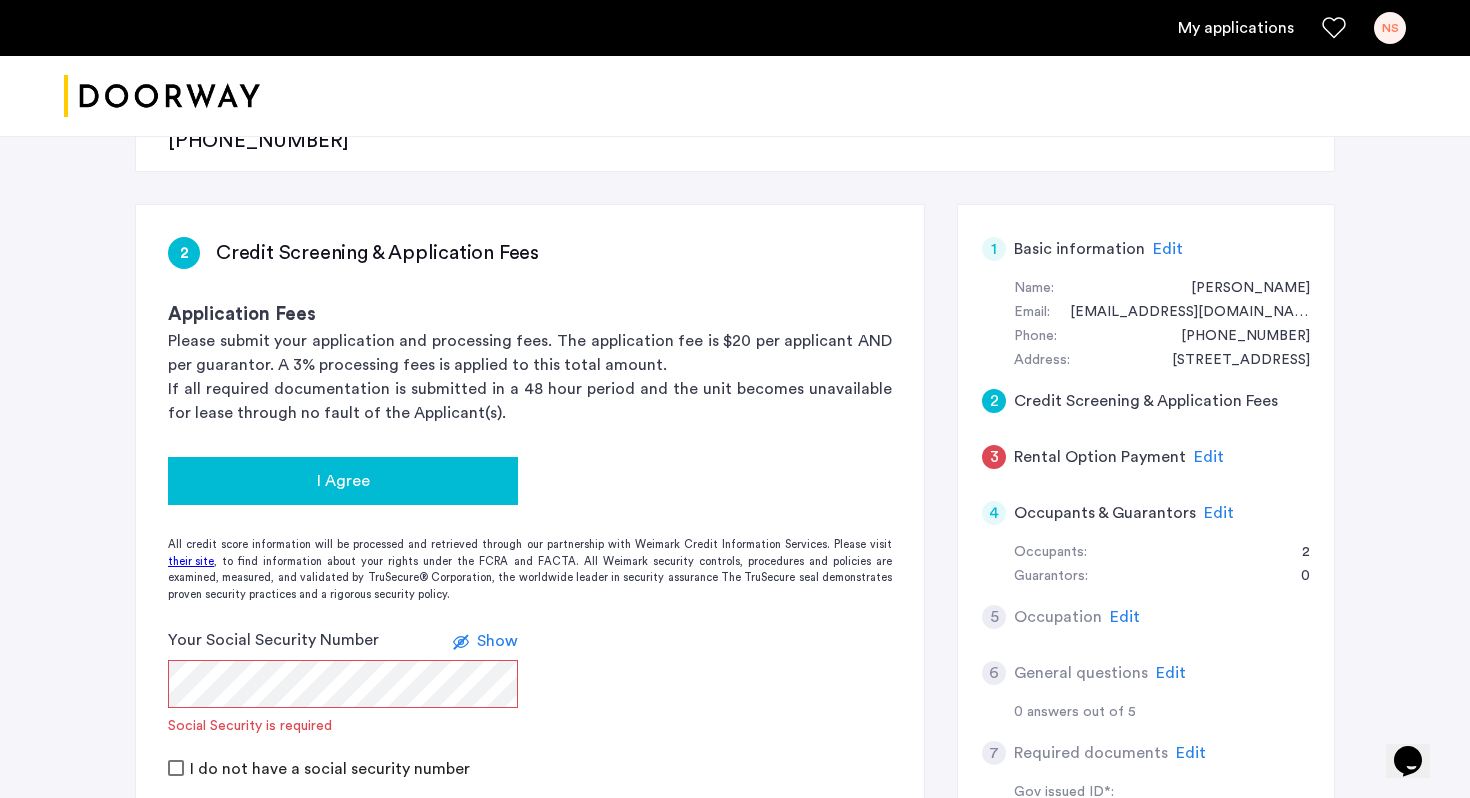 click on "I Agree" 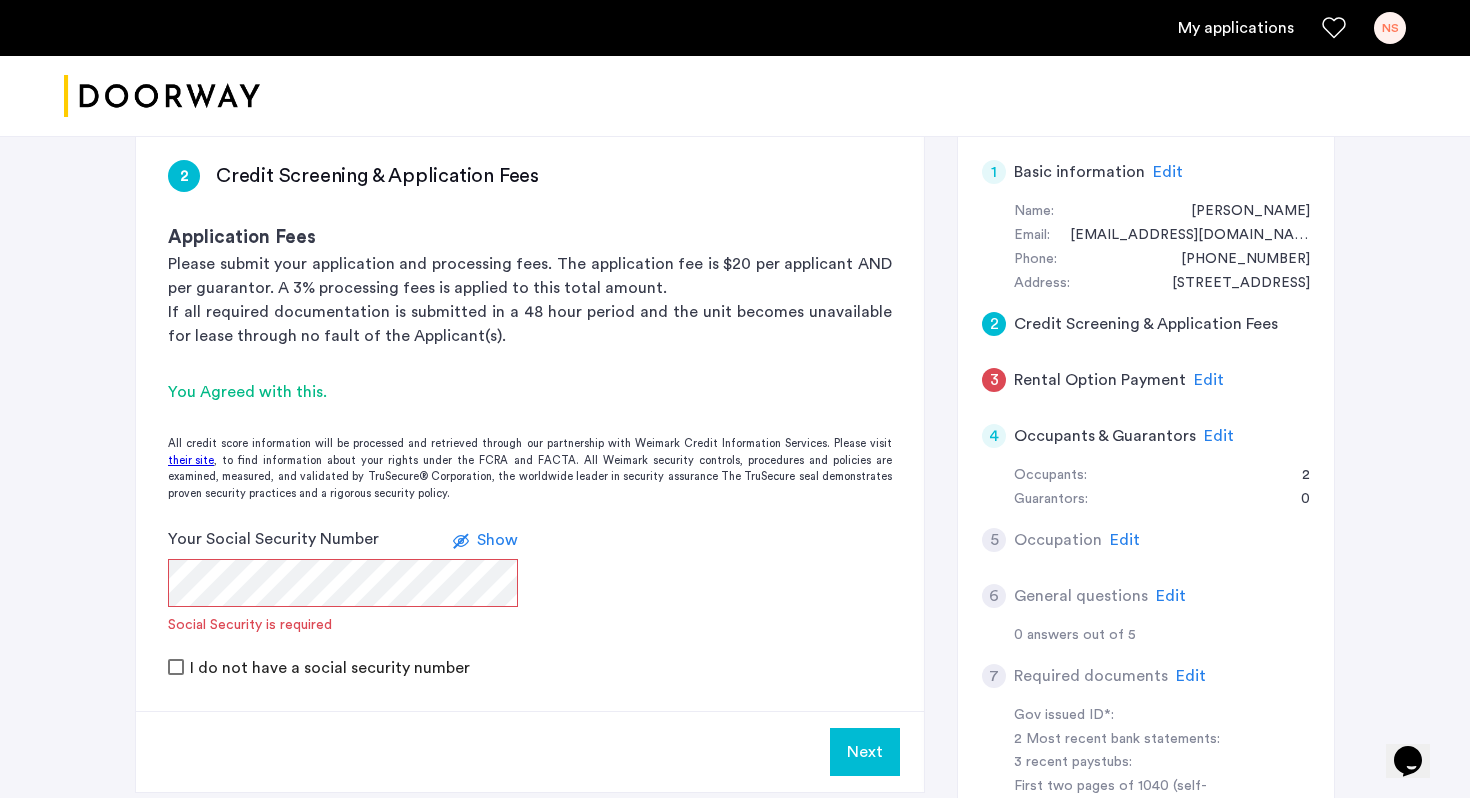 scroll, scrollTop: 397, scrollLeft: 0, axis: vertical 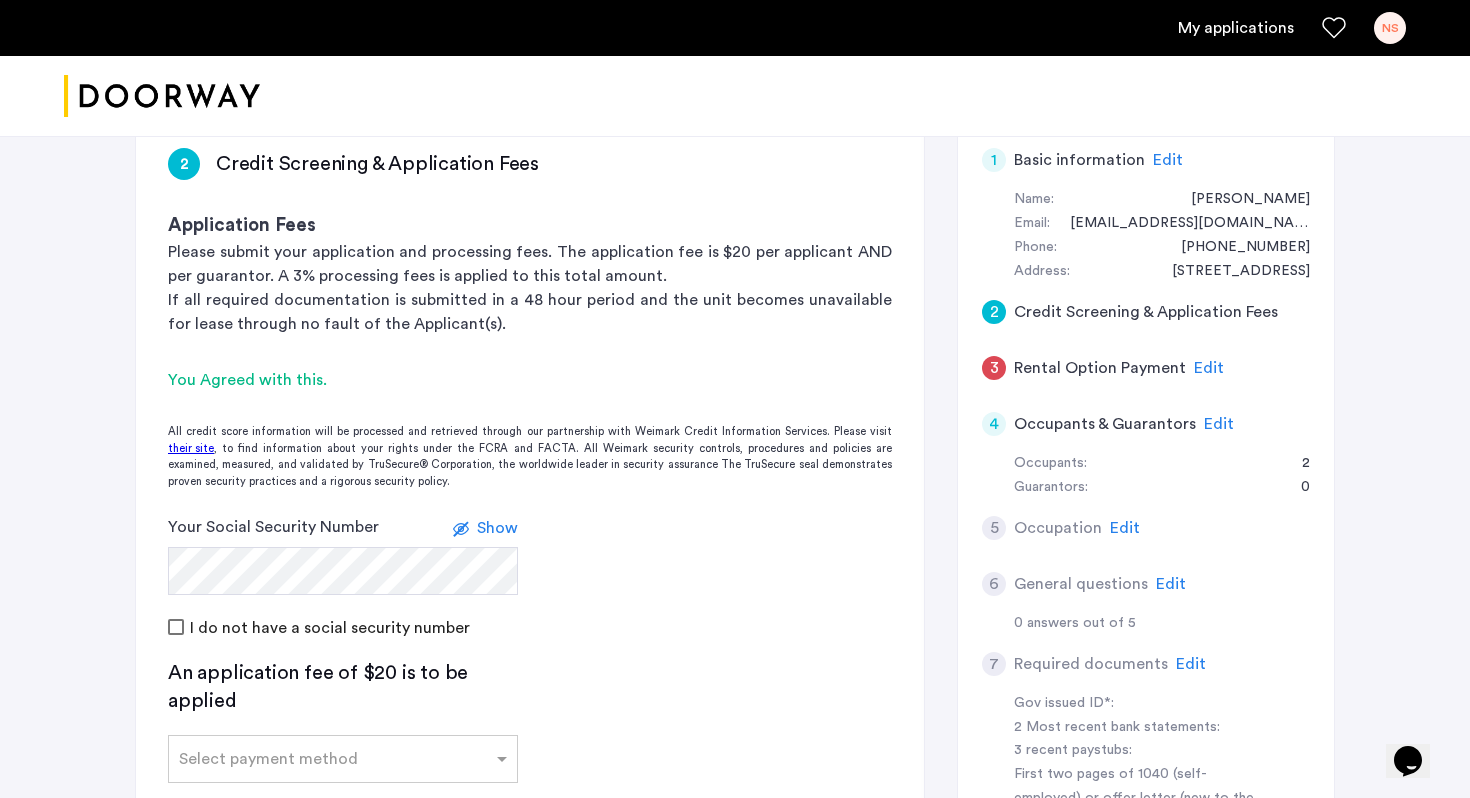 click 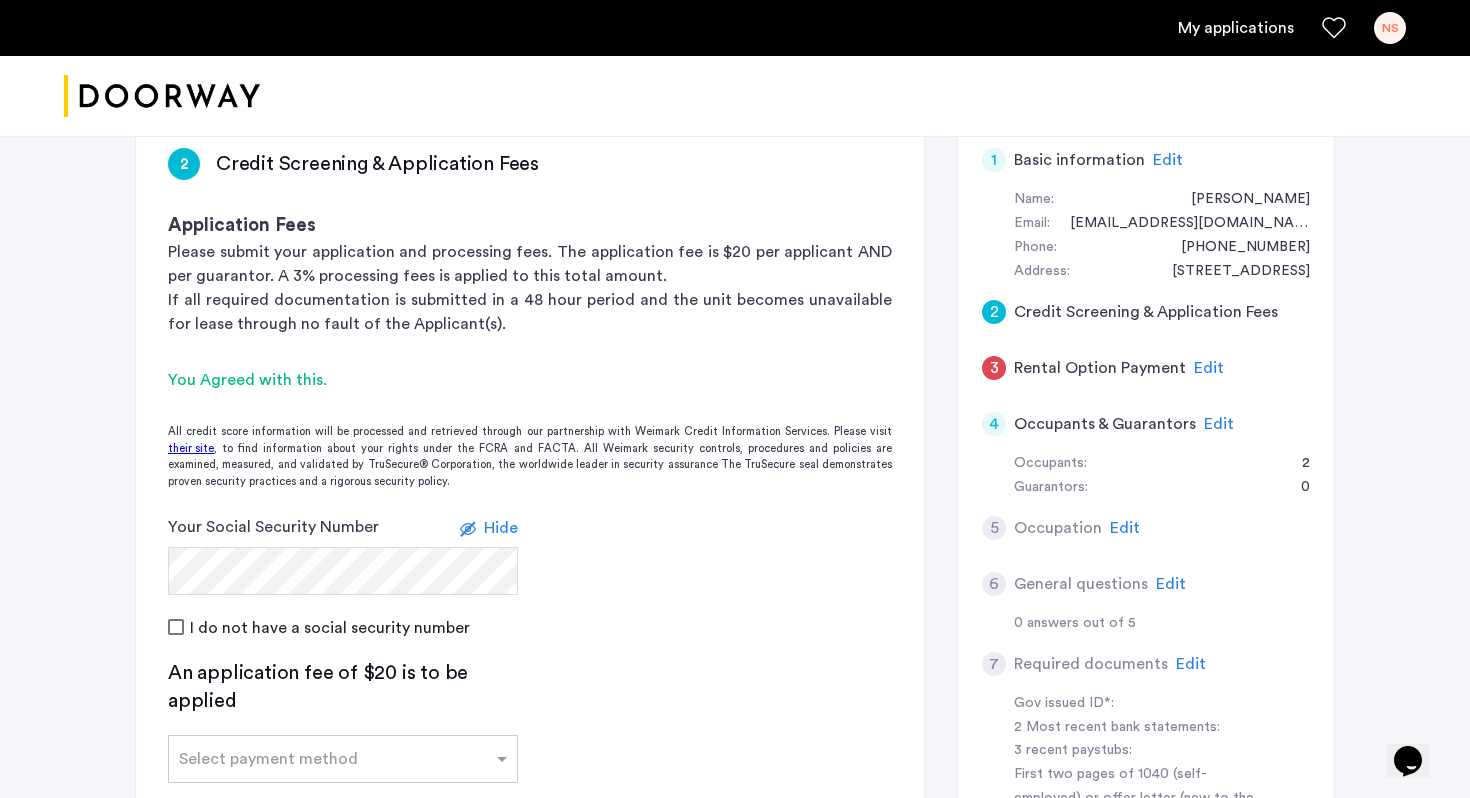 click 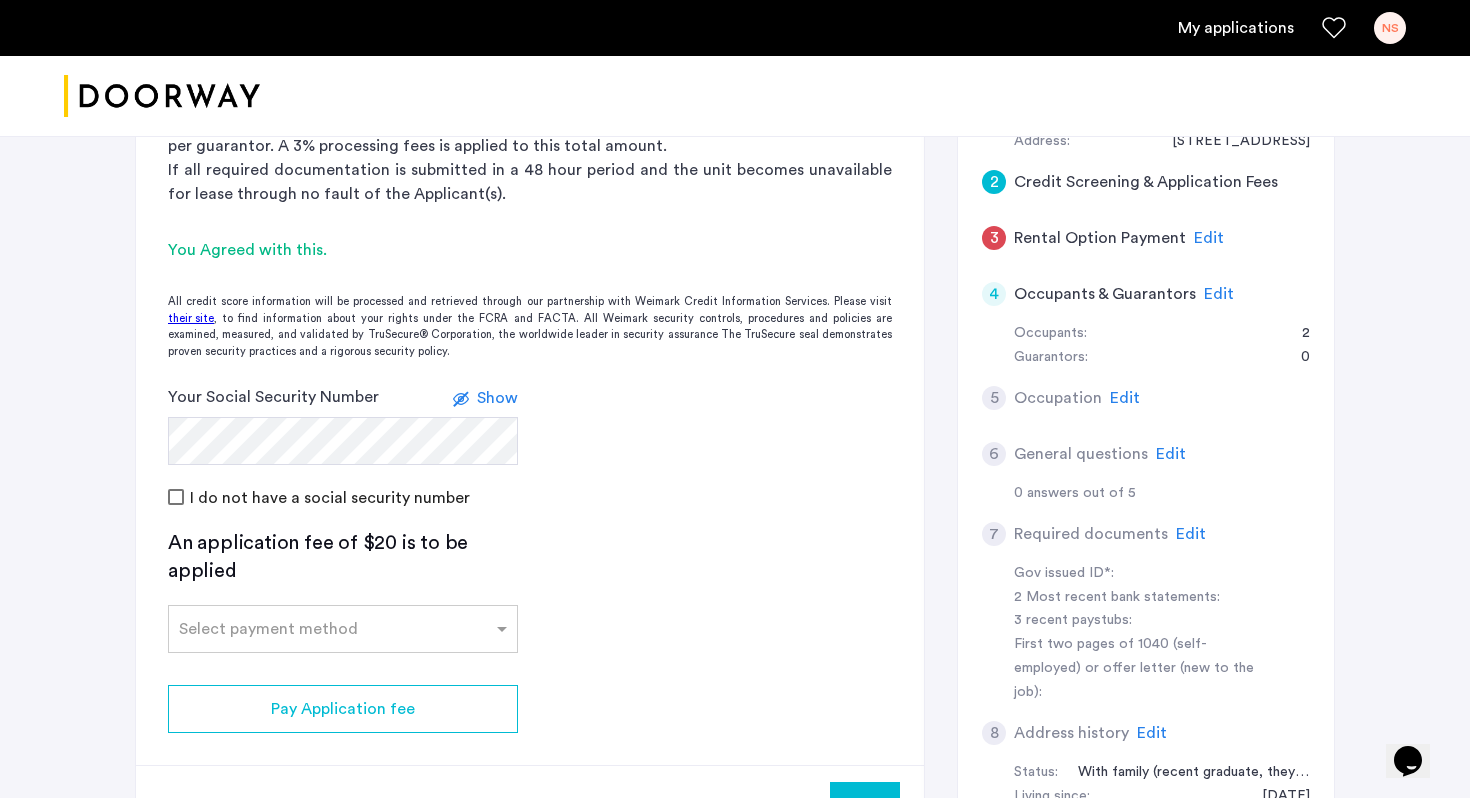 scroll, scrollTop: 648, scrollLeft: 0, axis: vertical 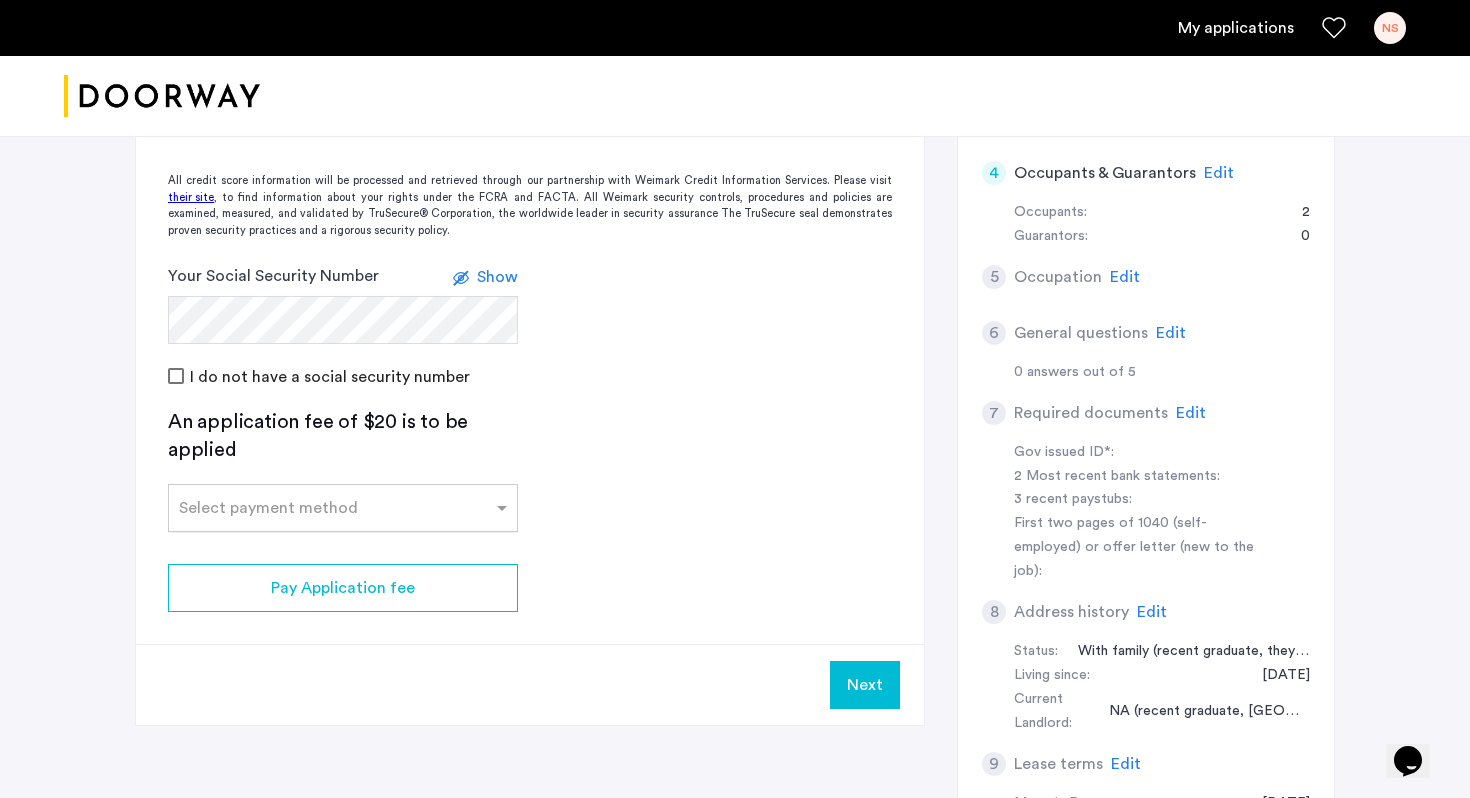 click 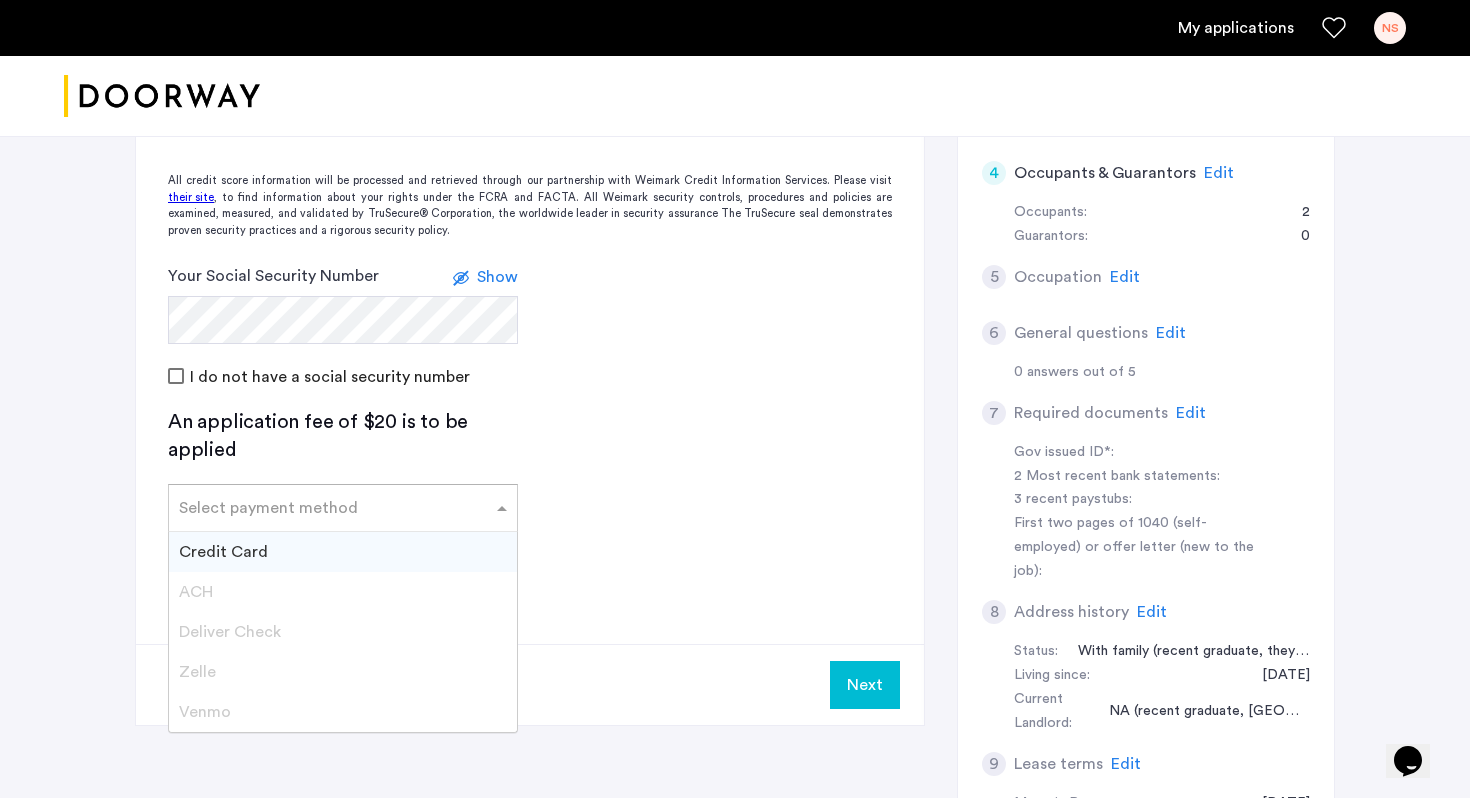 click on "Credit Card" at bounding box center [343, 552] 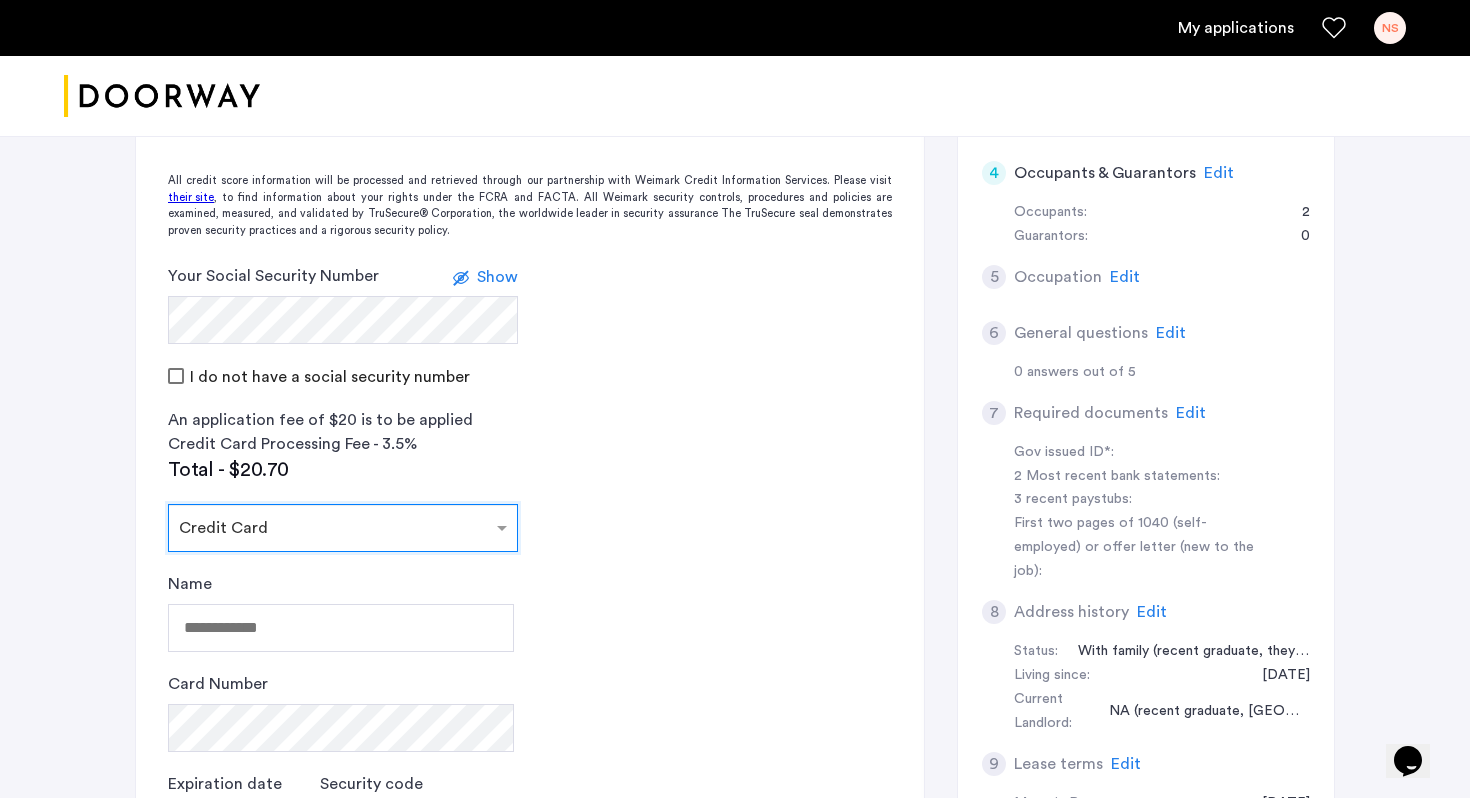 click 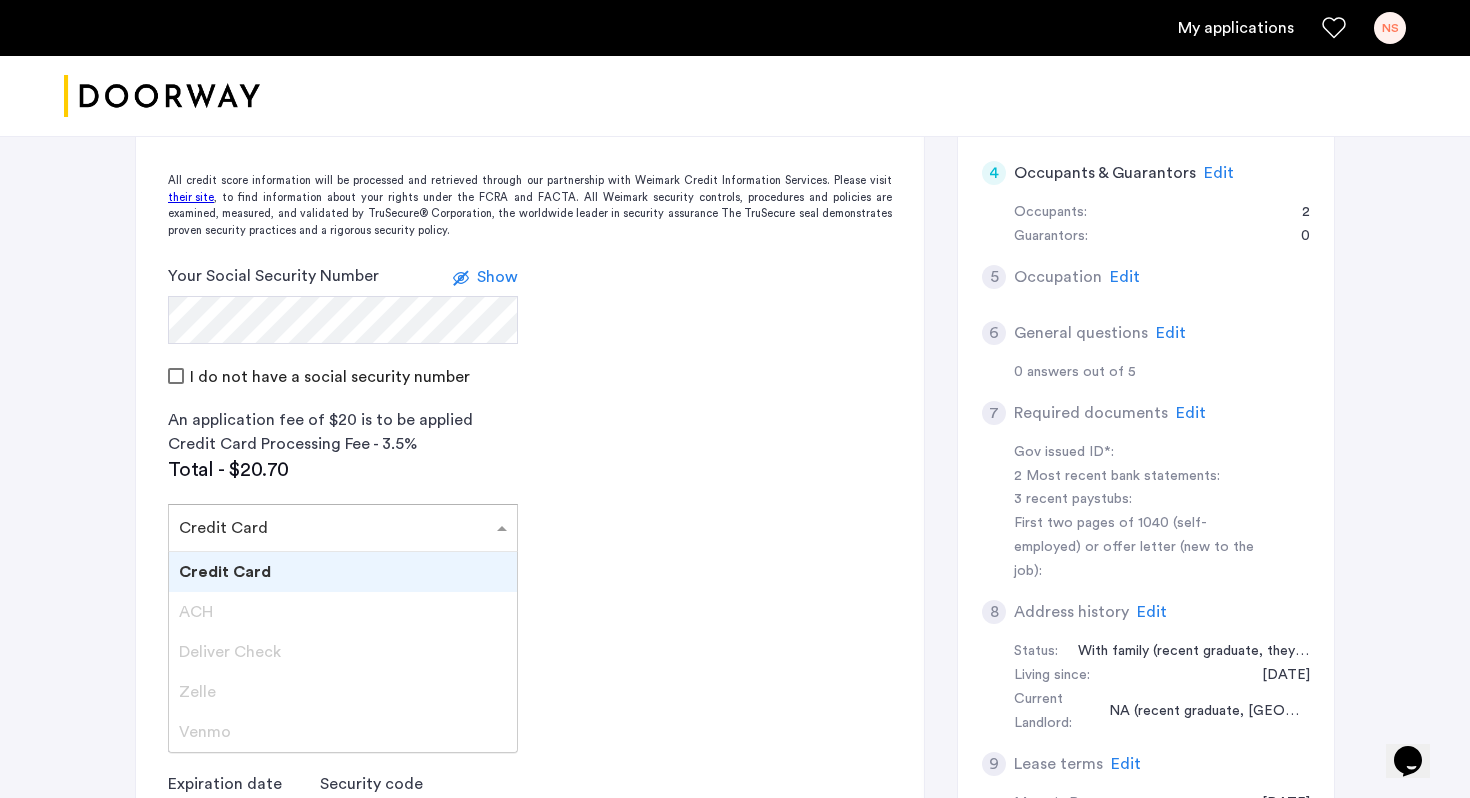 scroll, scrollTop: 703, scrollLeft: 0, axis: vertical 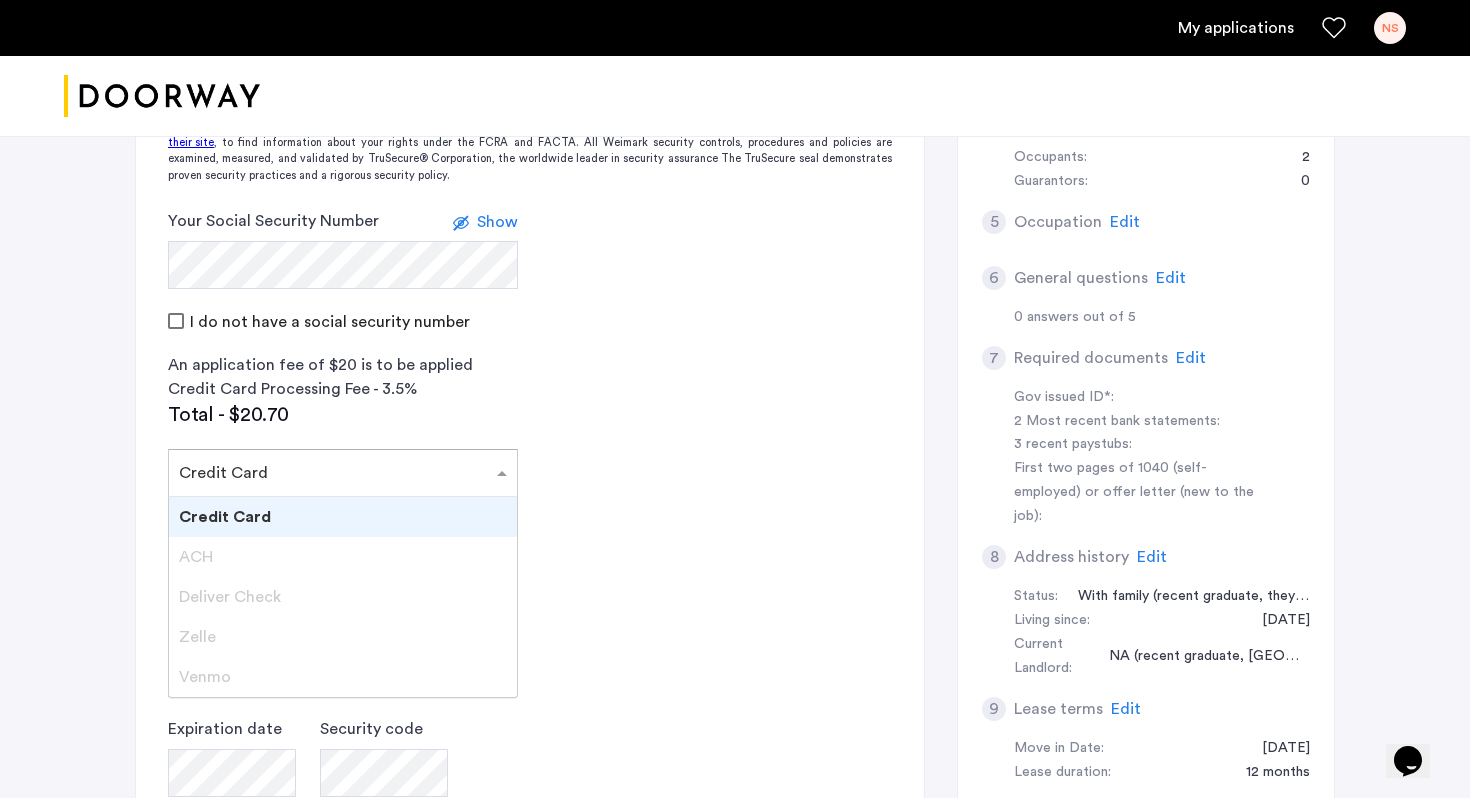 click on "2 Credit Screening & Application Fees Application Fees Please submit your application and processing fees. The application fee is $20 per applicant AND per guarantor. A 3% processing fees is applied to this total amount. If all required documentation is submitted in a 48 hour period and the unit becomes unavailable for lease through no fault of the Applicant(s).  You Agreed with this.  All credit score information will be processed and retrieved through our partnership with Weimark Credit Information Services. Please visit  their site , to find information about your rights under the FCRA and FACTA. All Weimark security controls, procedures and policies are examined, measured, and validated by TruSecure® Corporation, the worldwide leader in security assurance The TruSecure seal demonstrates proven security practices and a rigorous security policy. Your Social Security Number Show I do not have a social security number An application fee of $20 is to be applied Credit Card Processing Fee - 3.5% Total - $20.70" 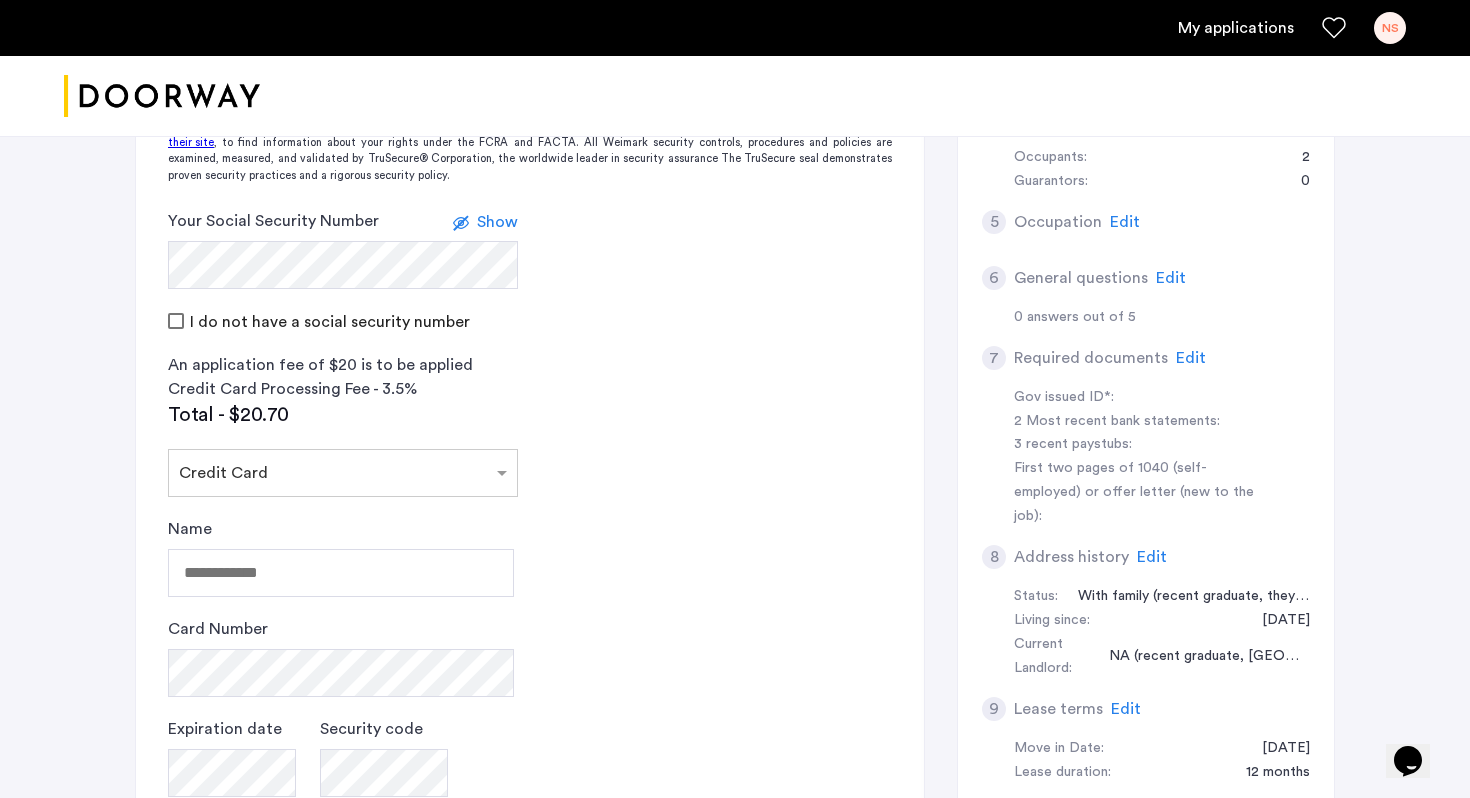 click on "2 Credit Screening & Application Fees Application Fees Please submit your application and processing fees. The application fee is $20 per applicant AND per guarantor. A 3% processing fees is applied to this total amount. If all required documentation is submitted in a 48 hour period and the unit becomes unavailable for lease through no fault of the Applicant(s).  You Agreed with this.  All credit score information will be processed and retrieved through our partnership with Weimark Credit Information Services. Please visit  their site , to find information about your rights under the FCRA and FACTA. All Weimark security controls, procedures and policies are examined, measured, and validated by TruSecure® Corporation, the worldwide leader in security assurance The TruSecure seal demonstrates proven security practices and a rigorous security policy. Your Social Security Number Show I do not have a social security number An application fee of $20 is to be applied Credit Card Processing Fee - 3.5% Total - $20.70" 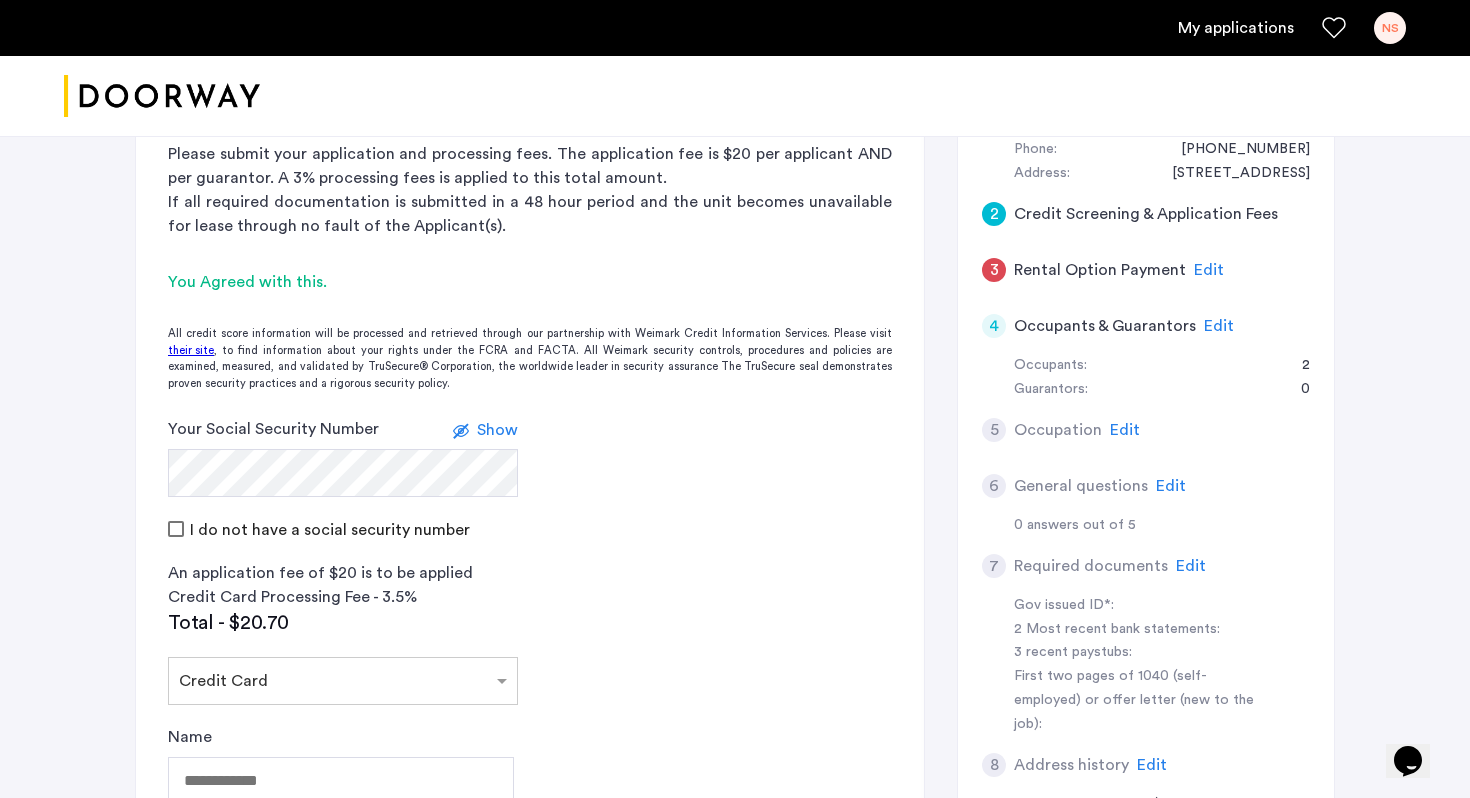 scroll, scrollTop: 491, scrollLeft: 0, axis: vertical 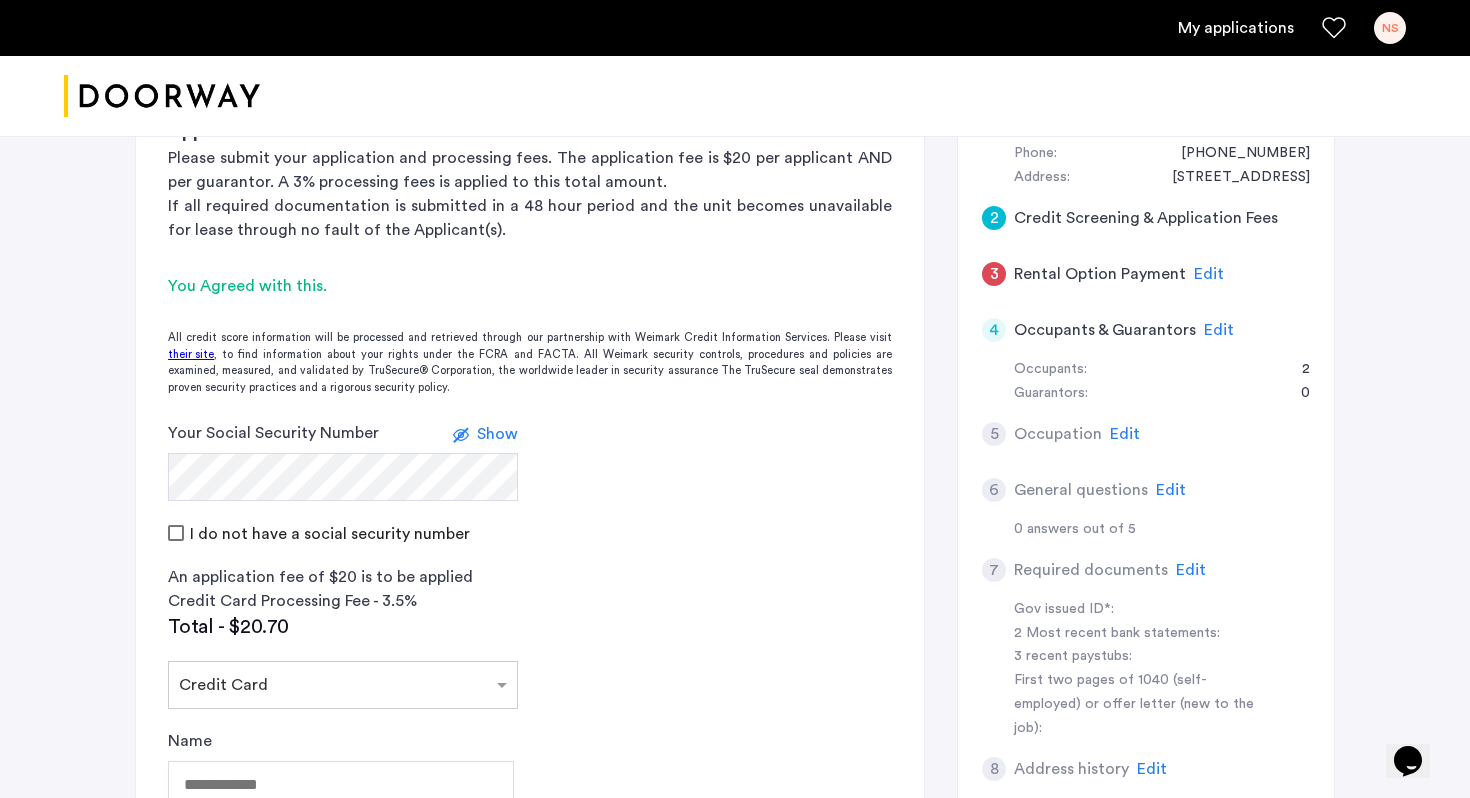 click on "Edit" 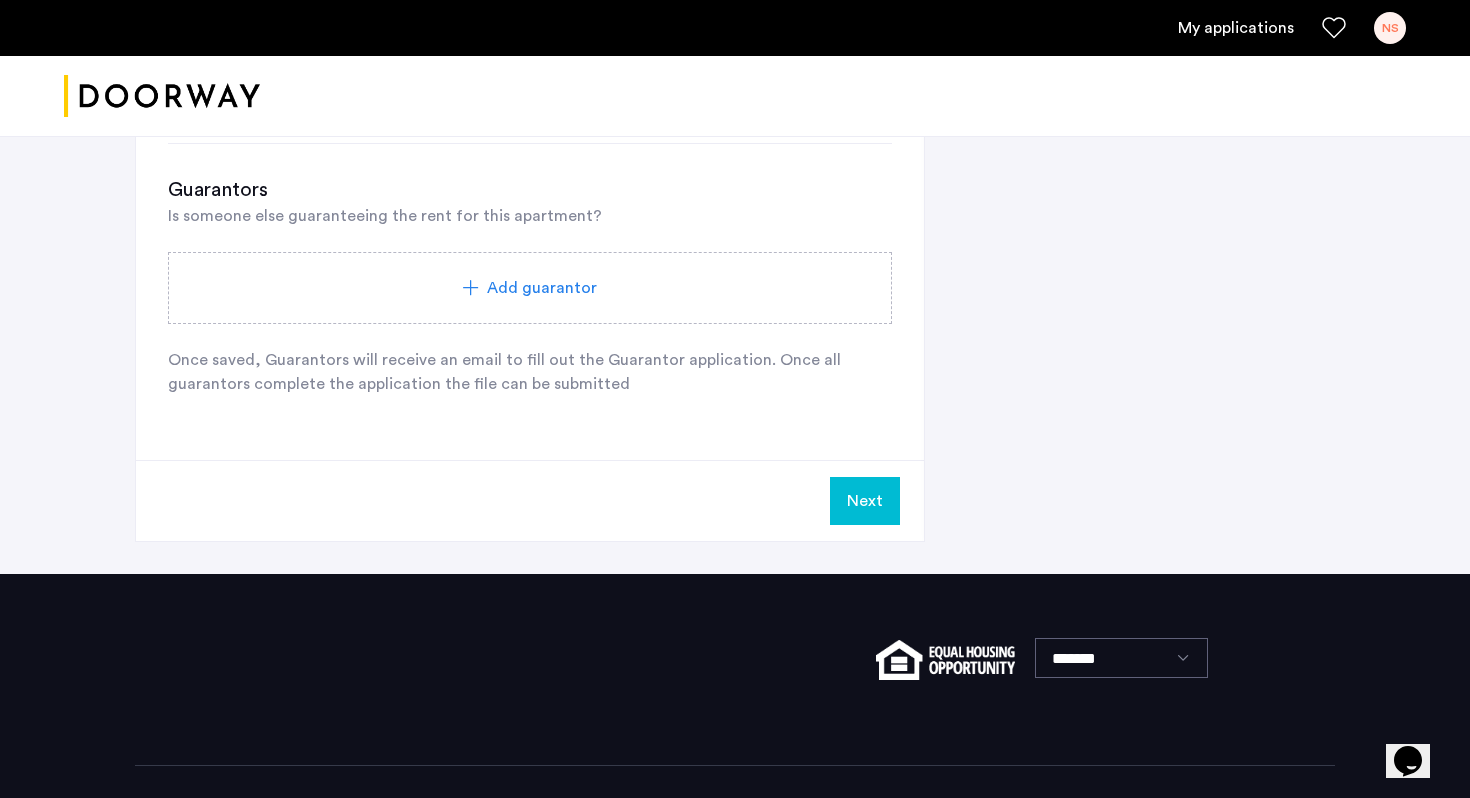 click on "**********" 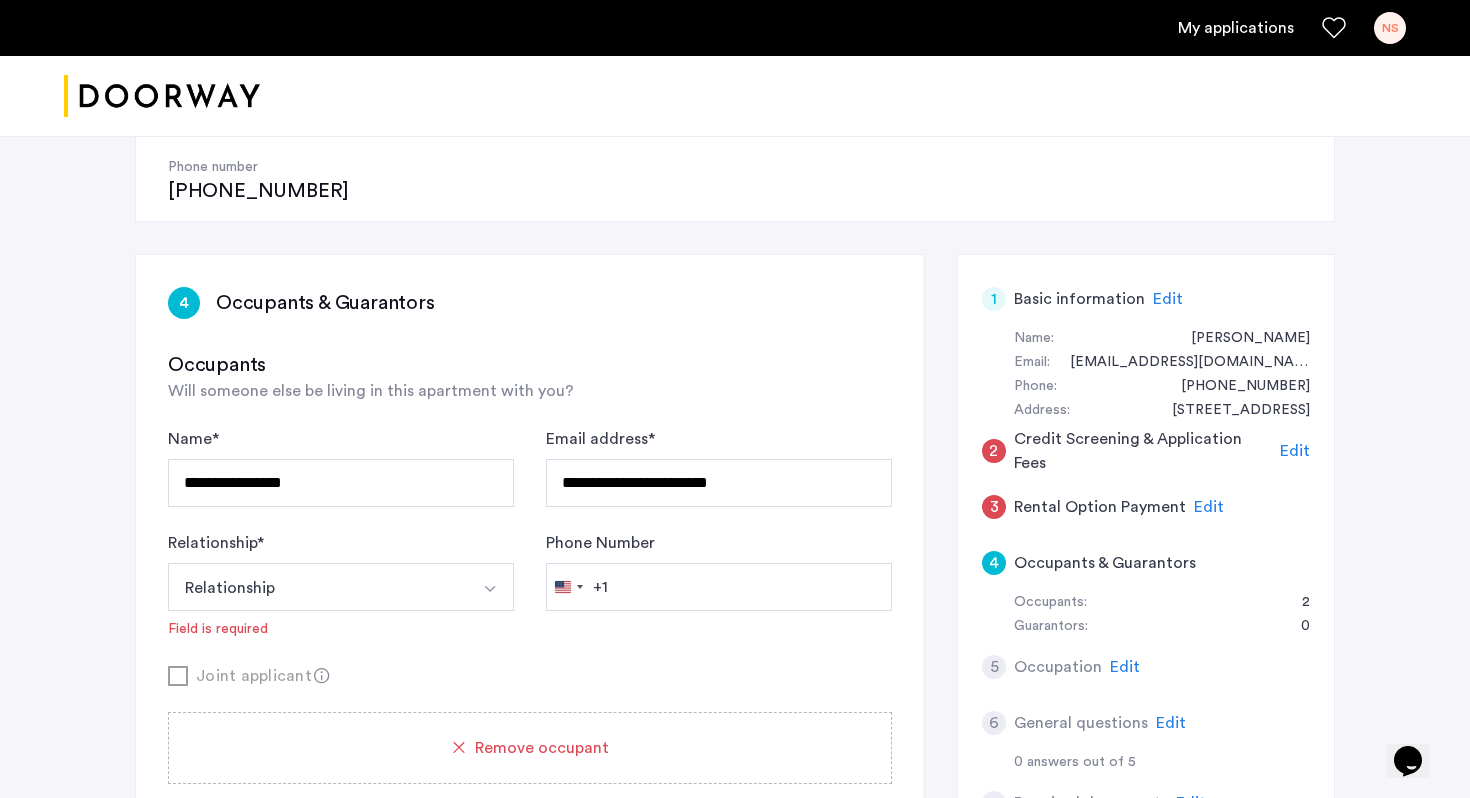 scroll, scrollTop: 265, scrollLeft: 0, axis: vertical 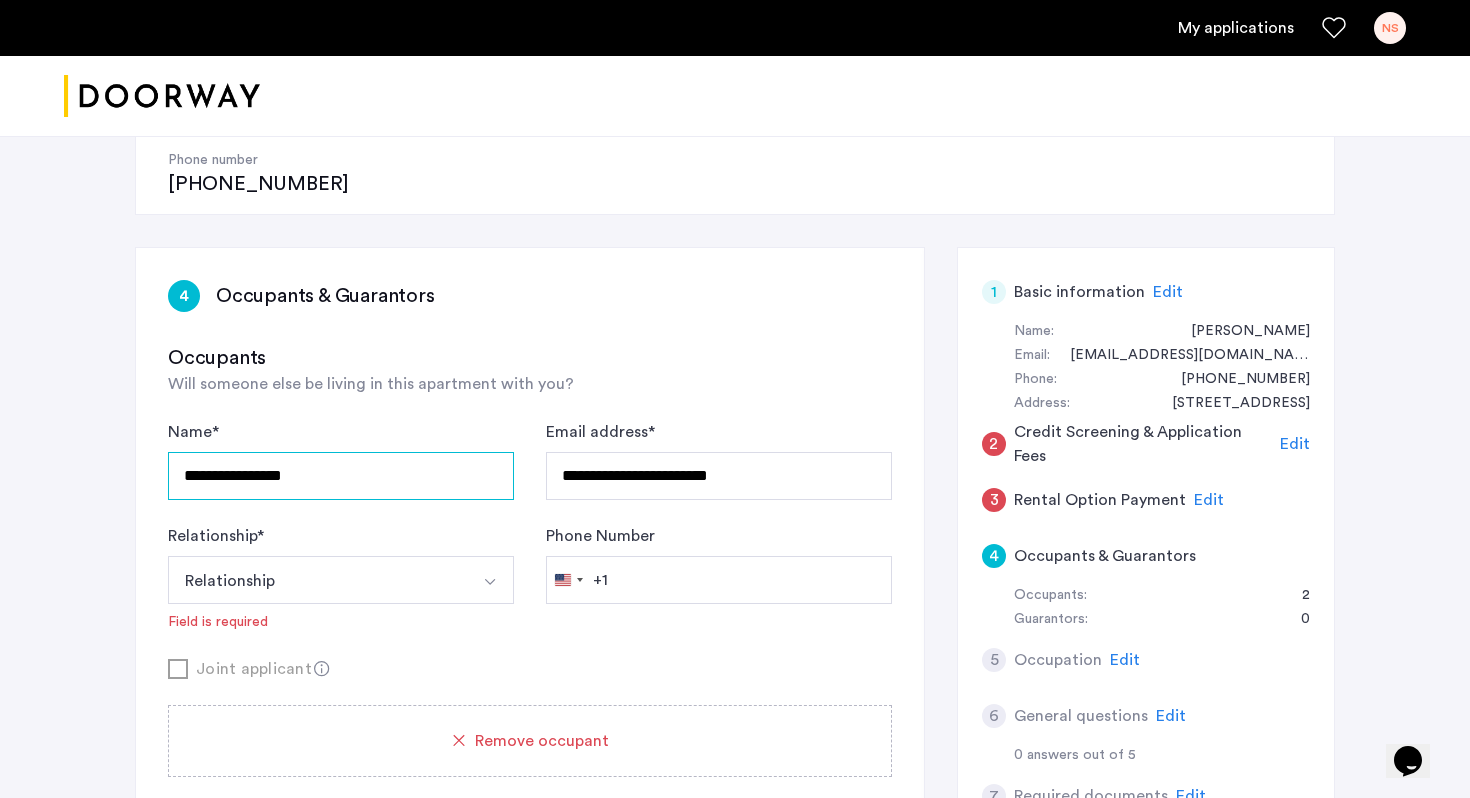 click on "**********" at bounding box center [341, 476] 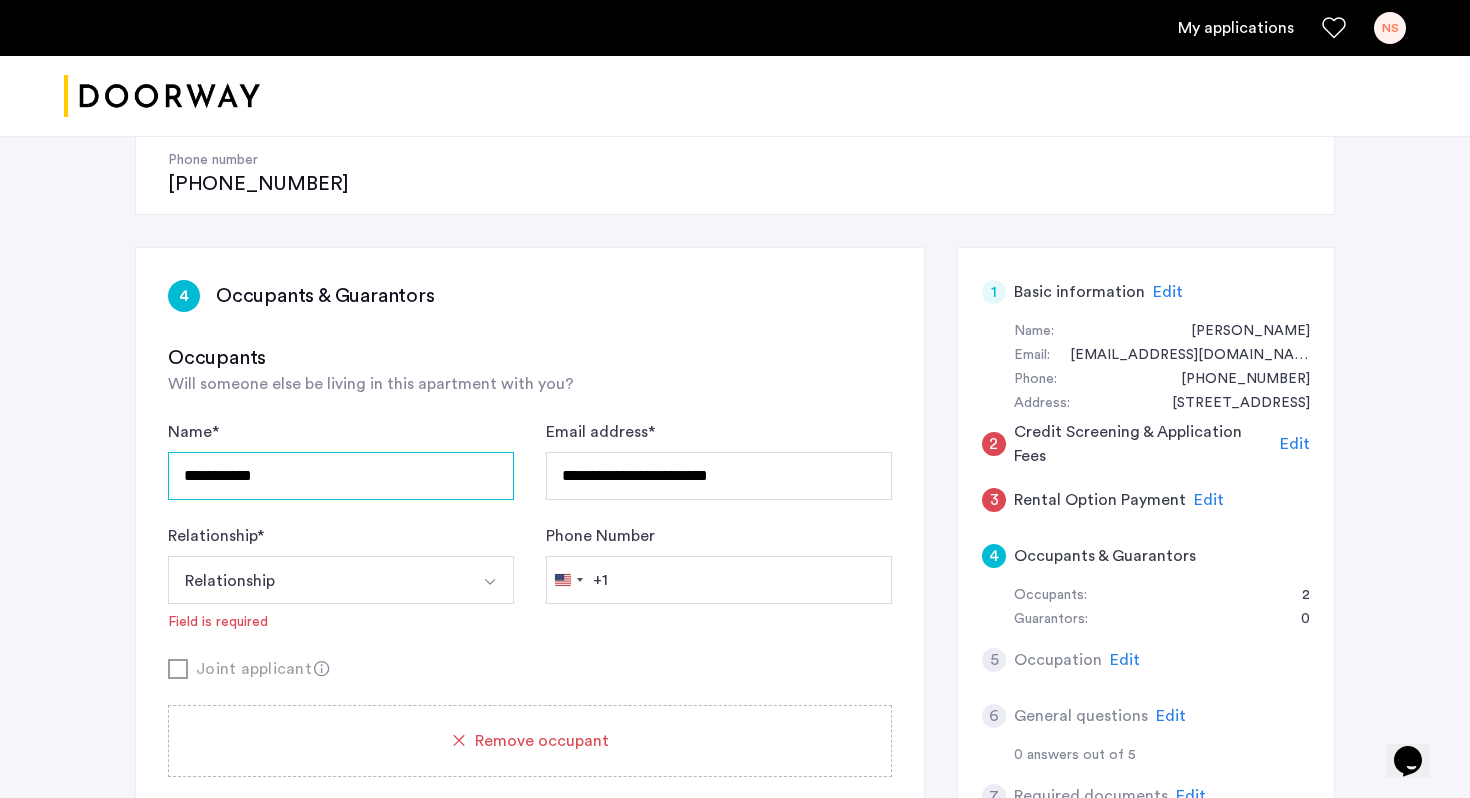 type on "**********" 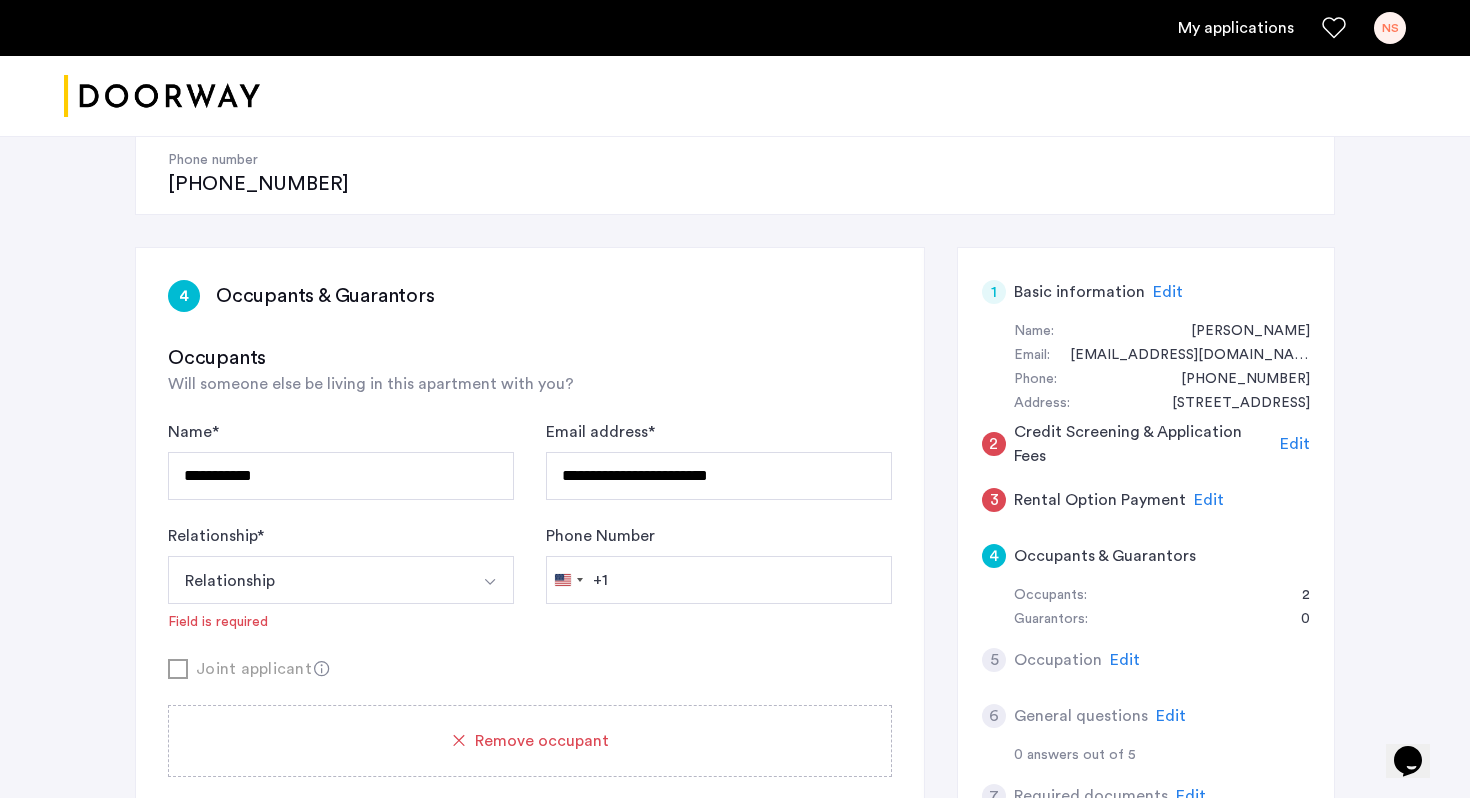 click on "Relationship  * Relationship Husband Wife Son Daughter Mother Father Friend Other Field is required" 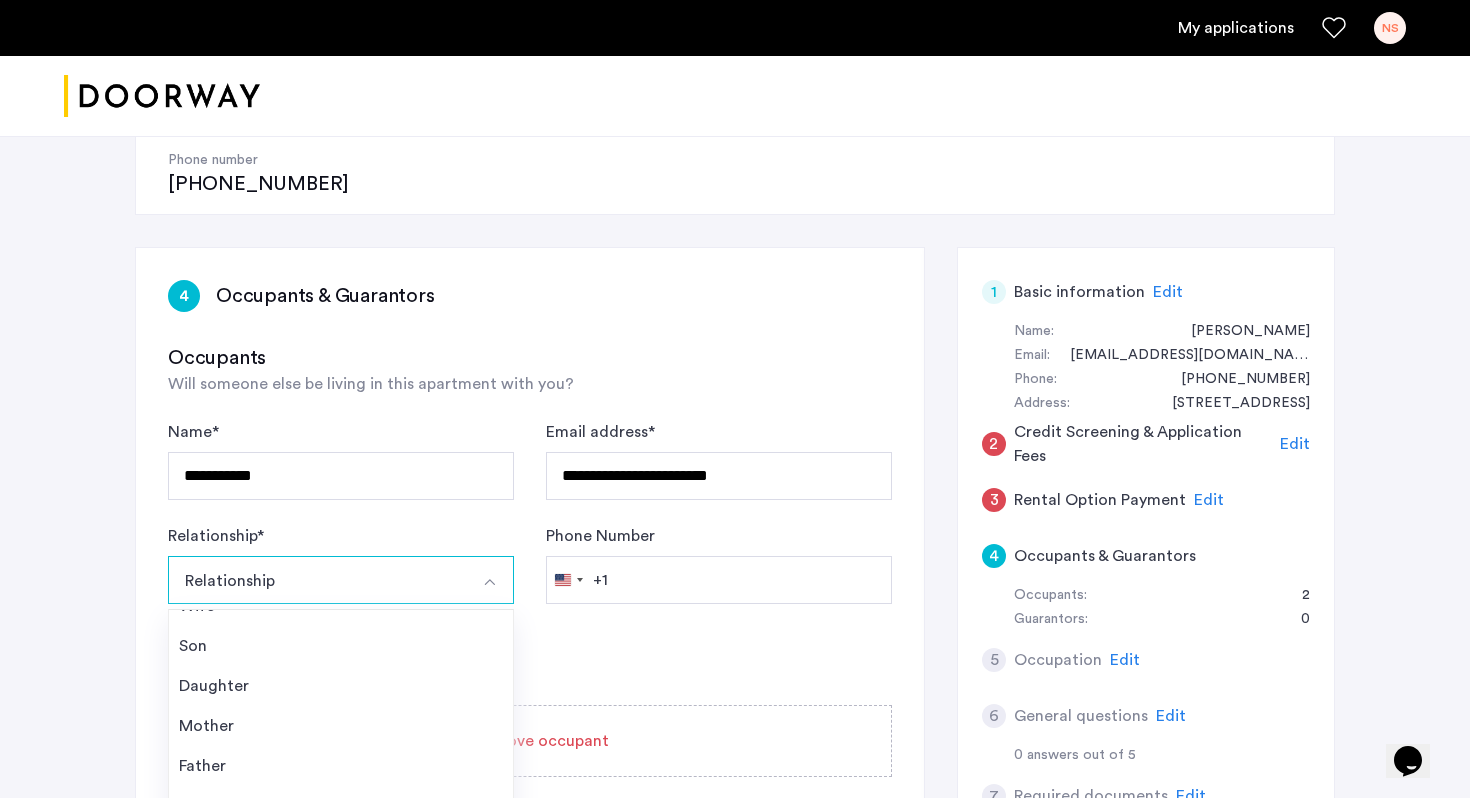 scroll, scrollTop: 72, scrollLeft: 0, axis: vertical 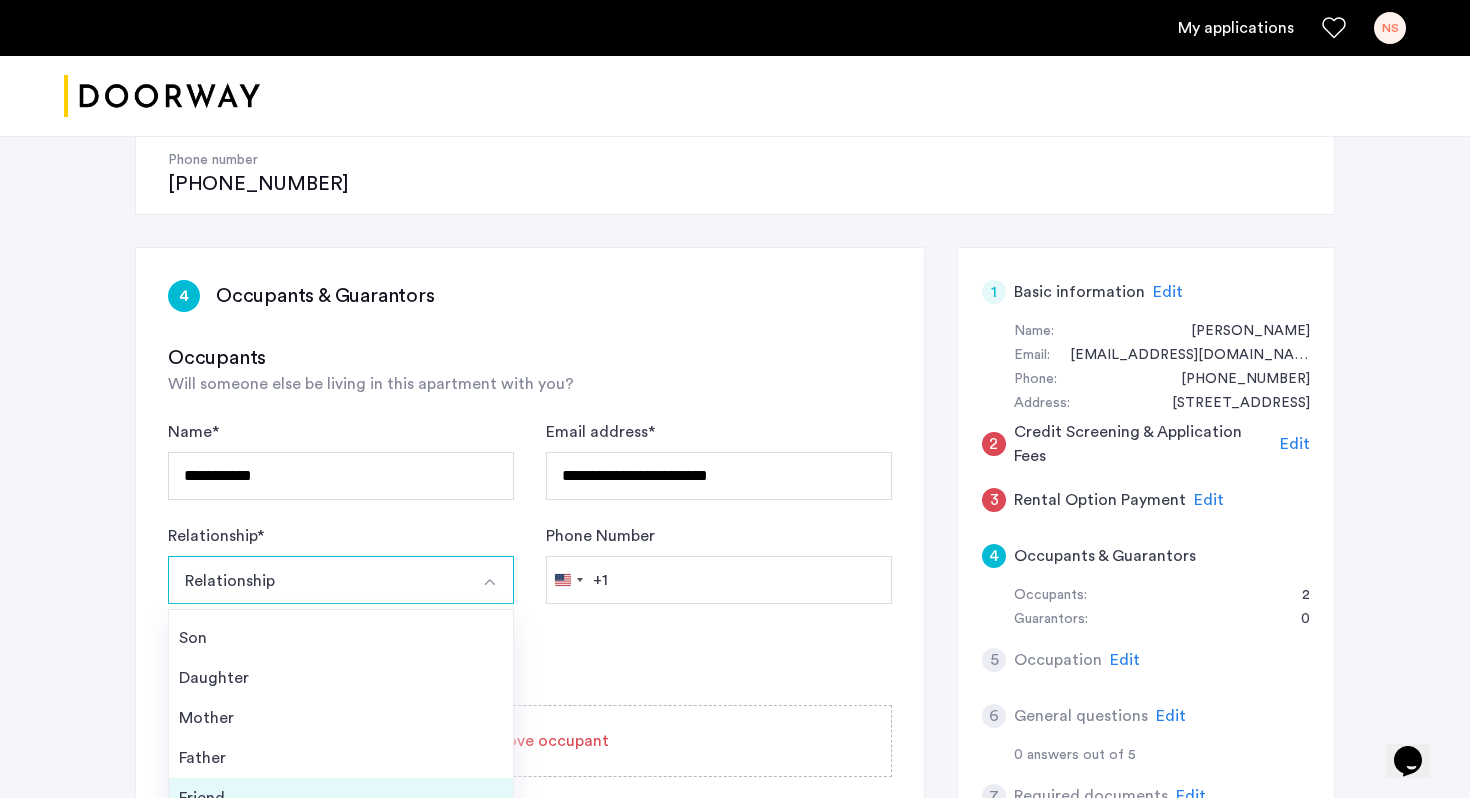 click on "Friend" at bounding box center [341, 798] 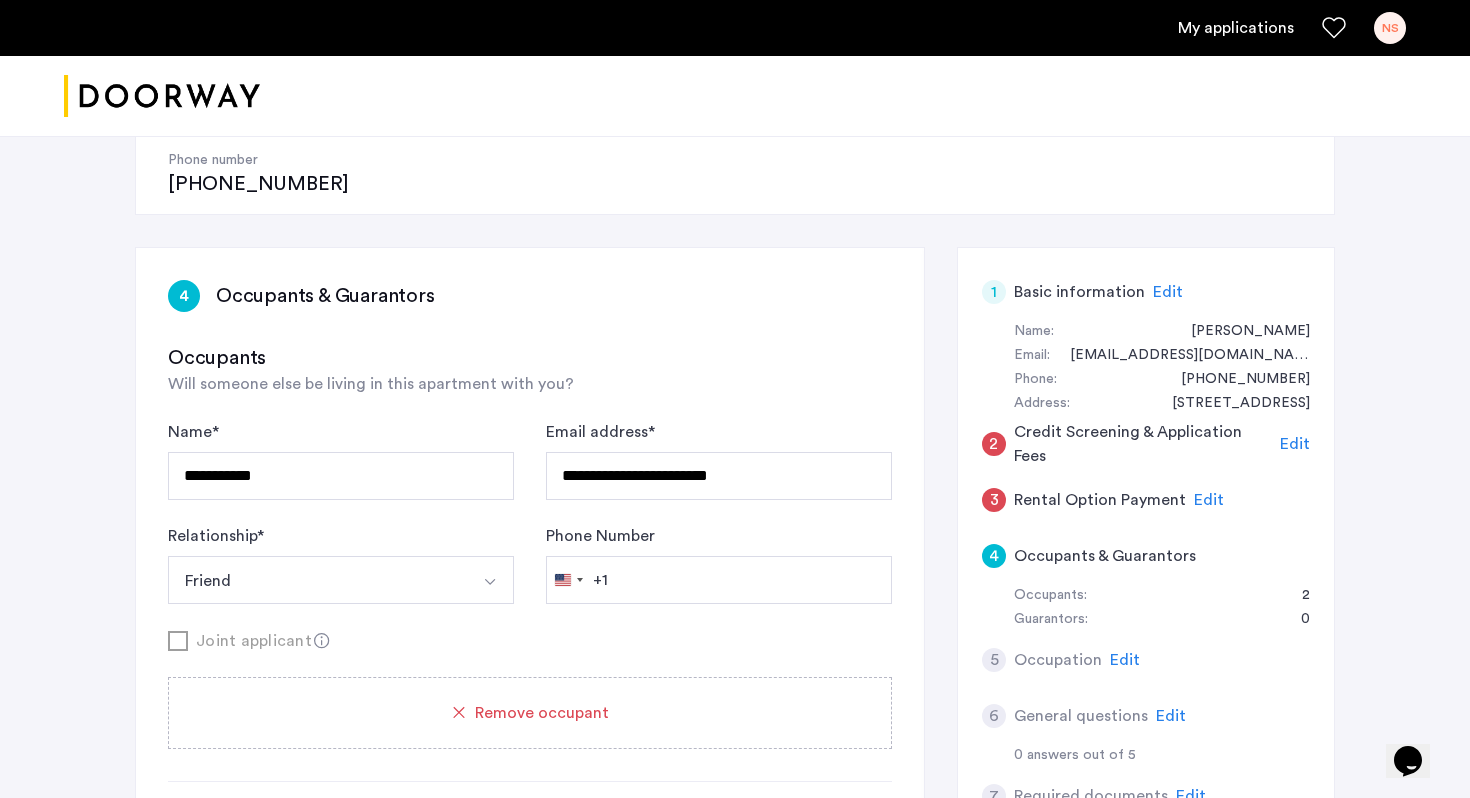 click on "Joint applicant" 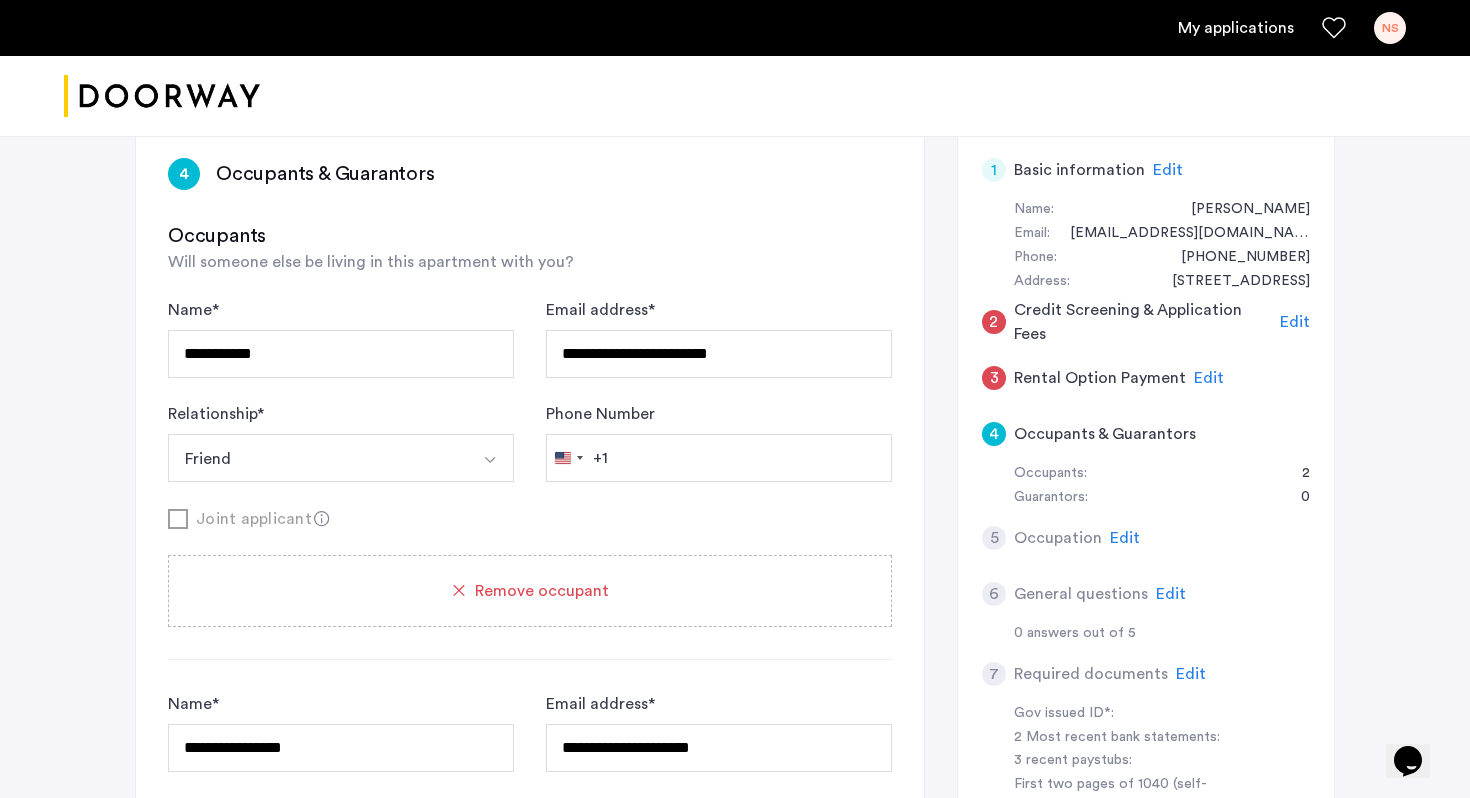 scroll, scrollTop: 389, scrollLeft: 0, axis: vertical 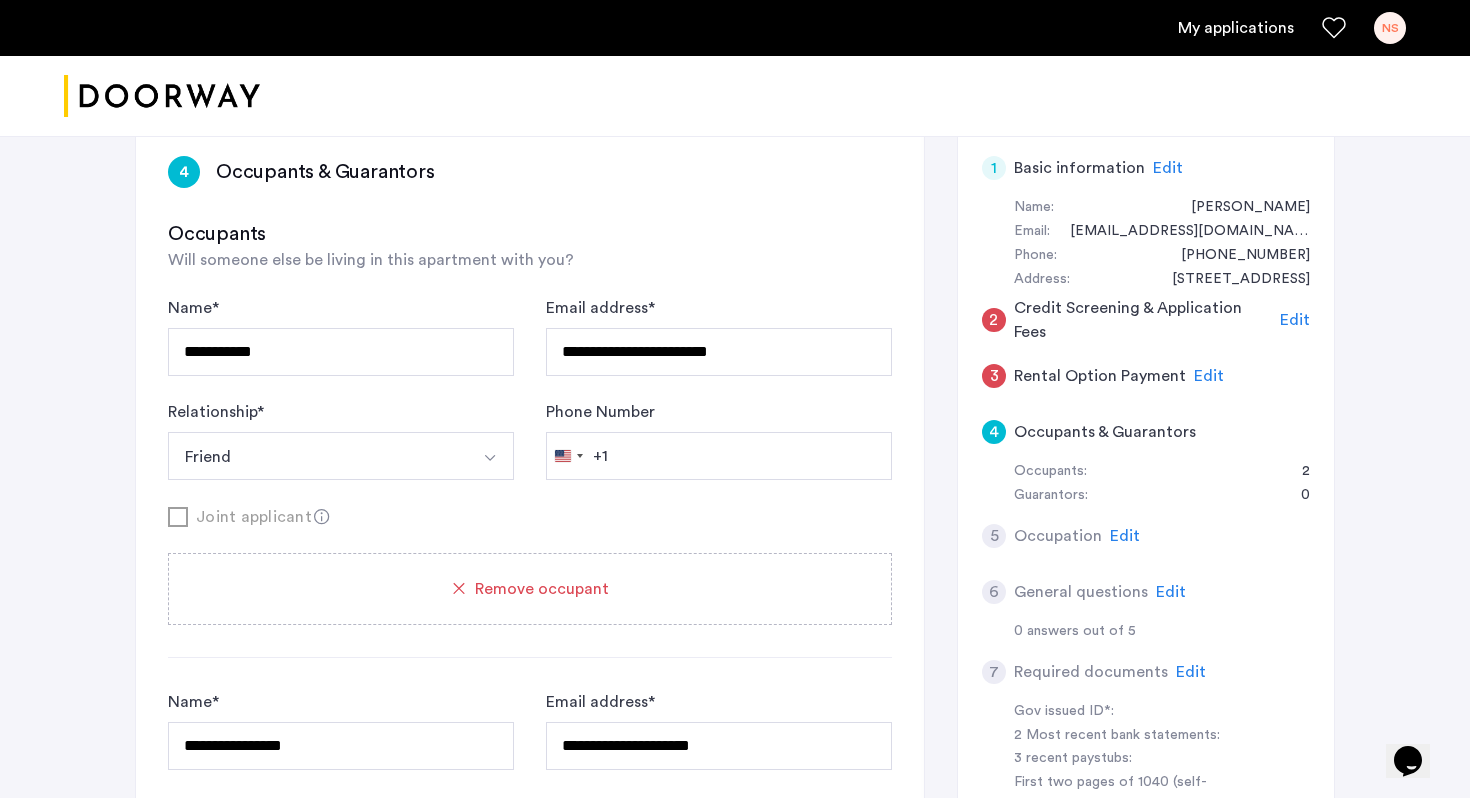 click 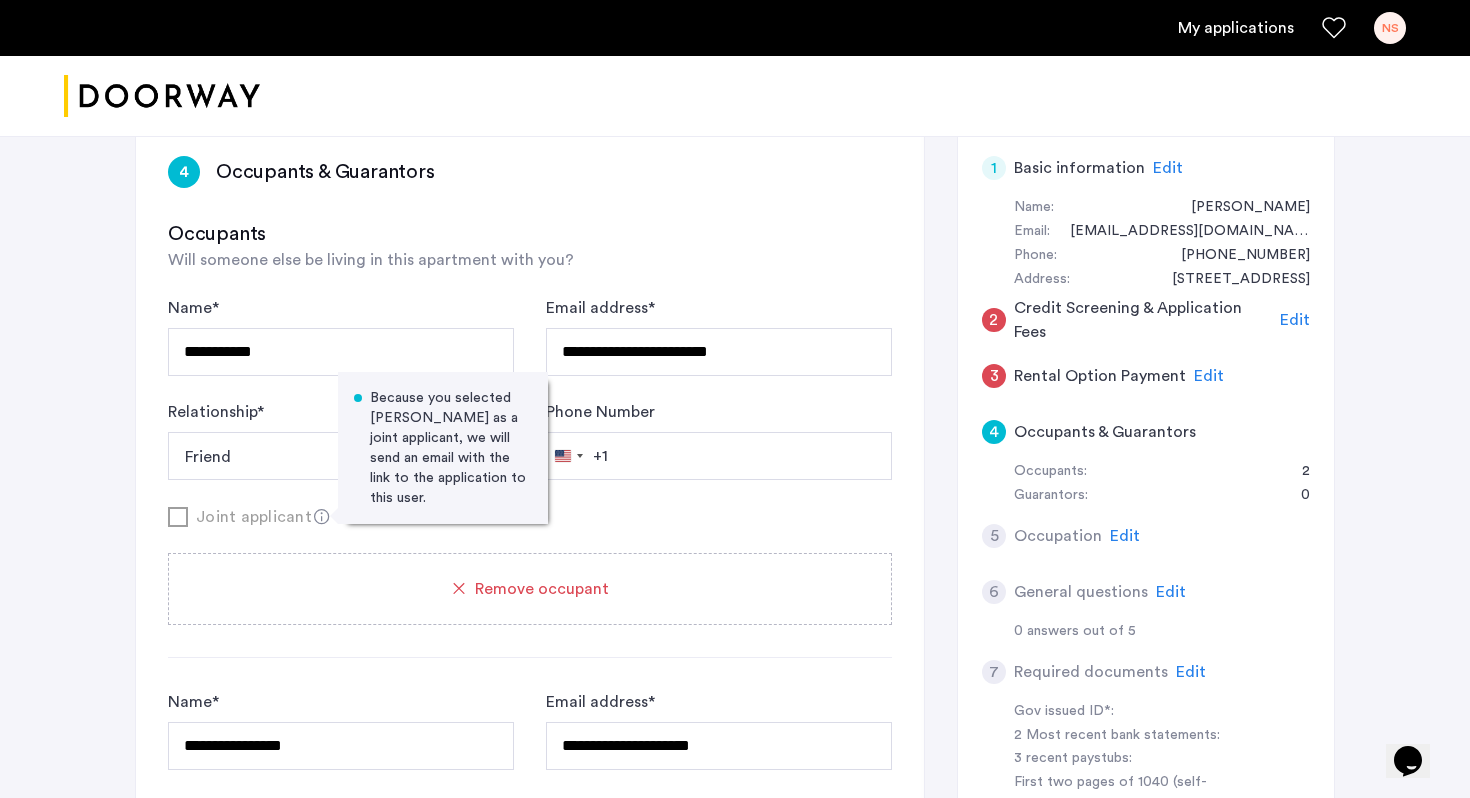 click on "Joint applicant Because you selected [PERSON_NAME] as a joint applicant, we will send an email with the link to the application to this user." 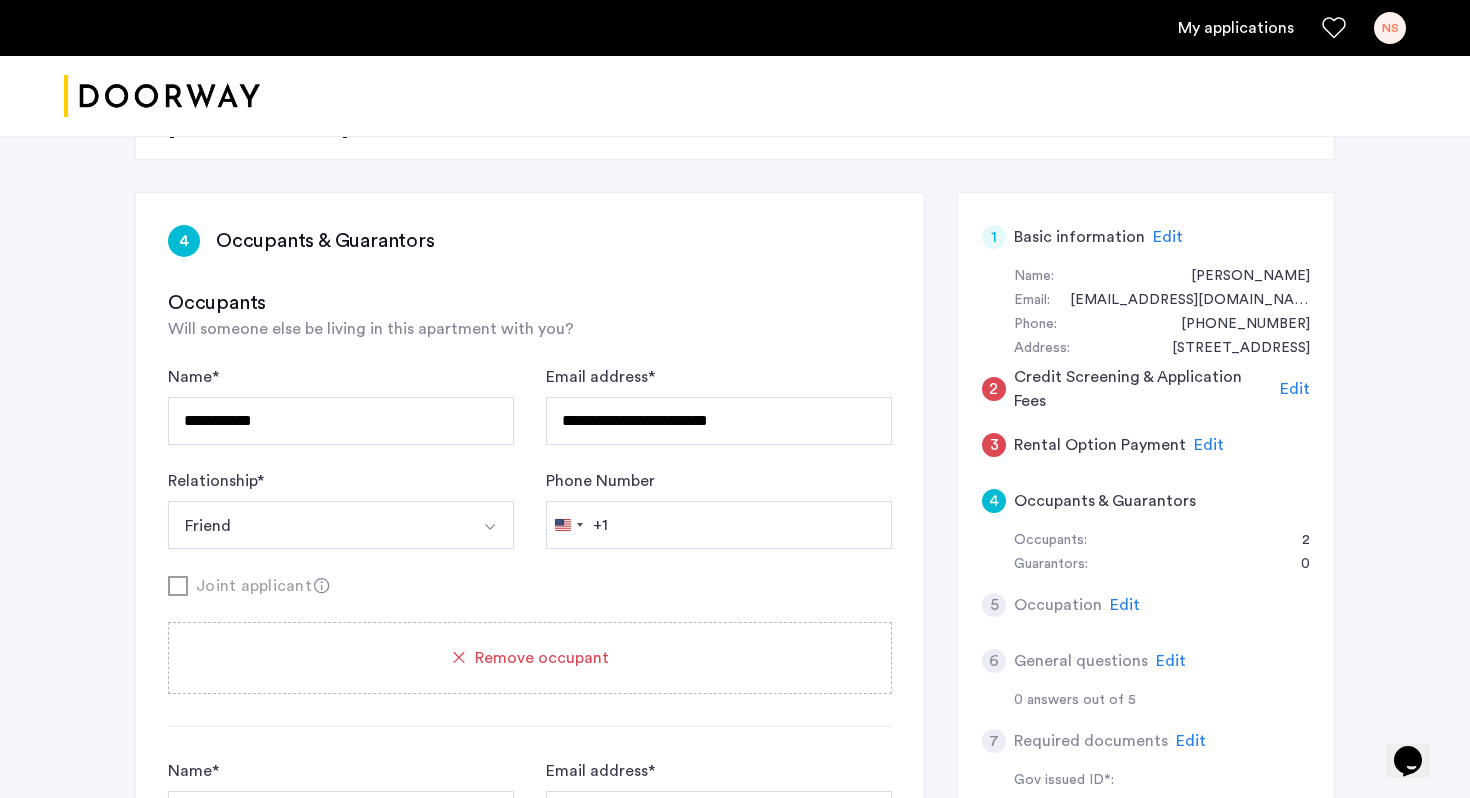 scroll, scrollTop: 233, scrollLeft: 0, axis: vertical 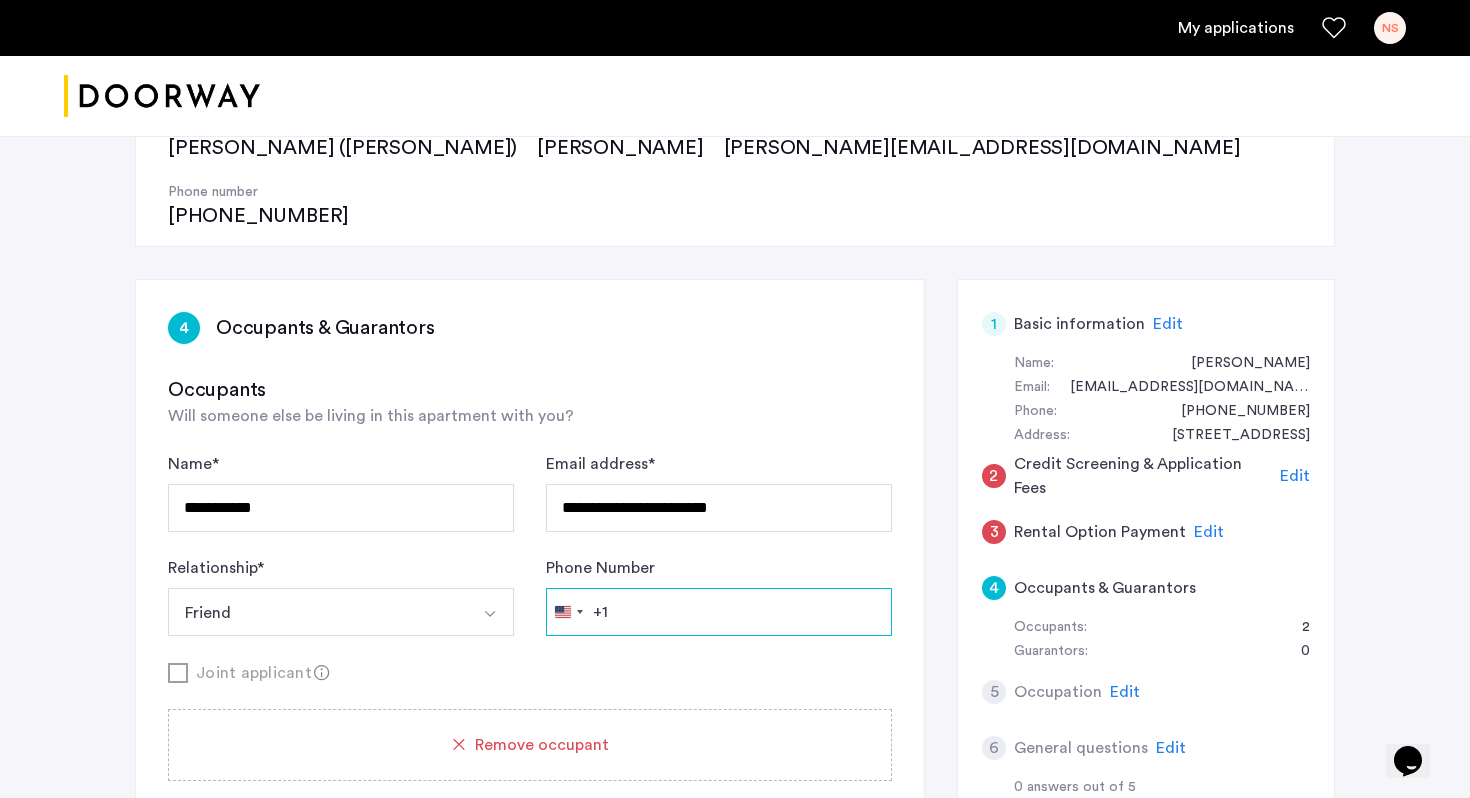 click on "Phone Number" at bounding box center [719, 612] 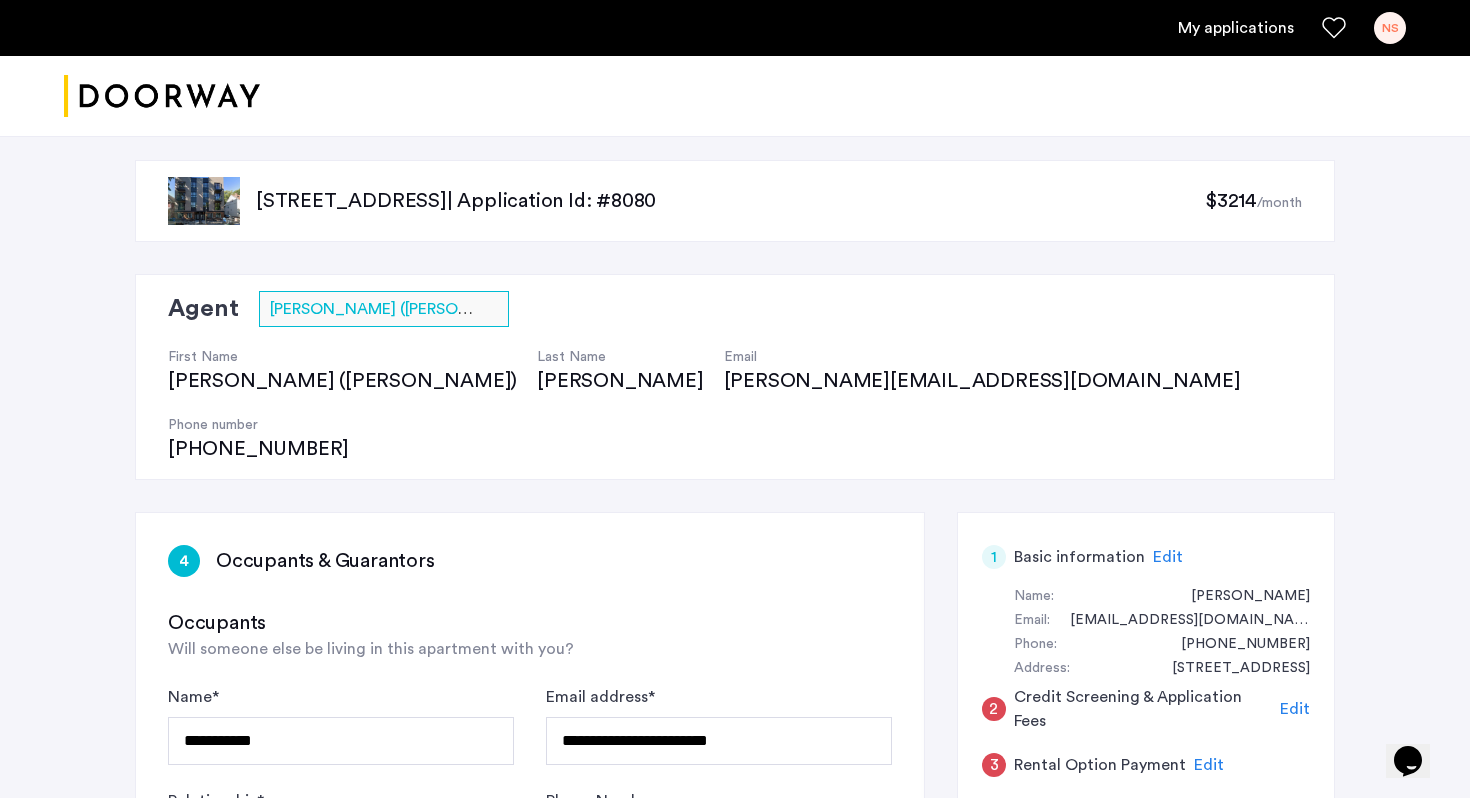 drag, startPoint x: 255, startPoint y: 198, endPoint x: 425, endPoint y: 205, distance: 170.14406 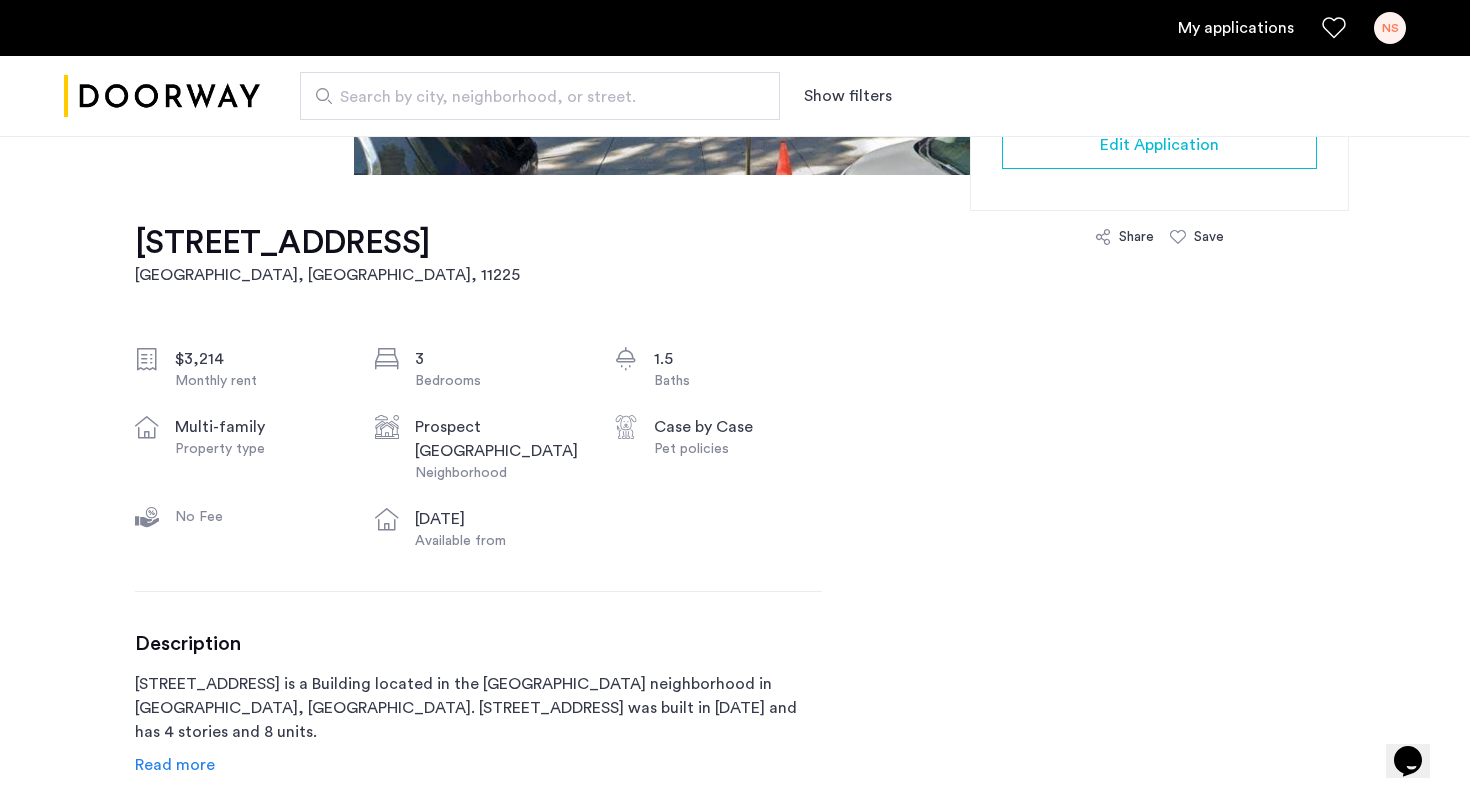 scroll, scrollTop: 551, scrollLeft: 0, axis: vertical 